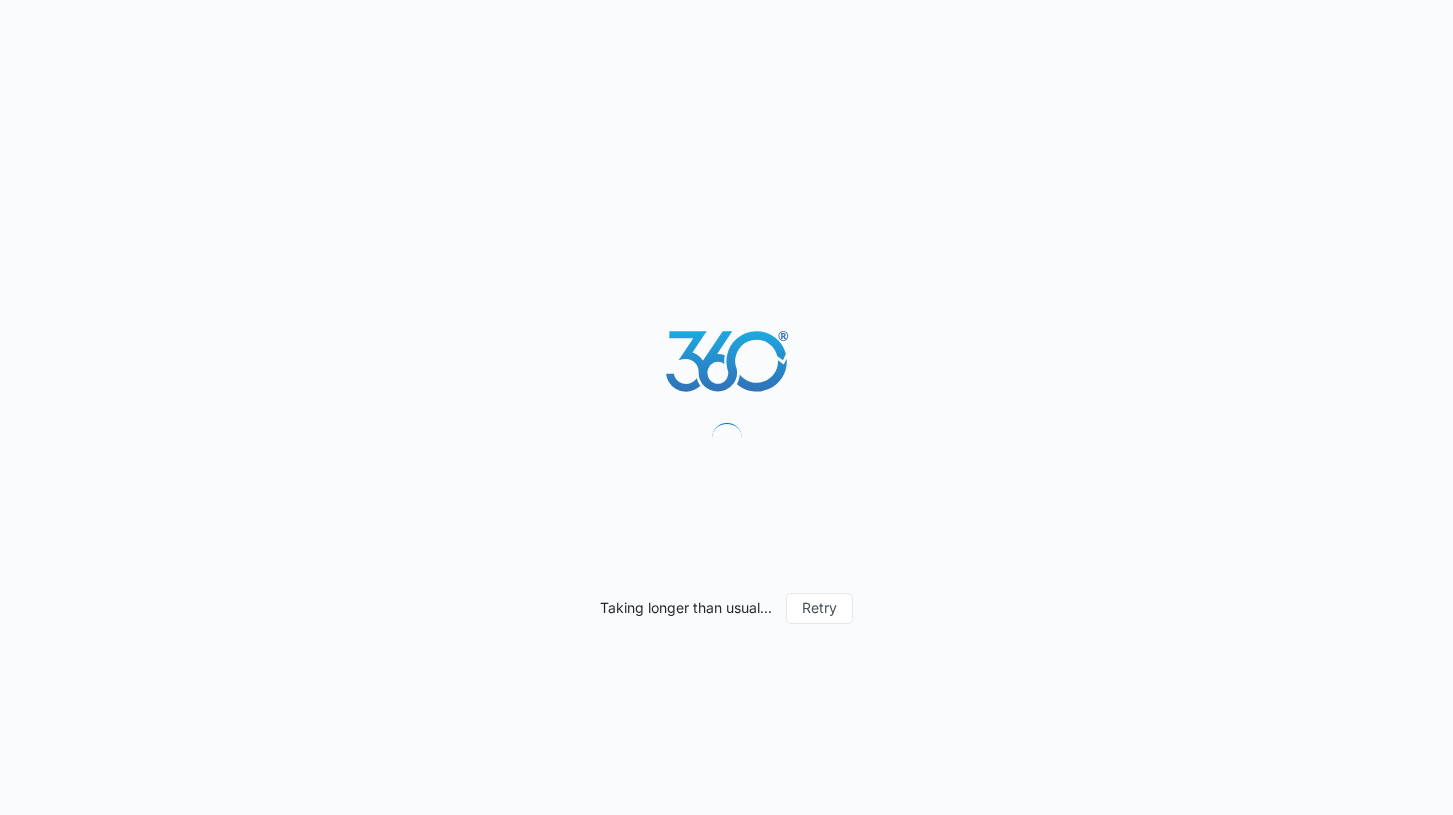 scroll, scrollTop: 0, scrollLeft: 0, axis: both 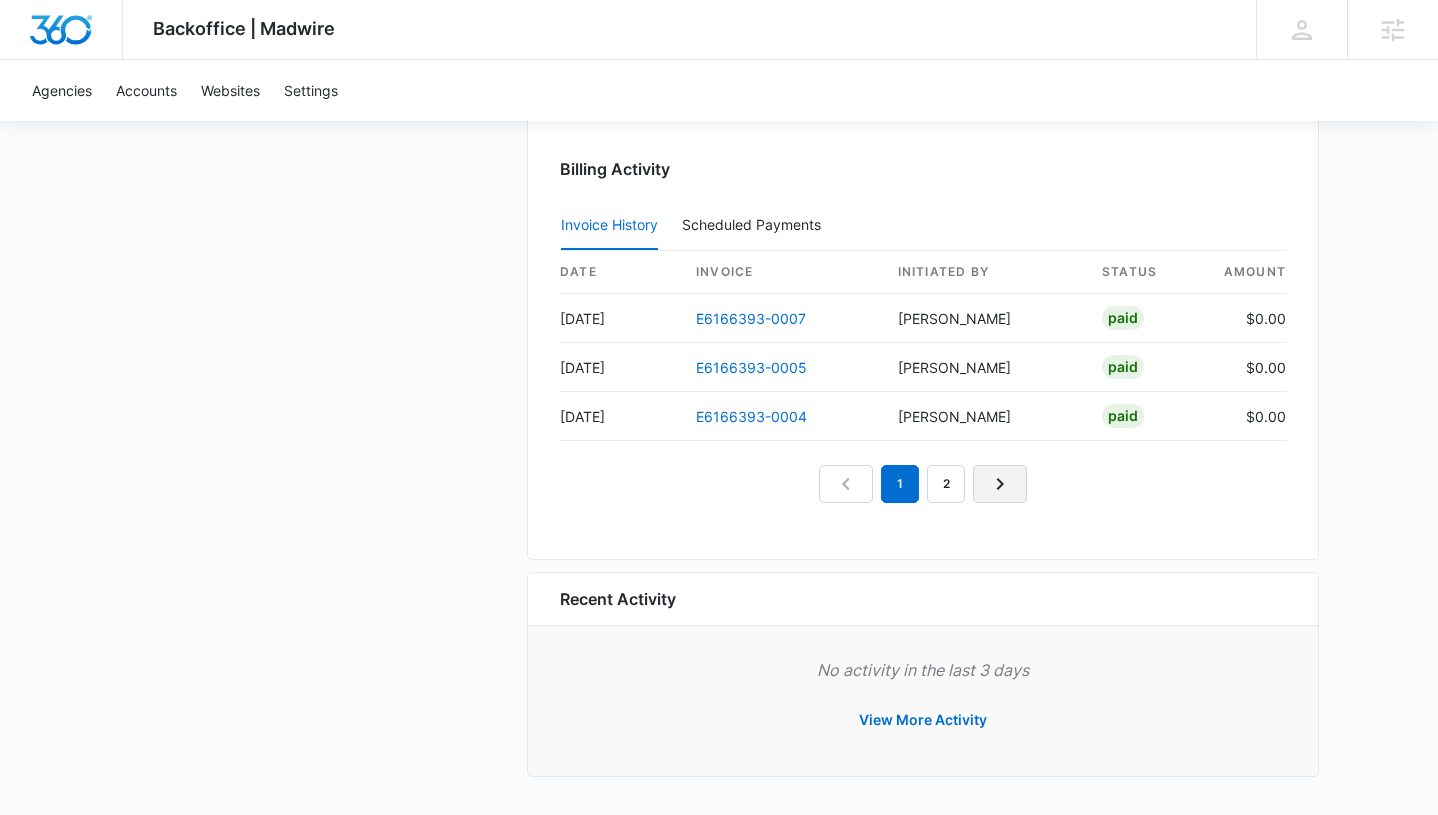 click 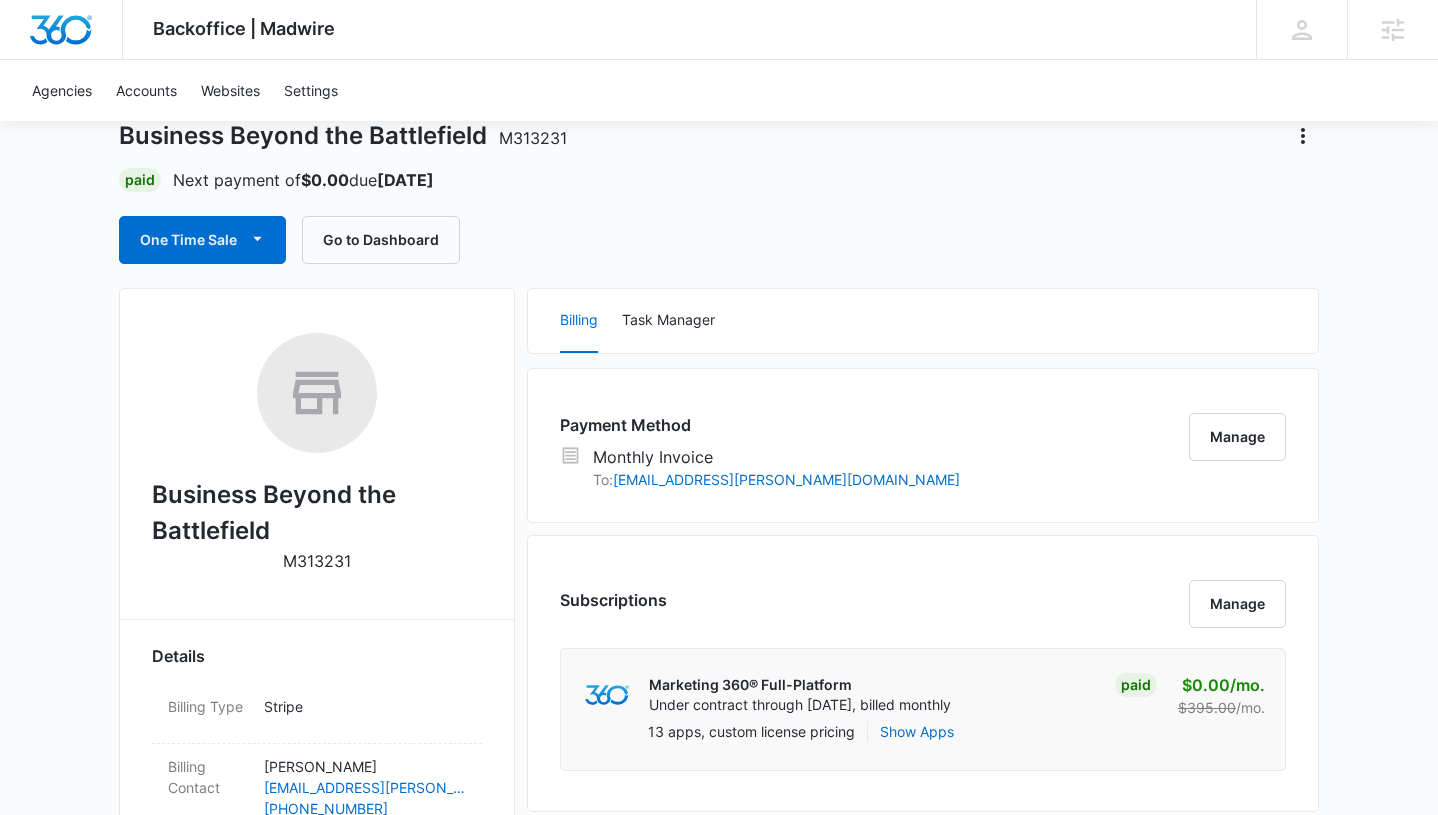 scroll, scrollTop: 107, scrollLeft: 0, axis: vertical 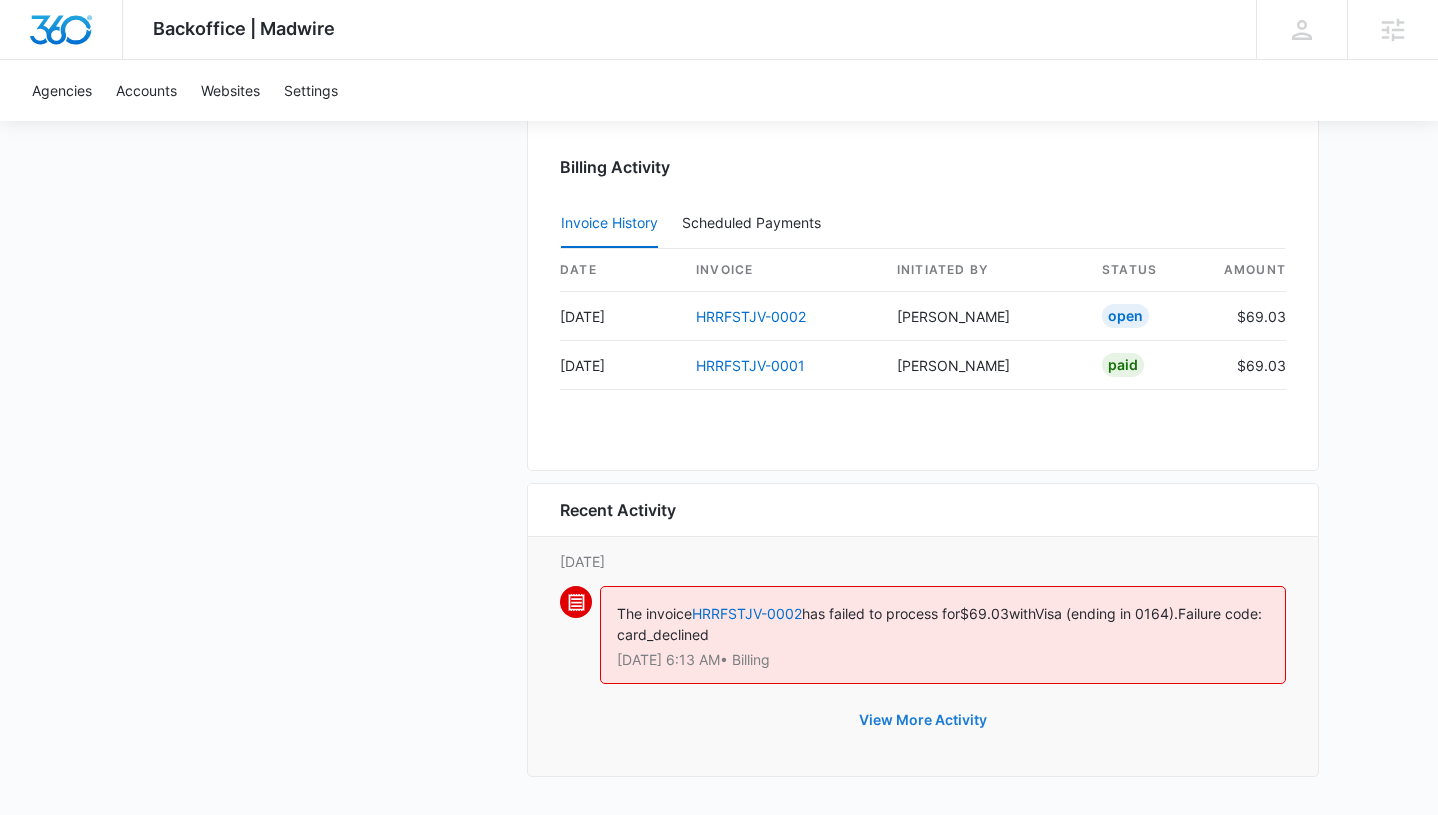 click on "View More Activity" at bounding box center (923, 720) 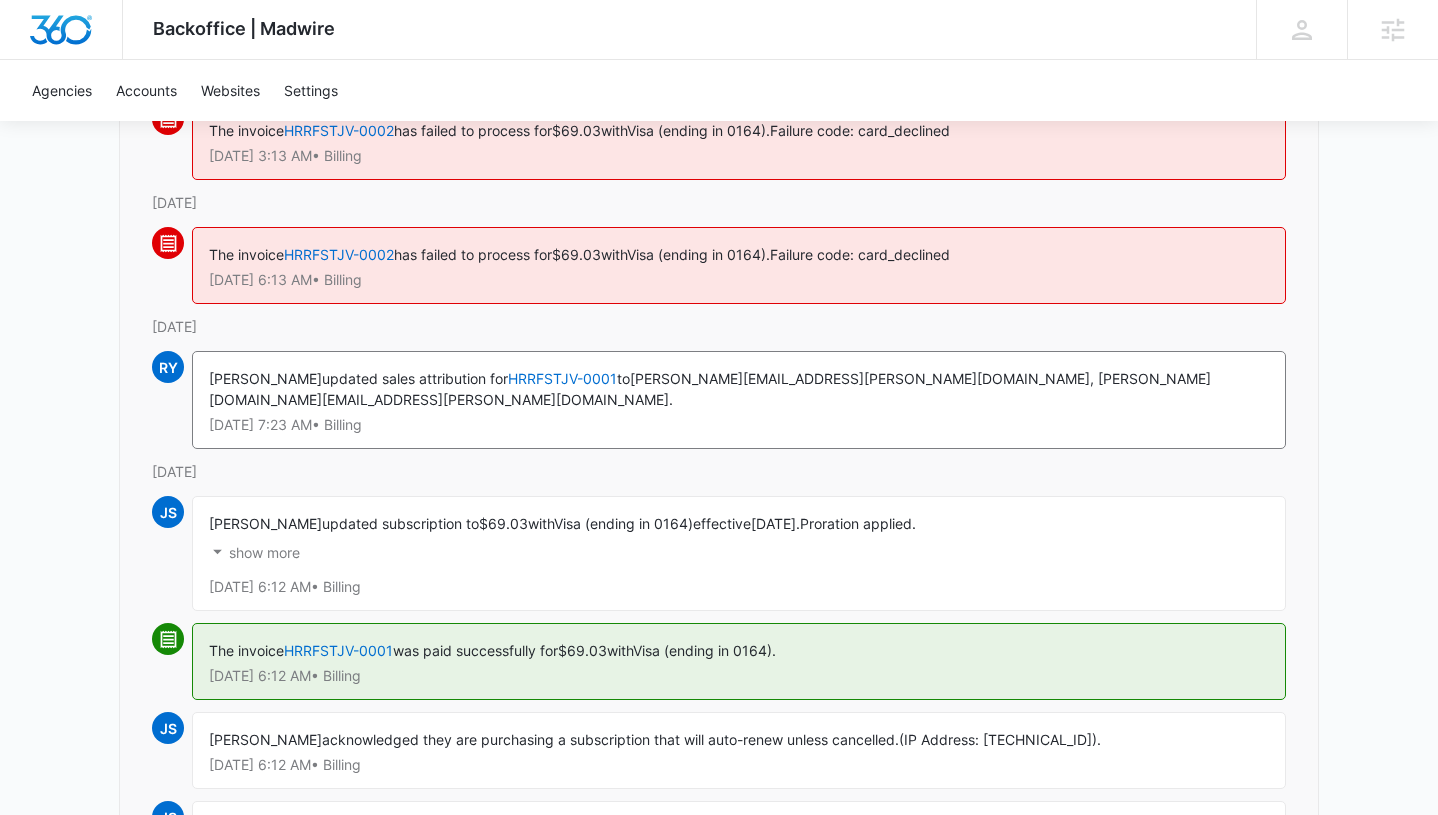 scroll, scrollTop: 0, scrollLeft: 0, axis: both 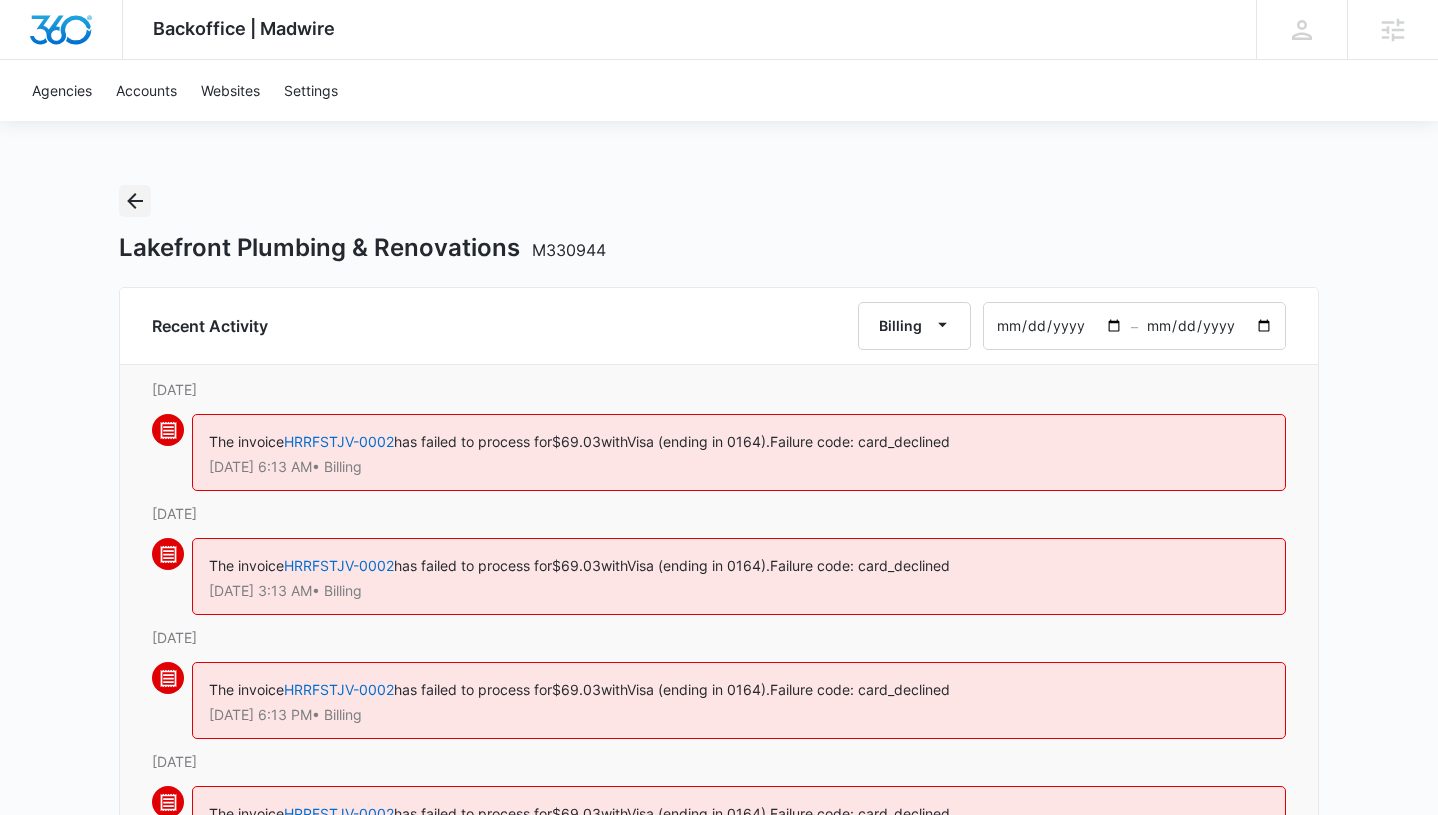 click 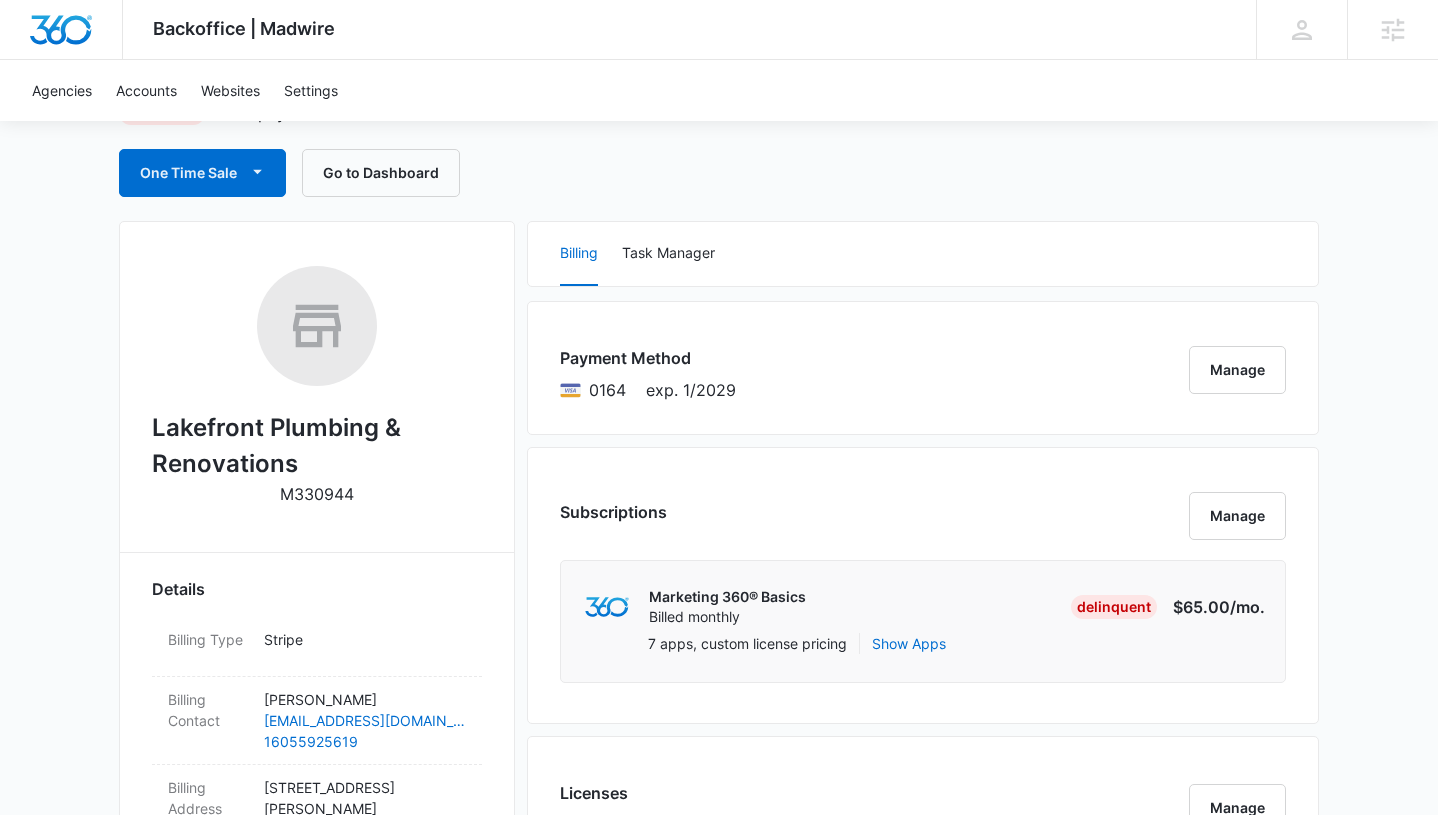 scroll, scrollTop: 255, scrollLeft: 0, axis: vertical 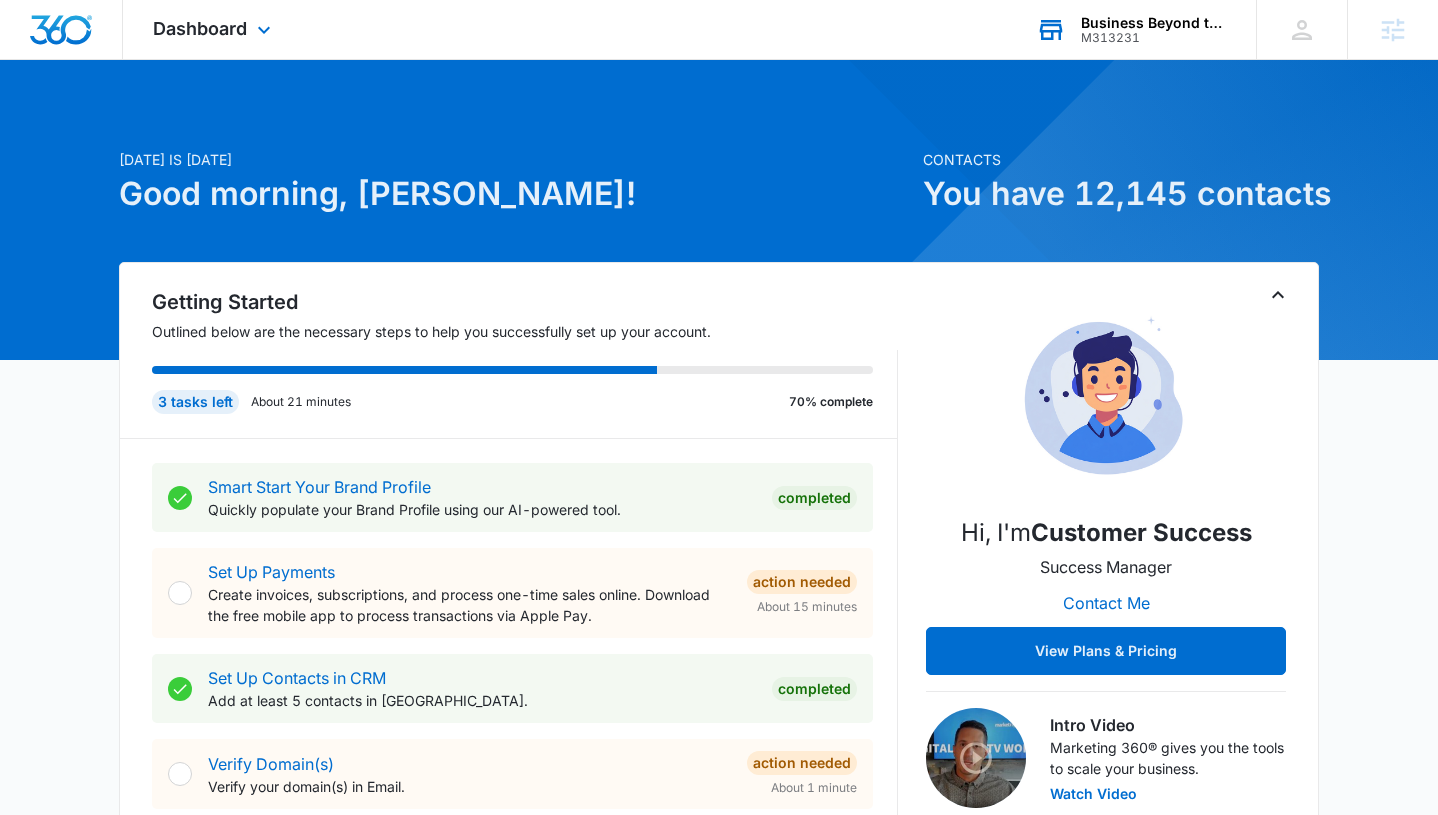 click on "M313231" at bounding box center (1154, 38) 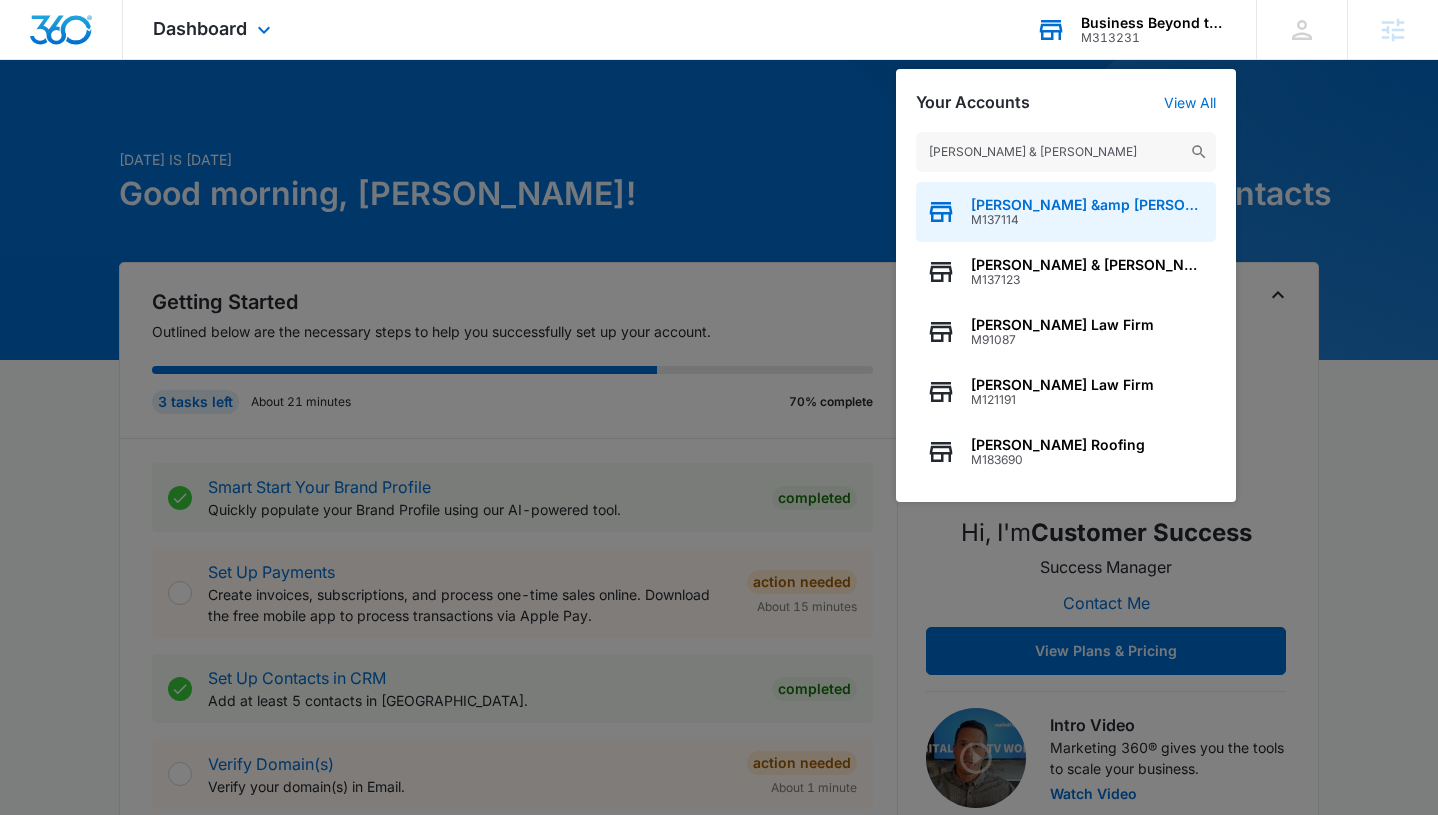 type on "Benson & Bingham" 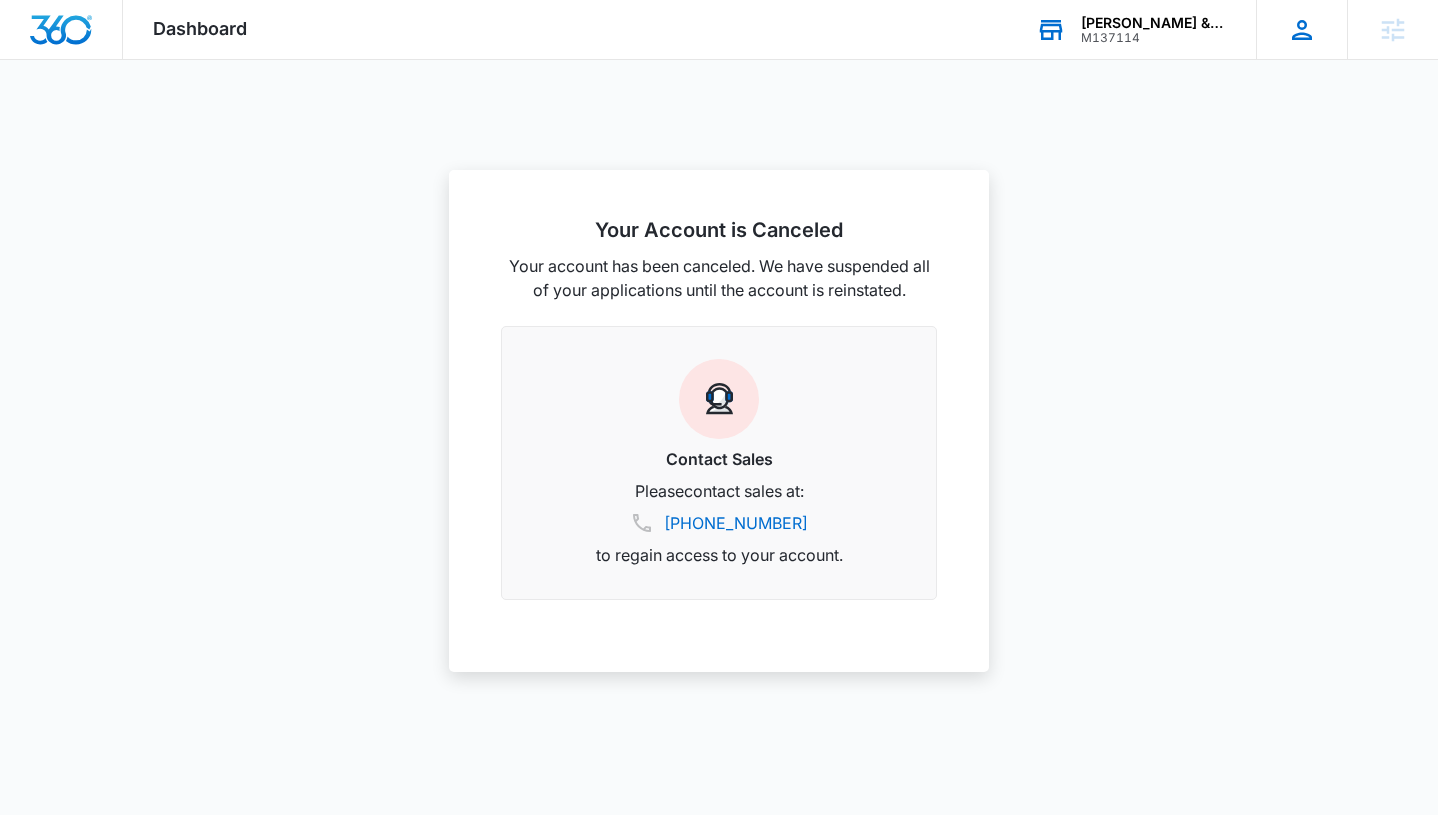 click 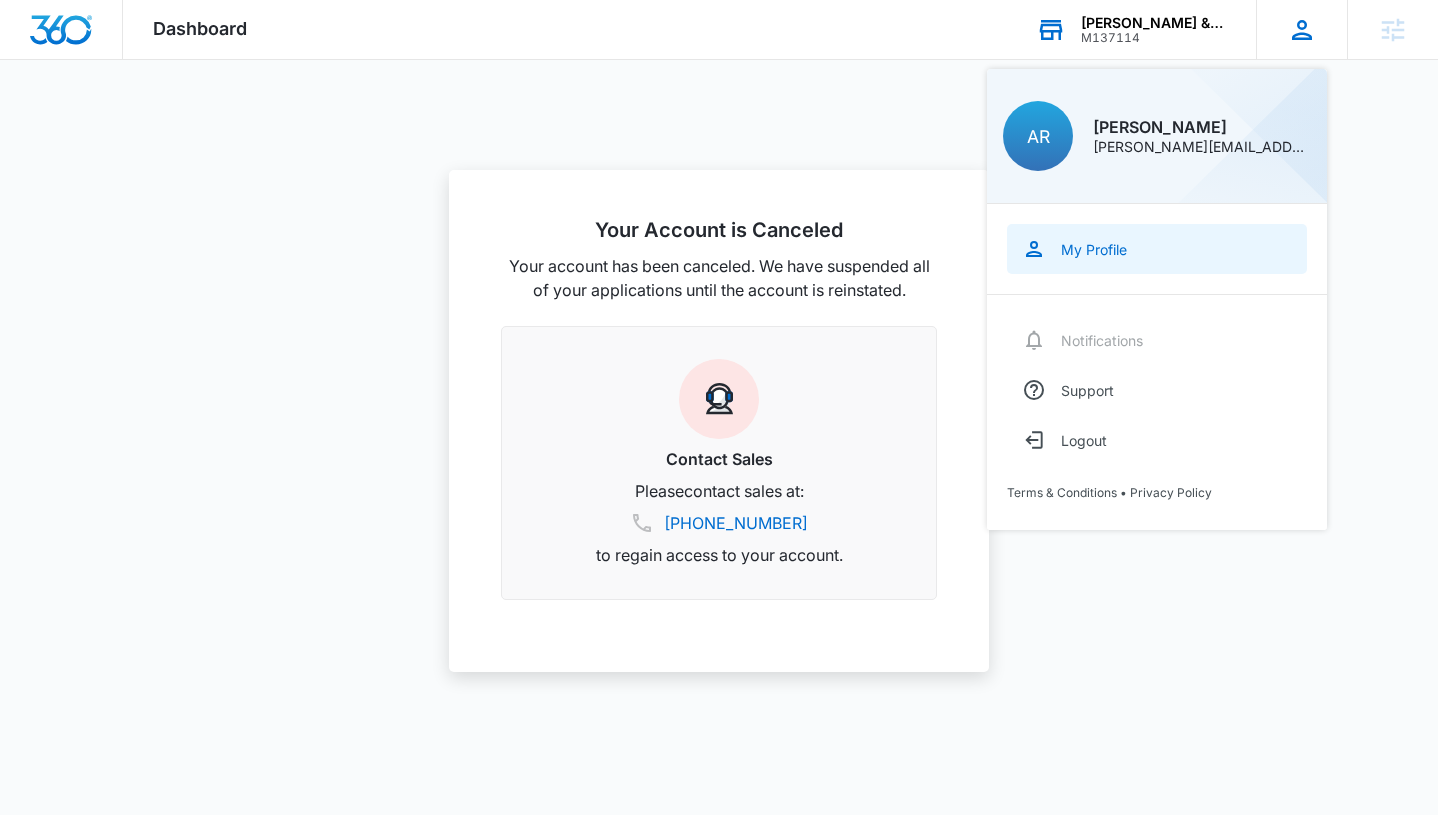 click on "My Profile" at bounding box center (1157, 249) 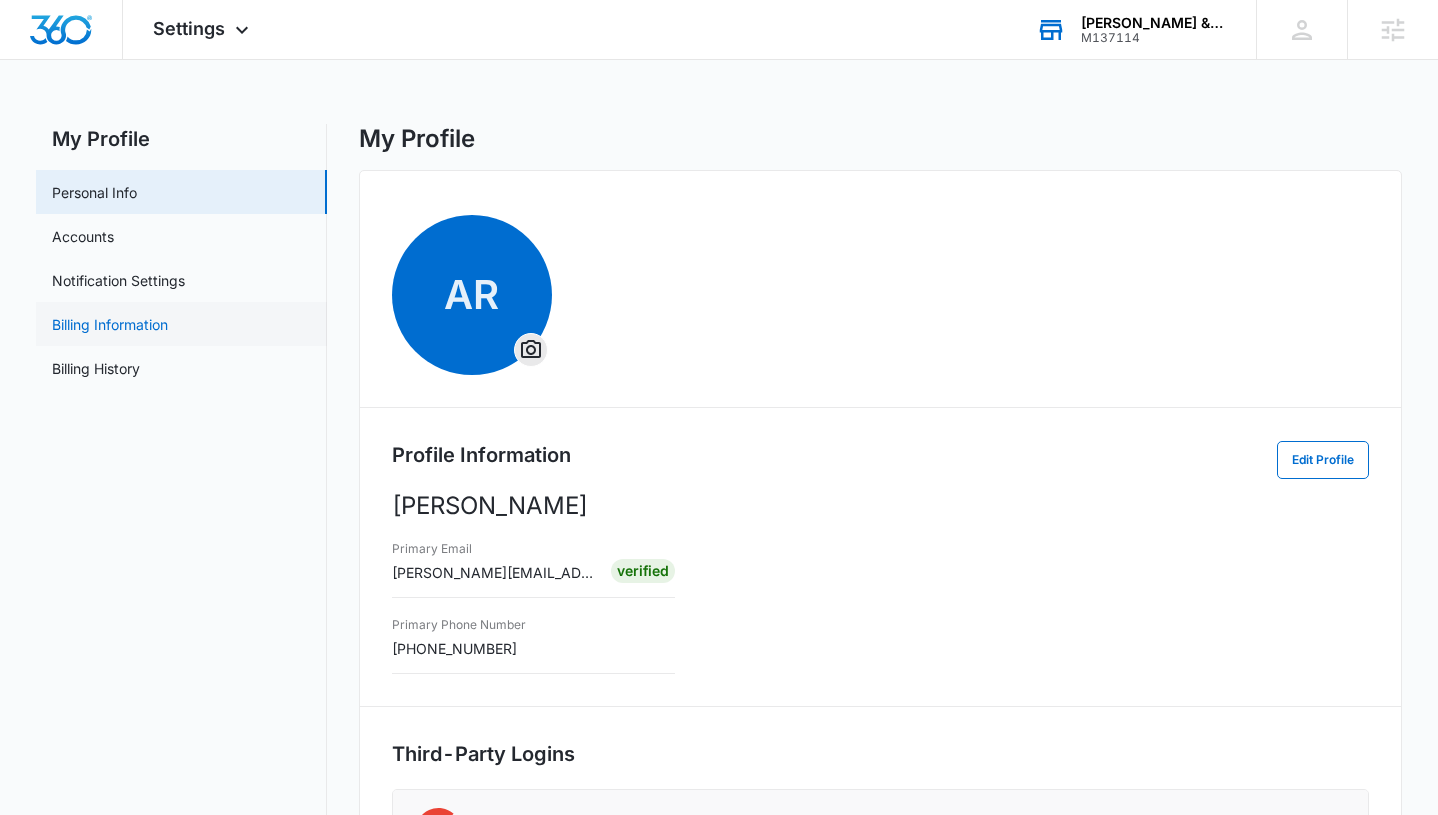 click on "Billing Information" at bounding box center (110, 324) 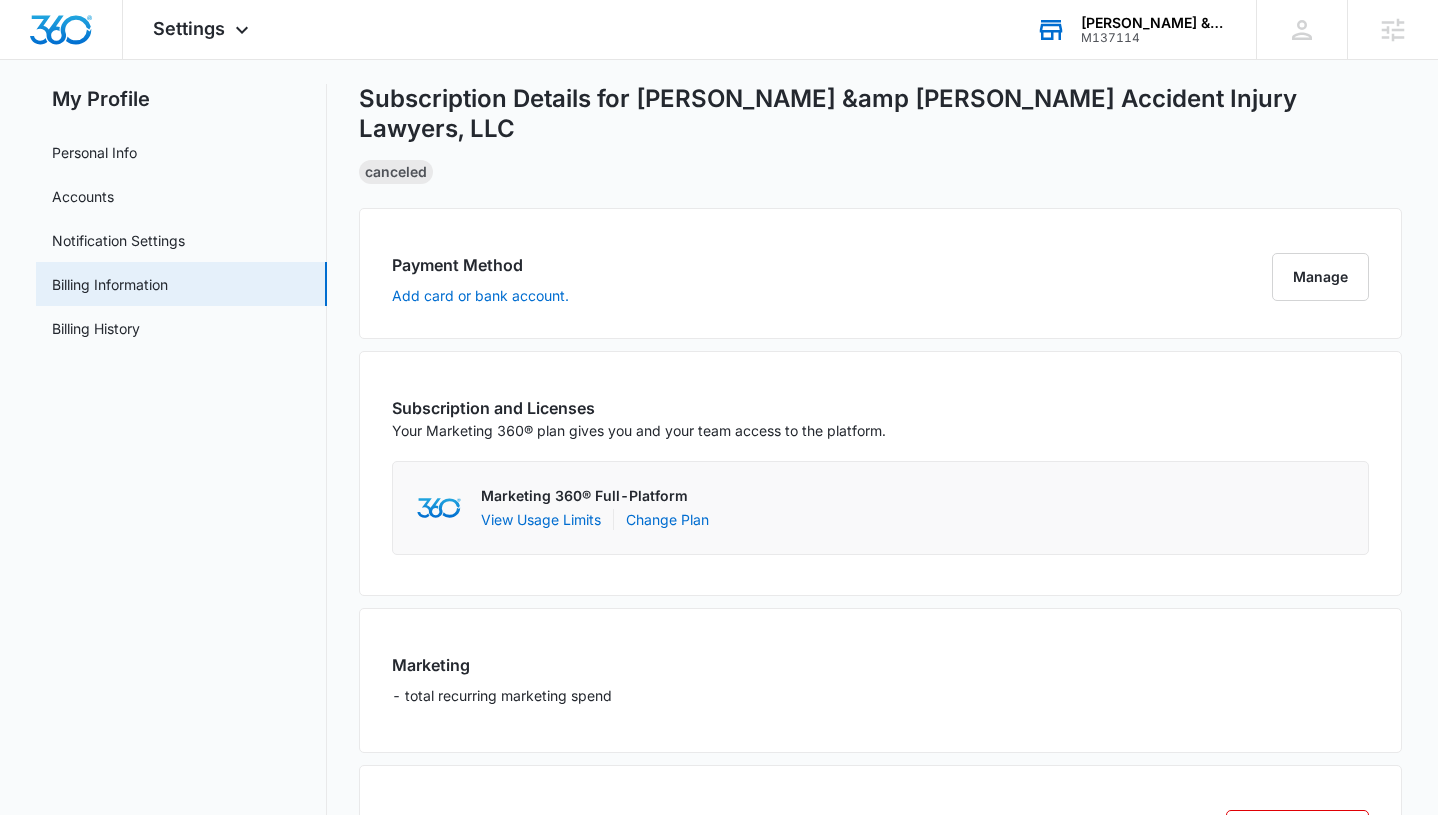 scroll, scrollTop: 0, scrollLeft: 0, axis: both 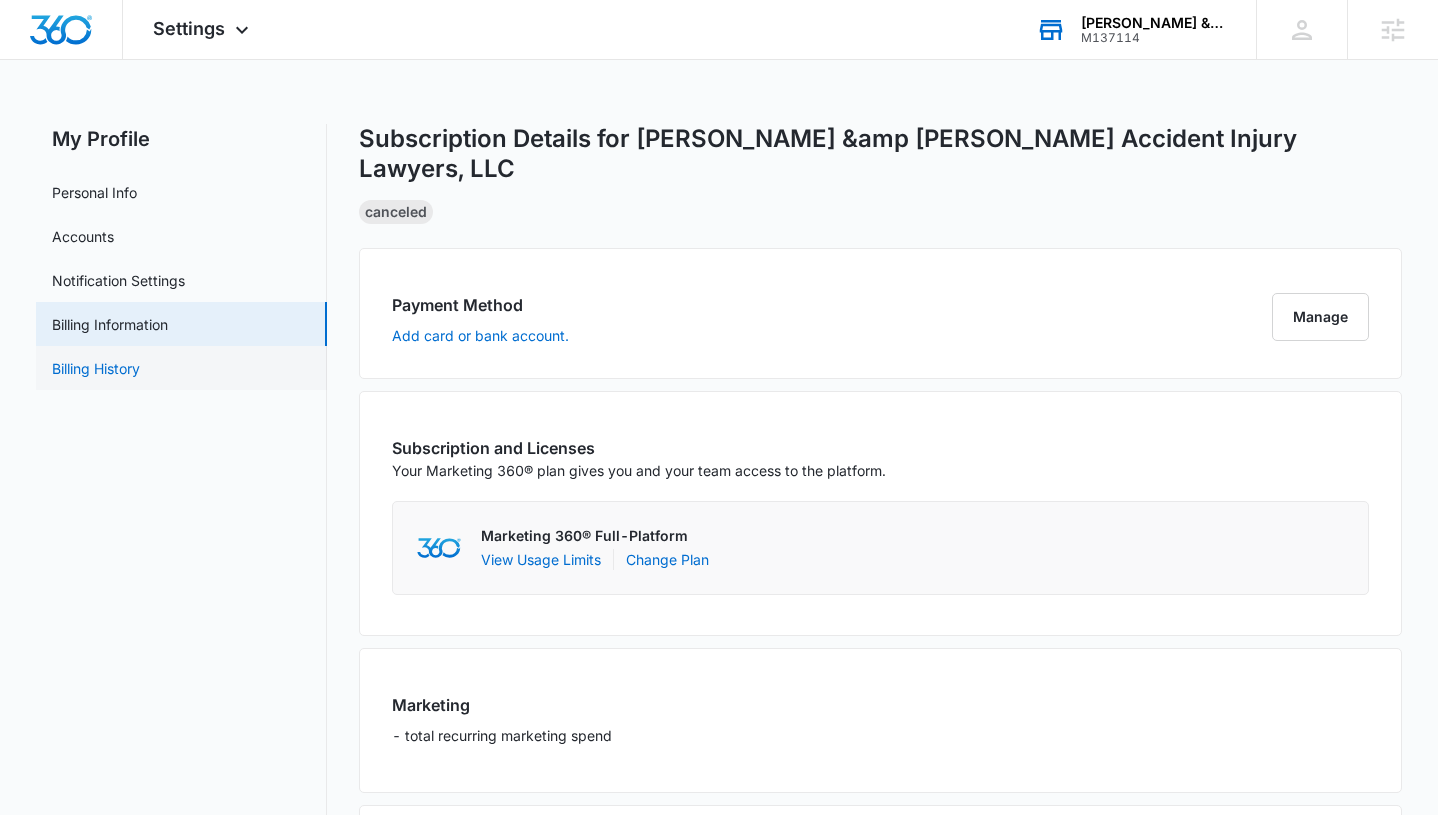 click on "Billing History" at bounding box center [96, 368] 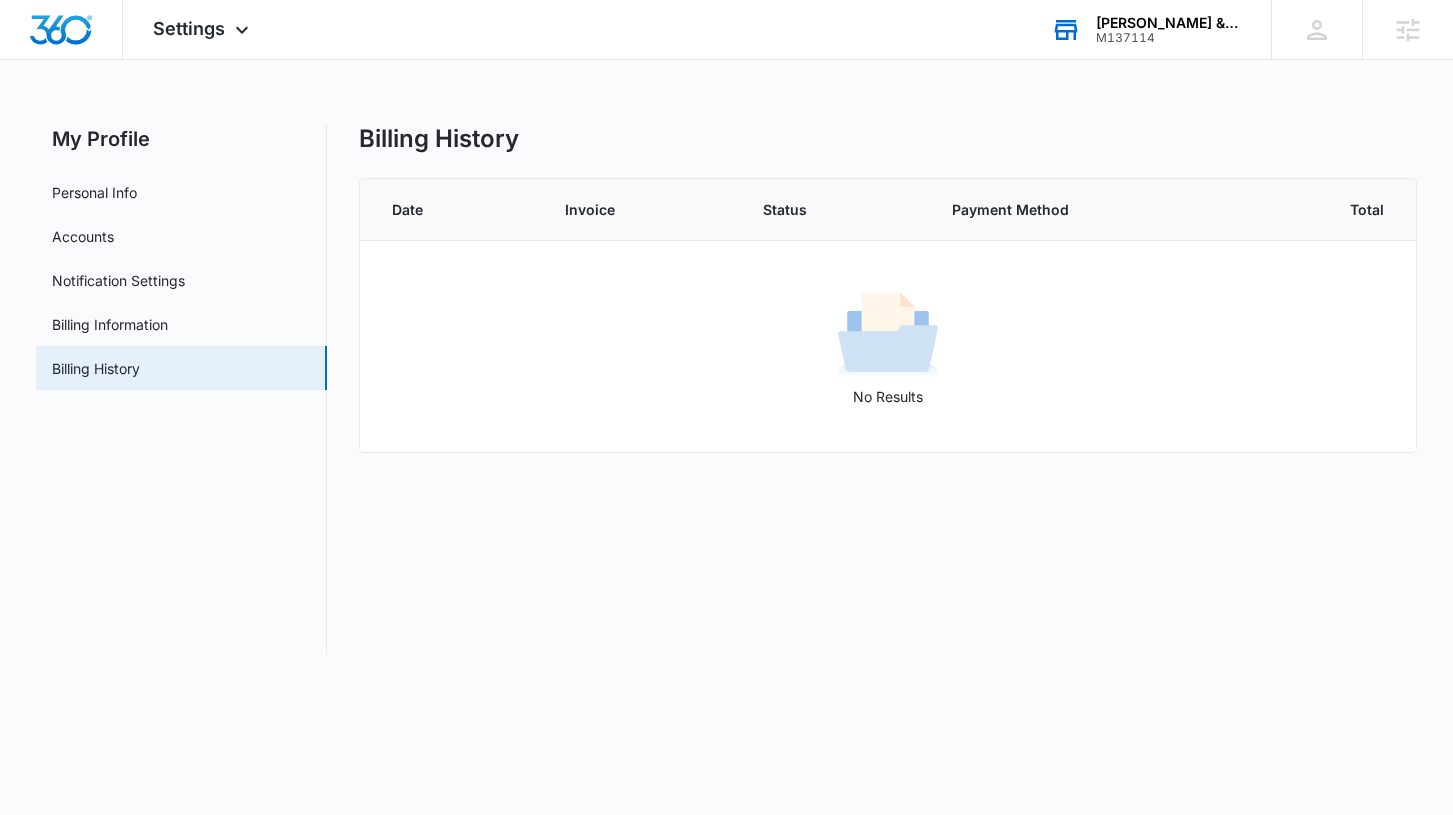 click on "M137114" at bounding box center [1169, 38] 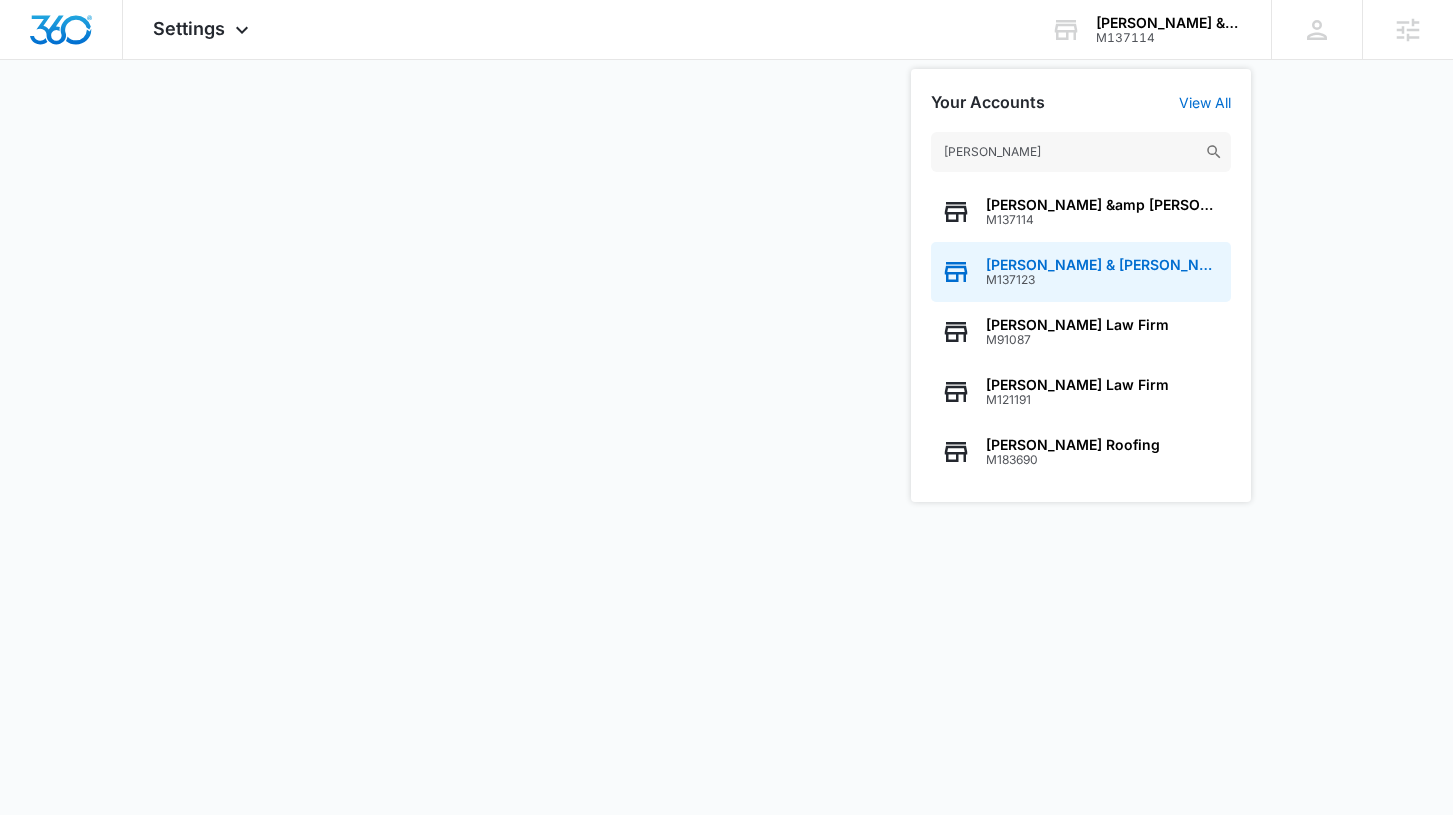 type on "benson" 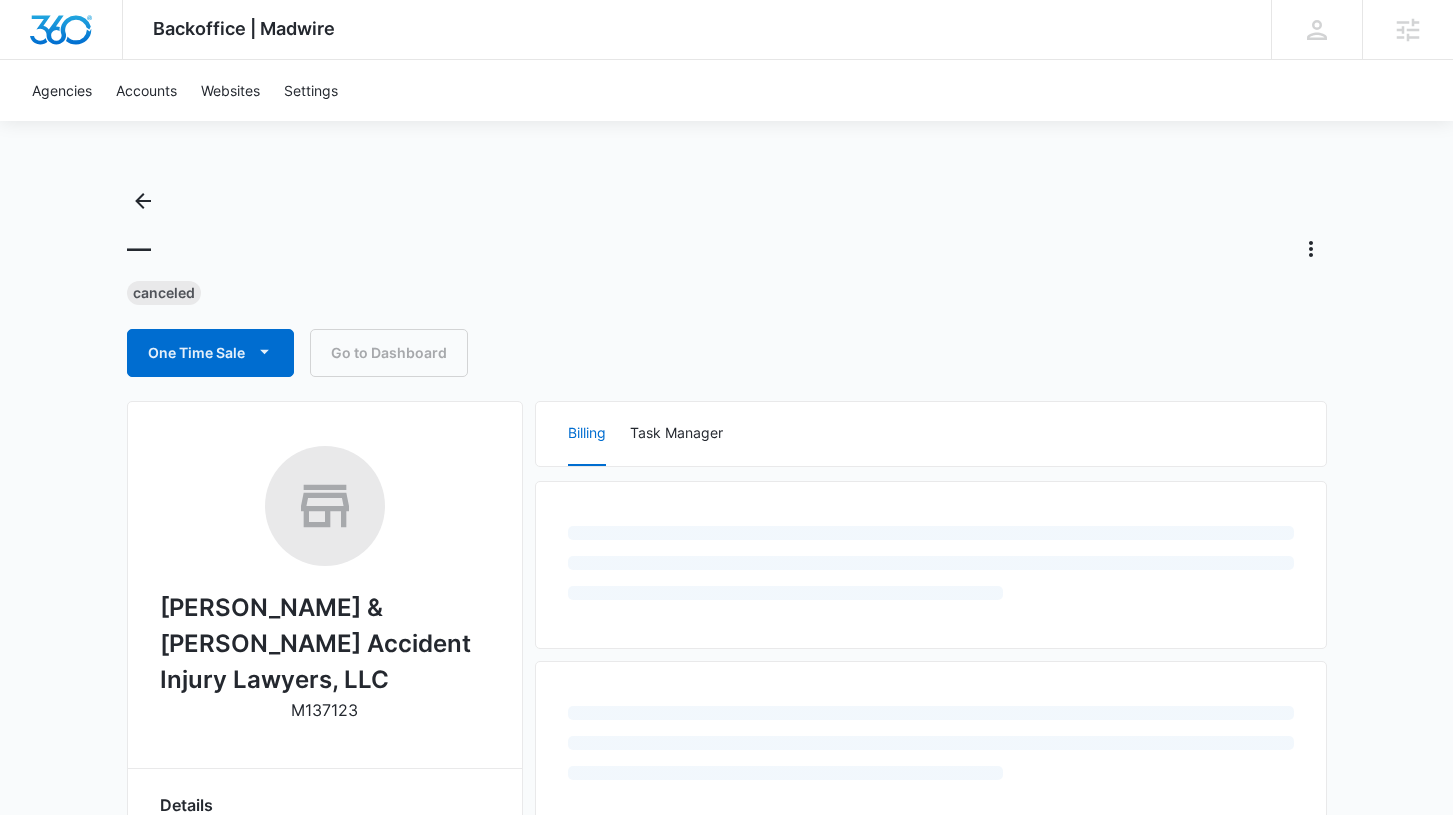 select on "US" 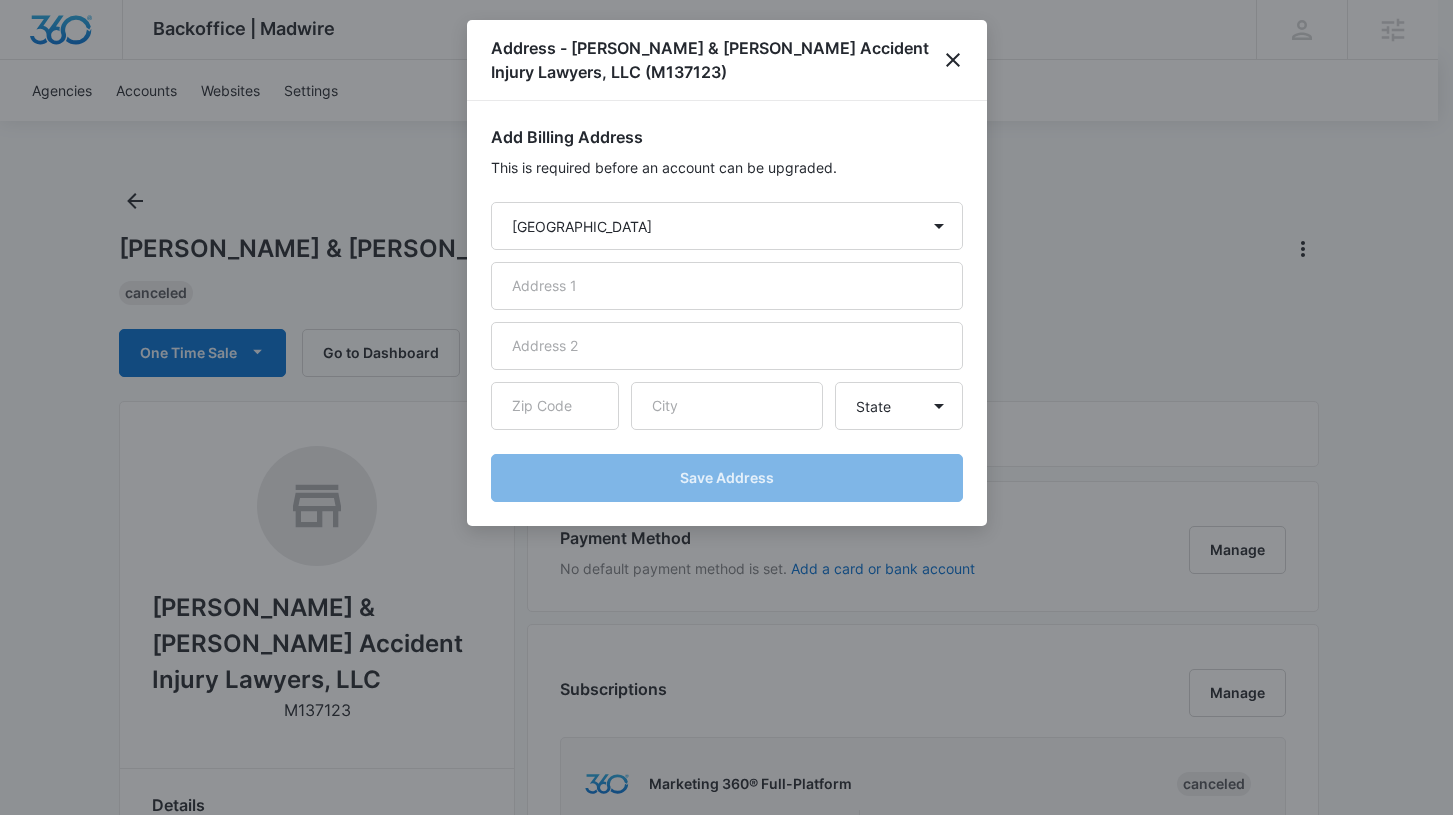 scroll, scrollTop: 0, scrollLeft: 0, axis: both 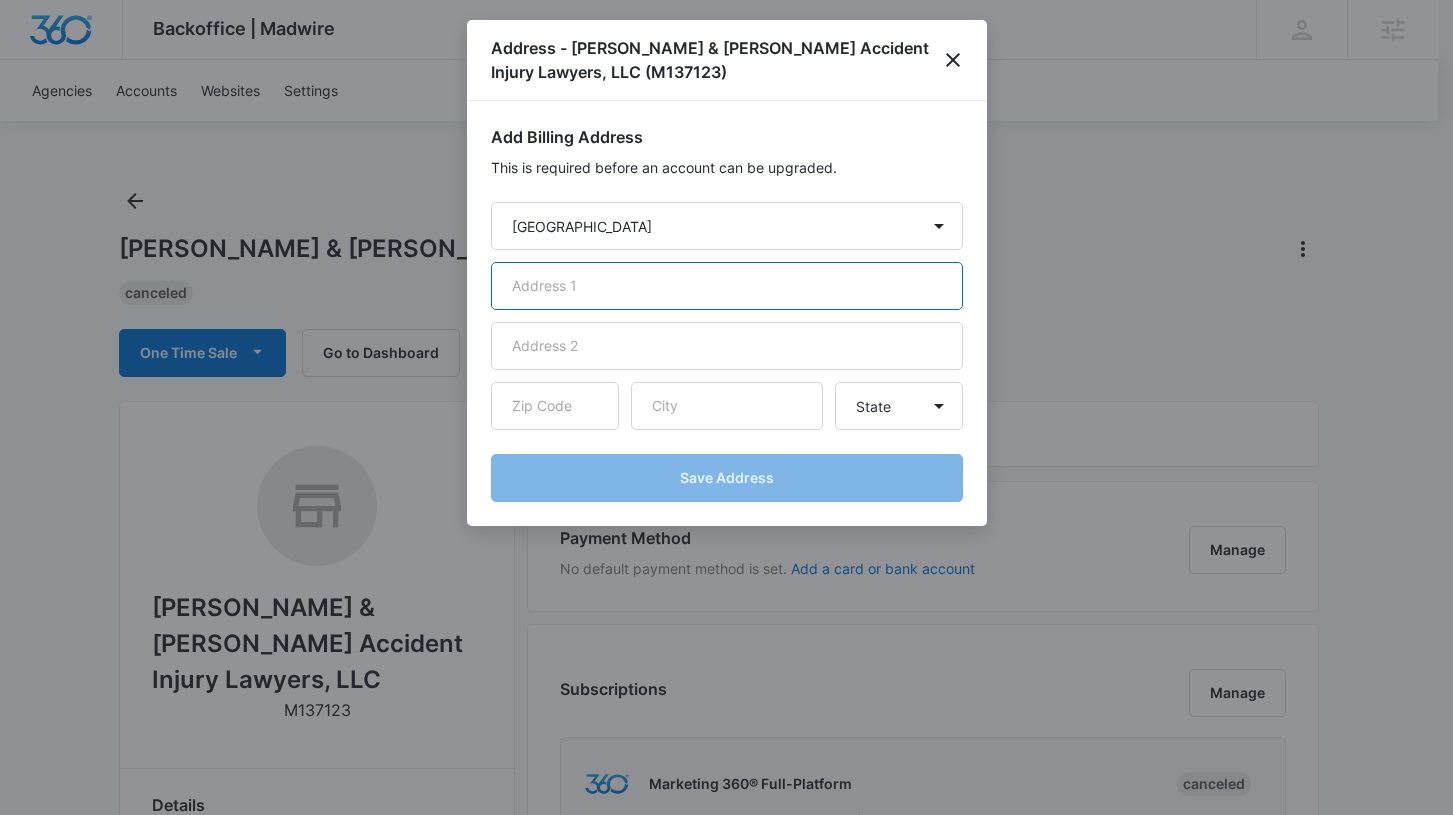 click at bounding box center (727, 286) 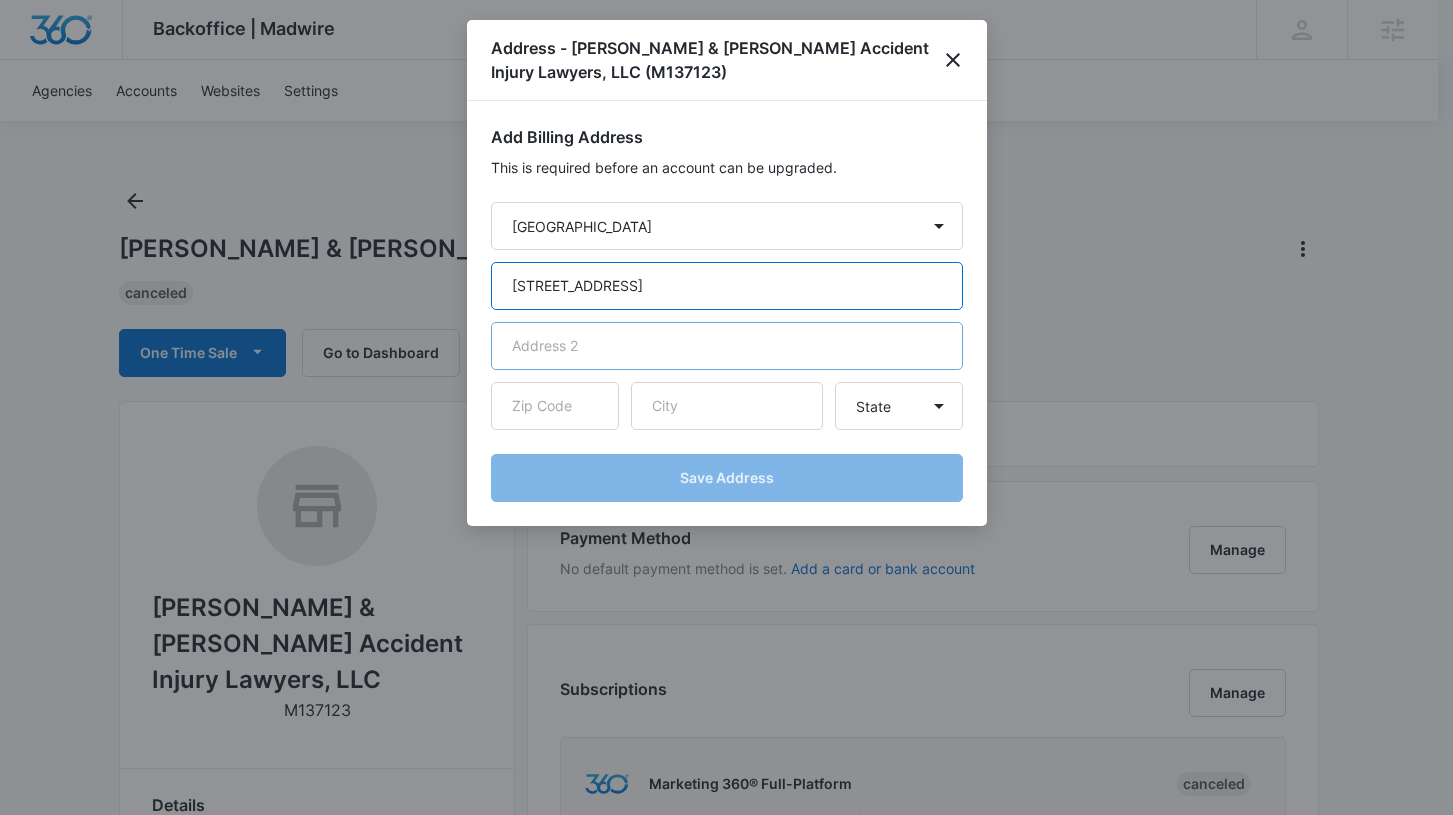 type on "1320 E Plumb Lane" 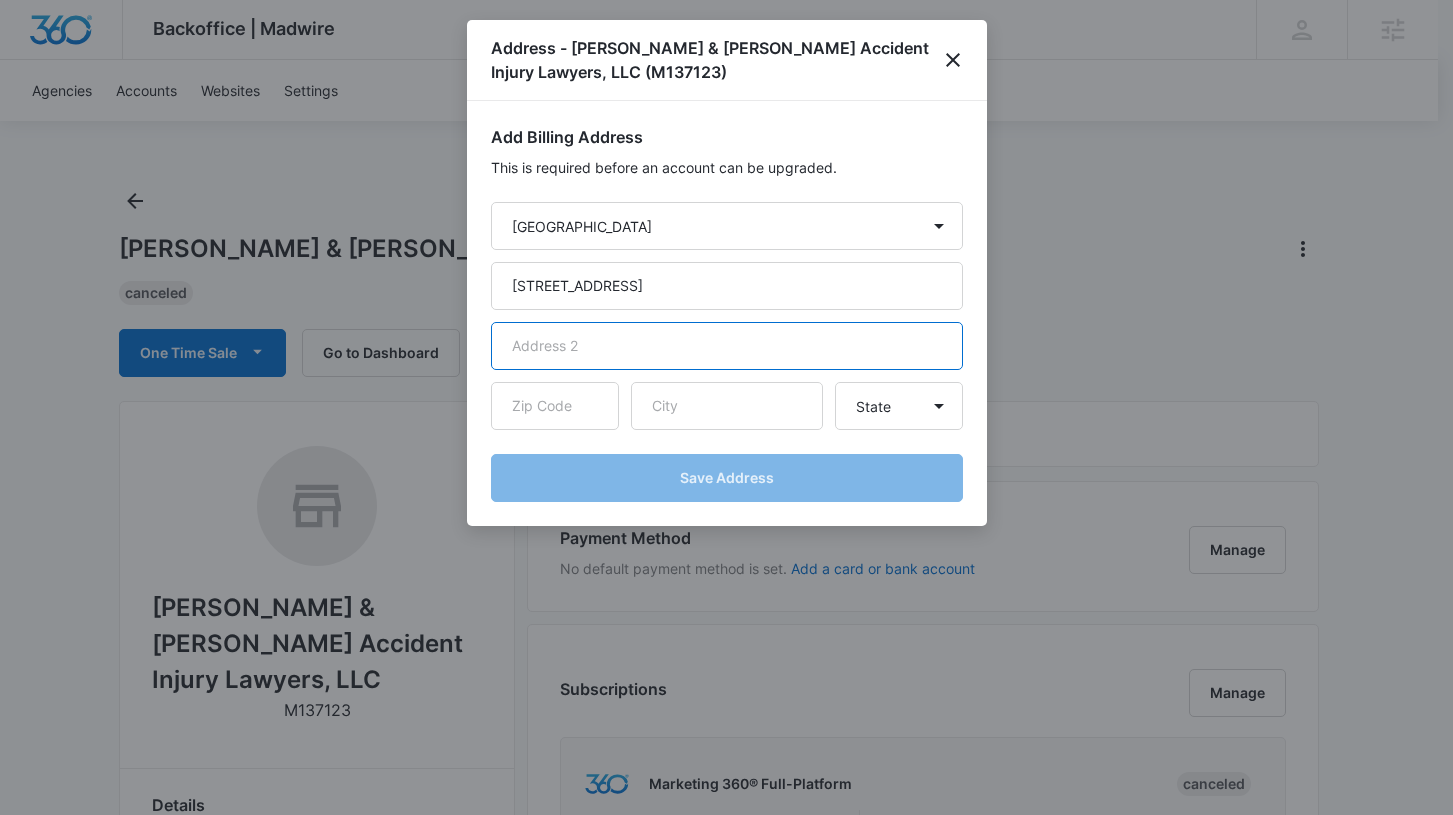 click at bounding box center (727, 346) 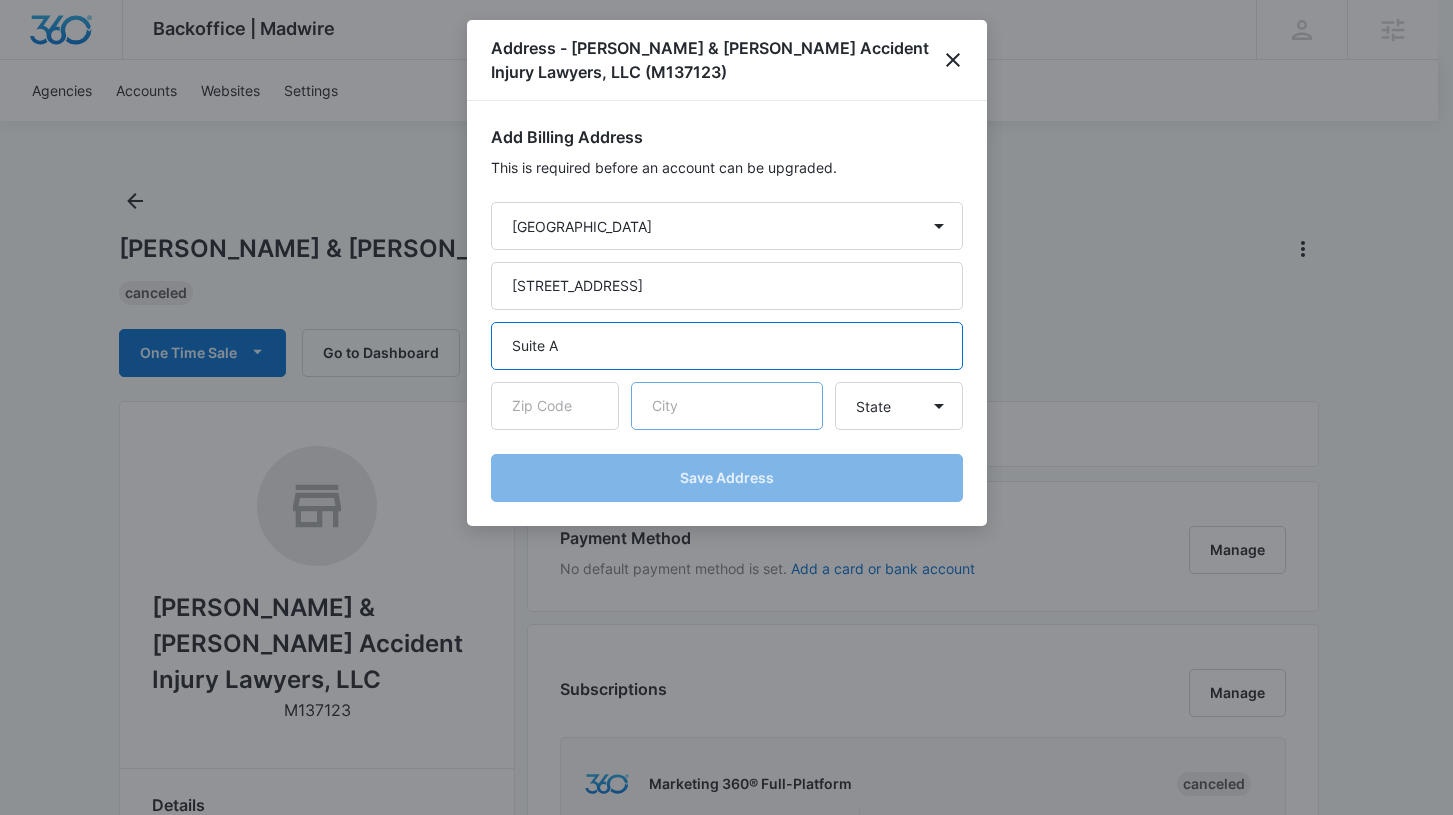 type on "Suite A" 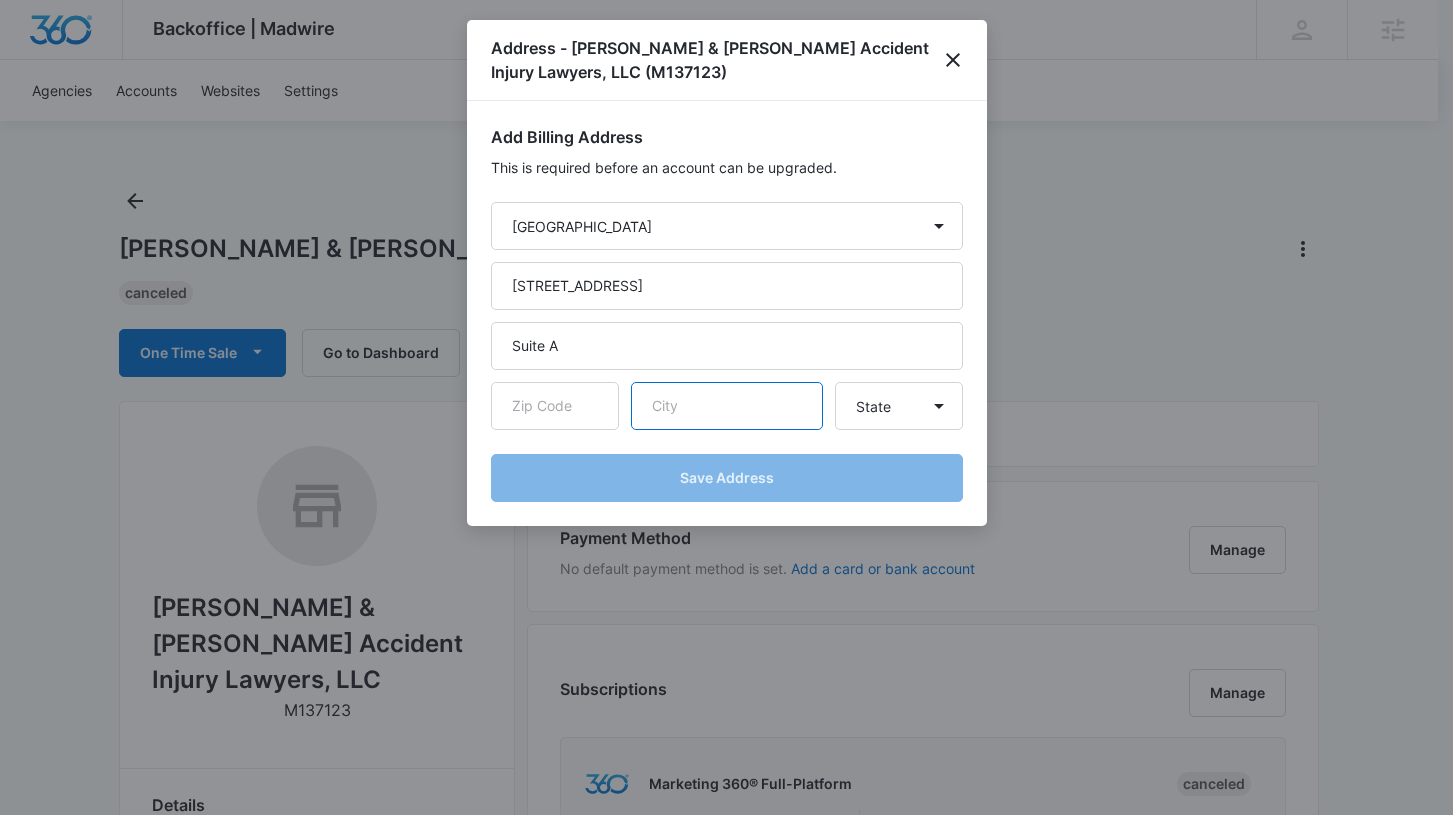 click at bounding box center [727, 406] 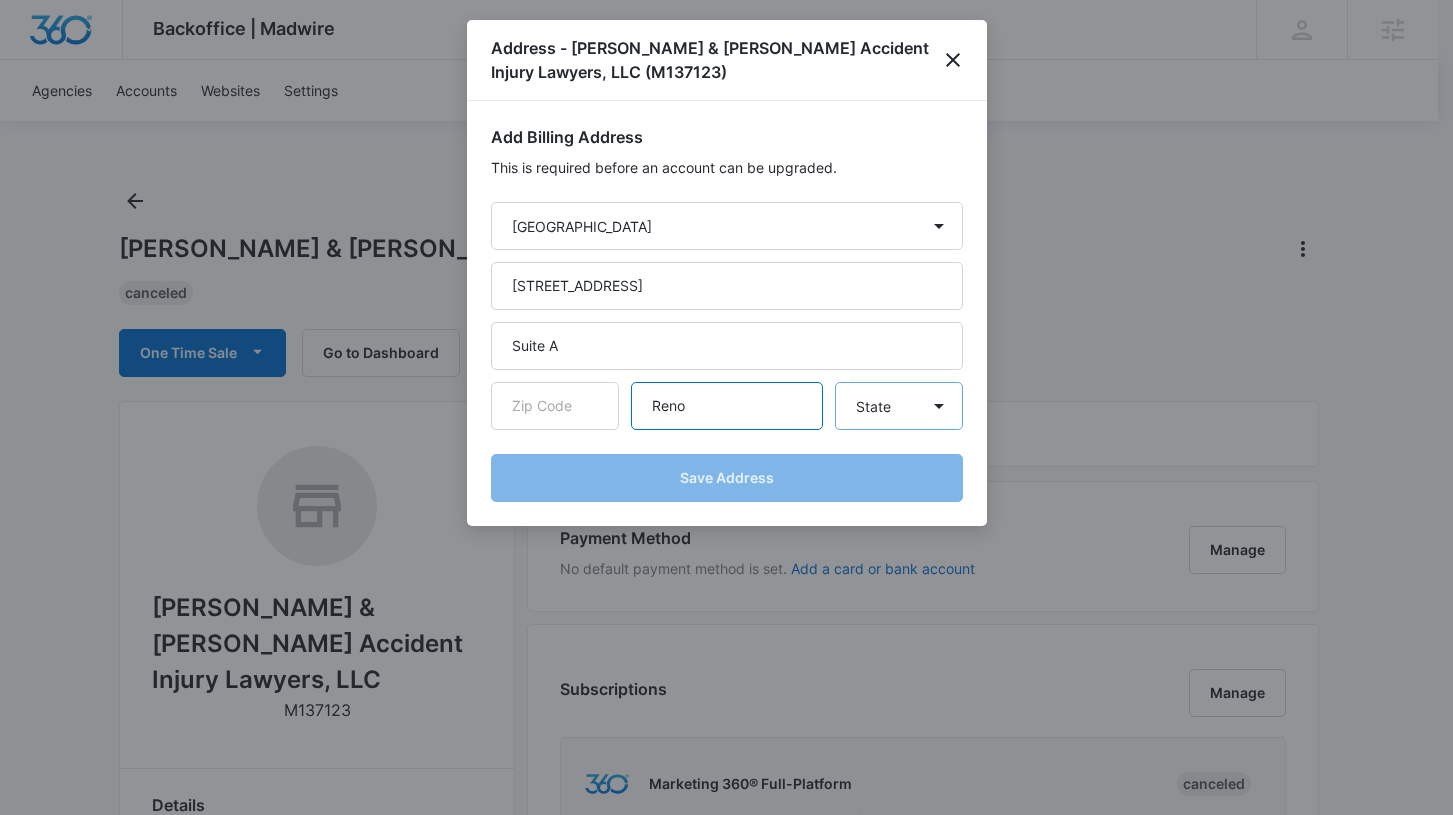 type on "Reno" 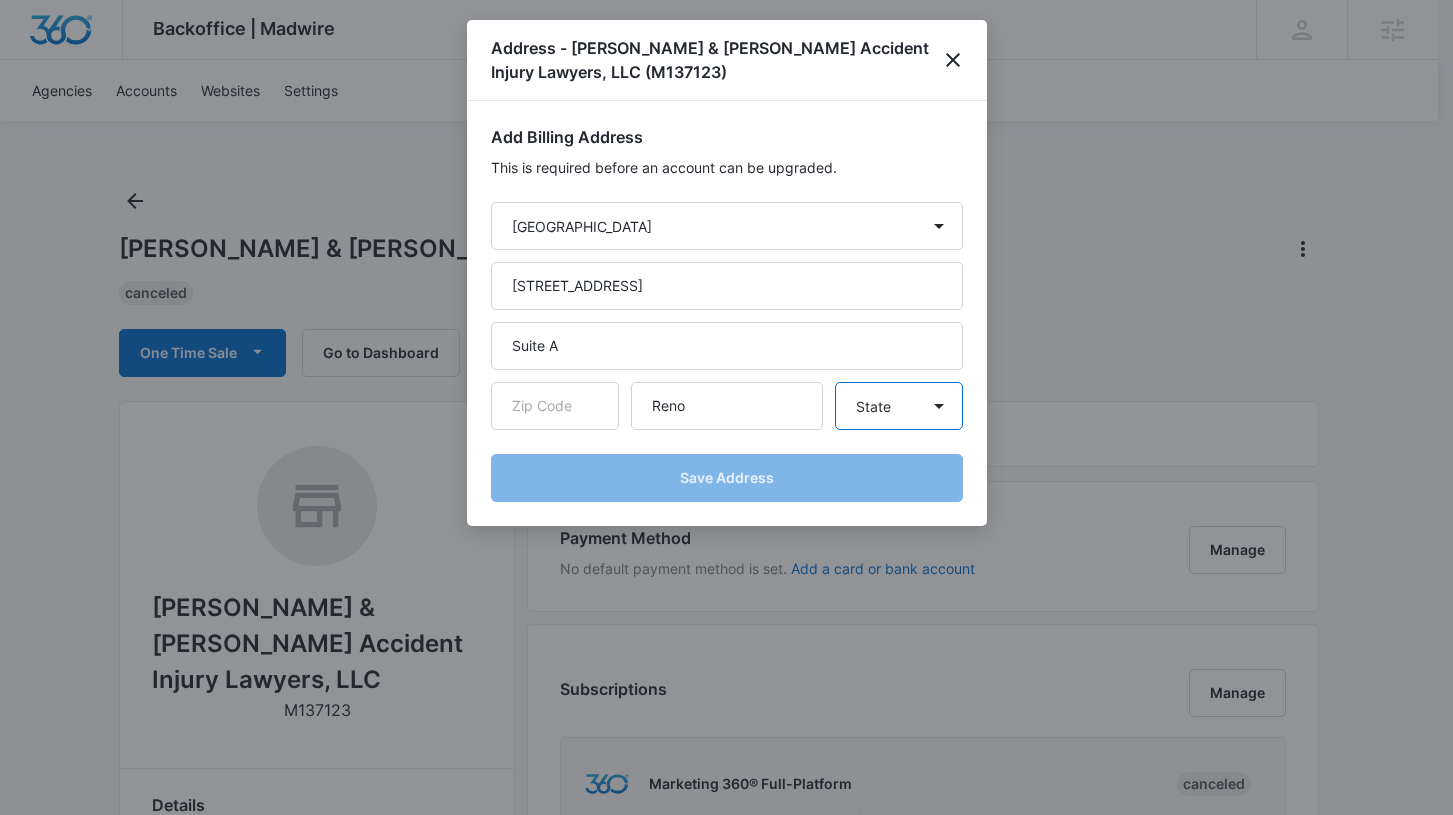 click on "State Alaska Alabama Arkansas American Samoa Arizona California Colorado Connecticut District of Columbia Delaware Florida Georgia Guam Hawaii Iowa Idaho Illinois Indiana Kansas Kentucky Louisiana Massachusetts Maryland Maine Michigan Minnesota Missouri Northern Mariana Islands Mississippi Montana North Carolina North Dakota Nebraska New Hampshire New Jersey New Mexico Nevada New York Ohio Oklahoma Oregon Pennsylvania Puerto Rico Rhode Island South Carolina South Dakota Tennessee Texas United States Minor Outlying Islands Utah Virginia Virgin Islands, U.S. Vermont Washington Wisconsin West Virginia Wyoming" at bounding box center (899, 406) 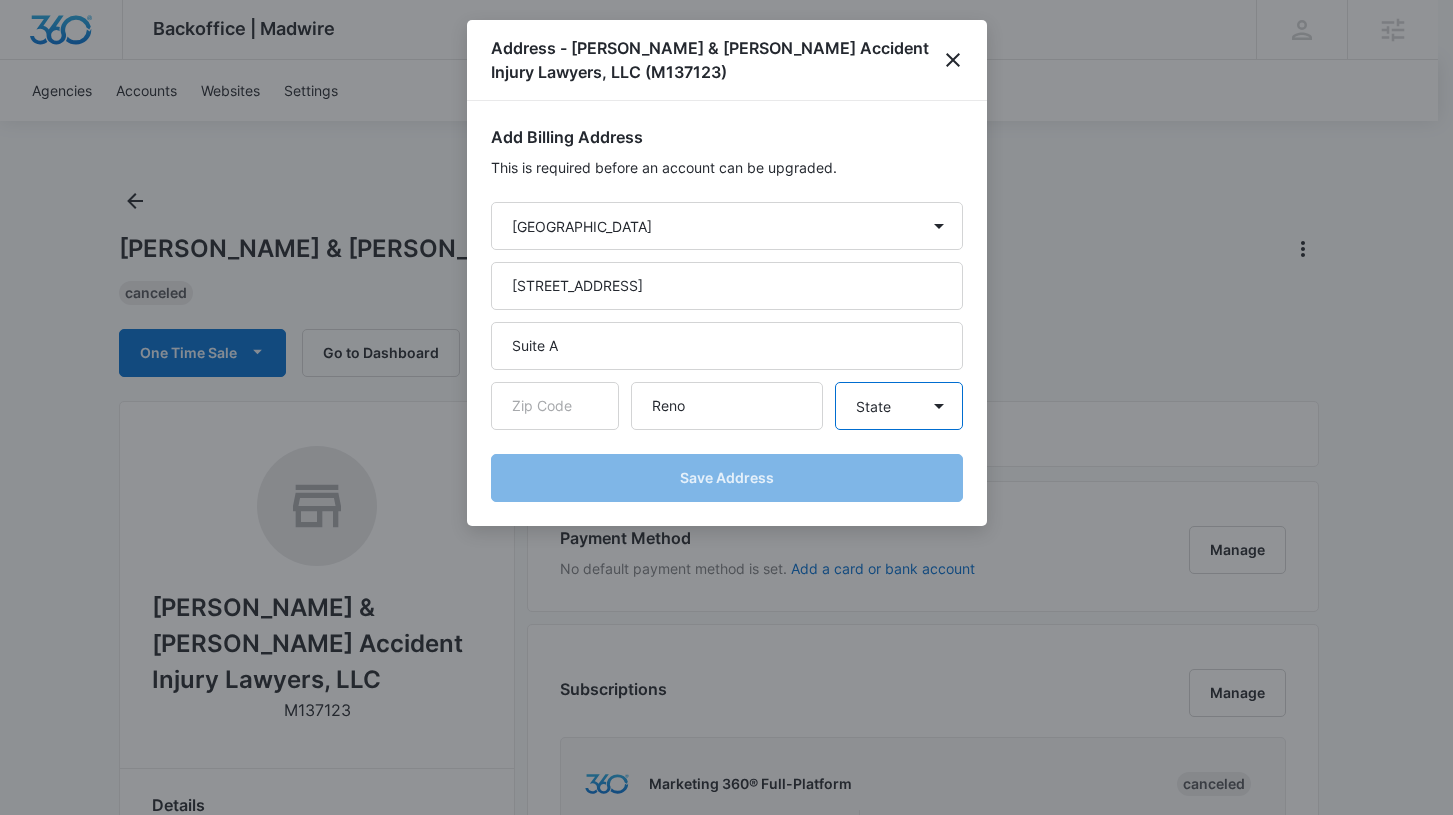 select on "NV" 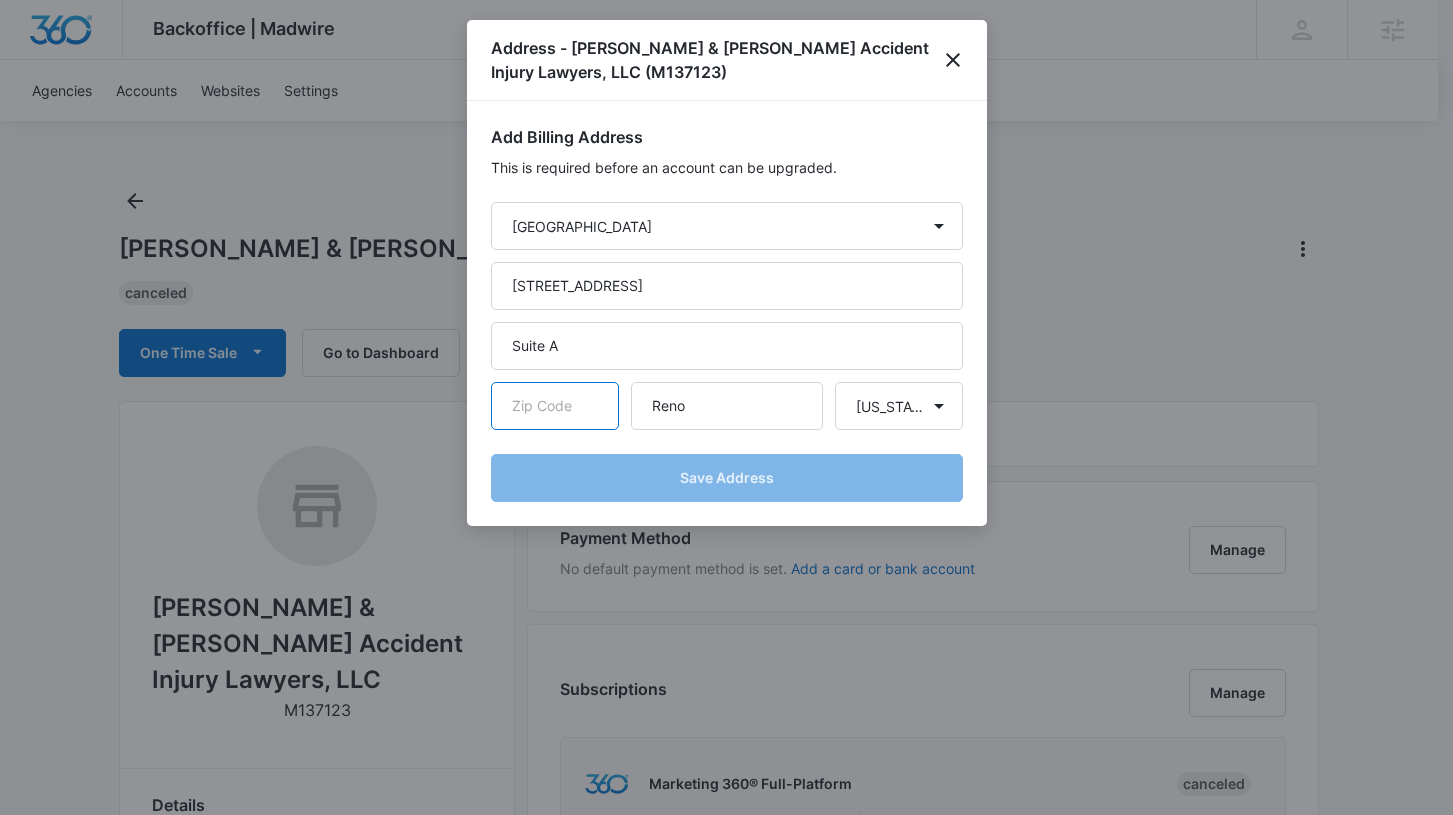 click at bounding box center (555, 406) 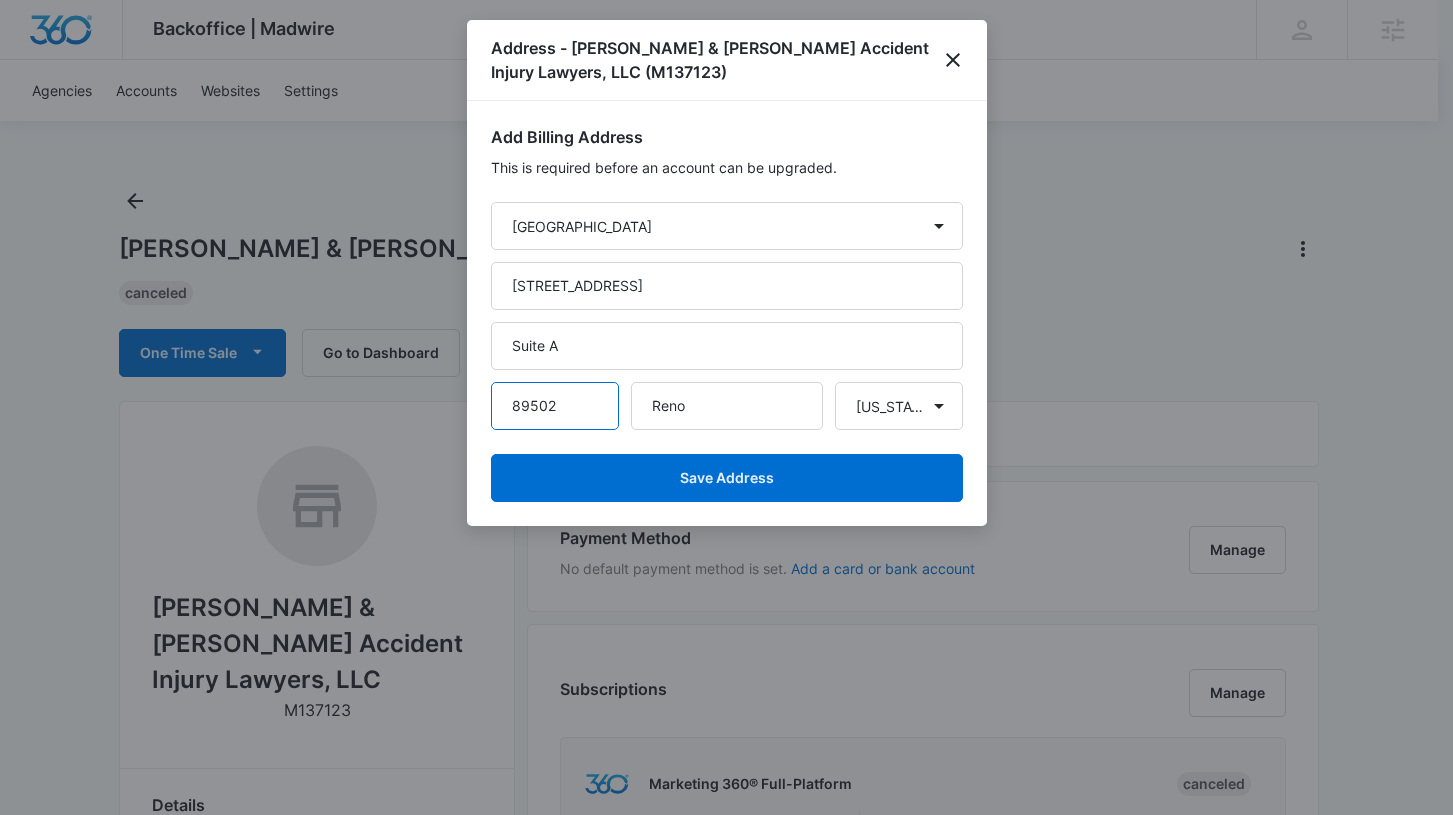 type on "89502" 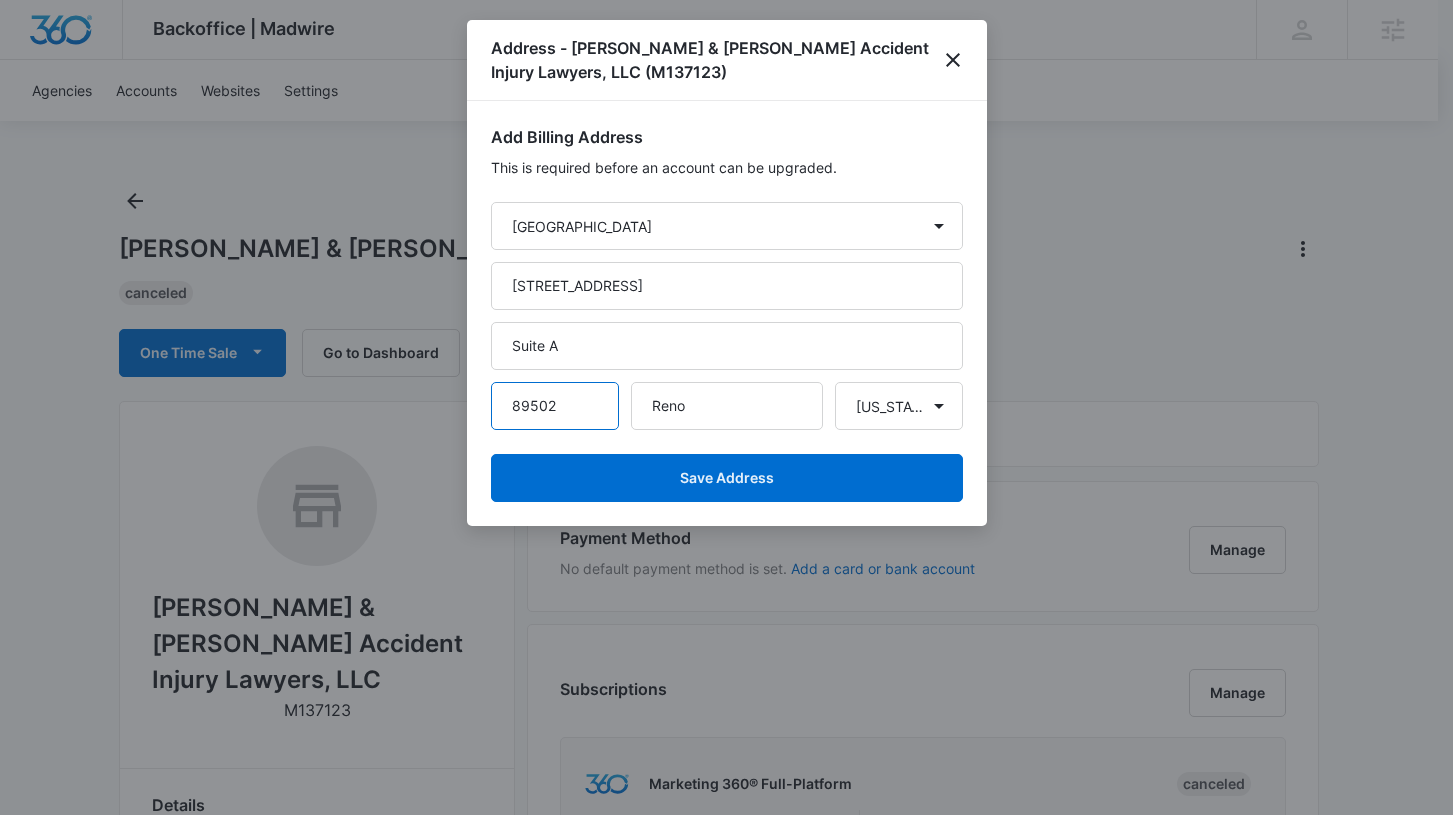 click on "Save Address" at bounding box center [727, 478] 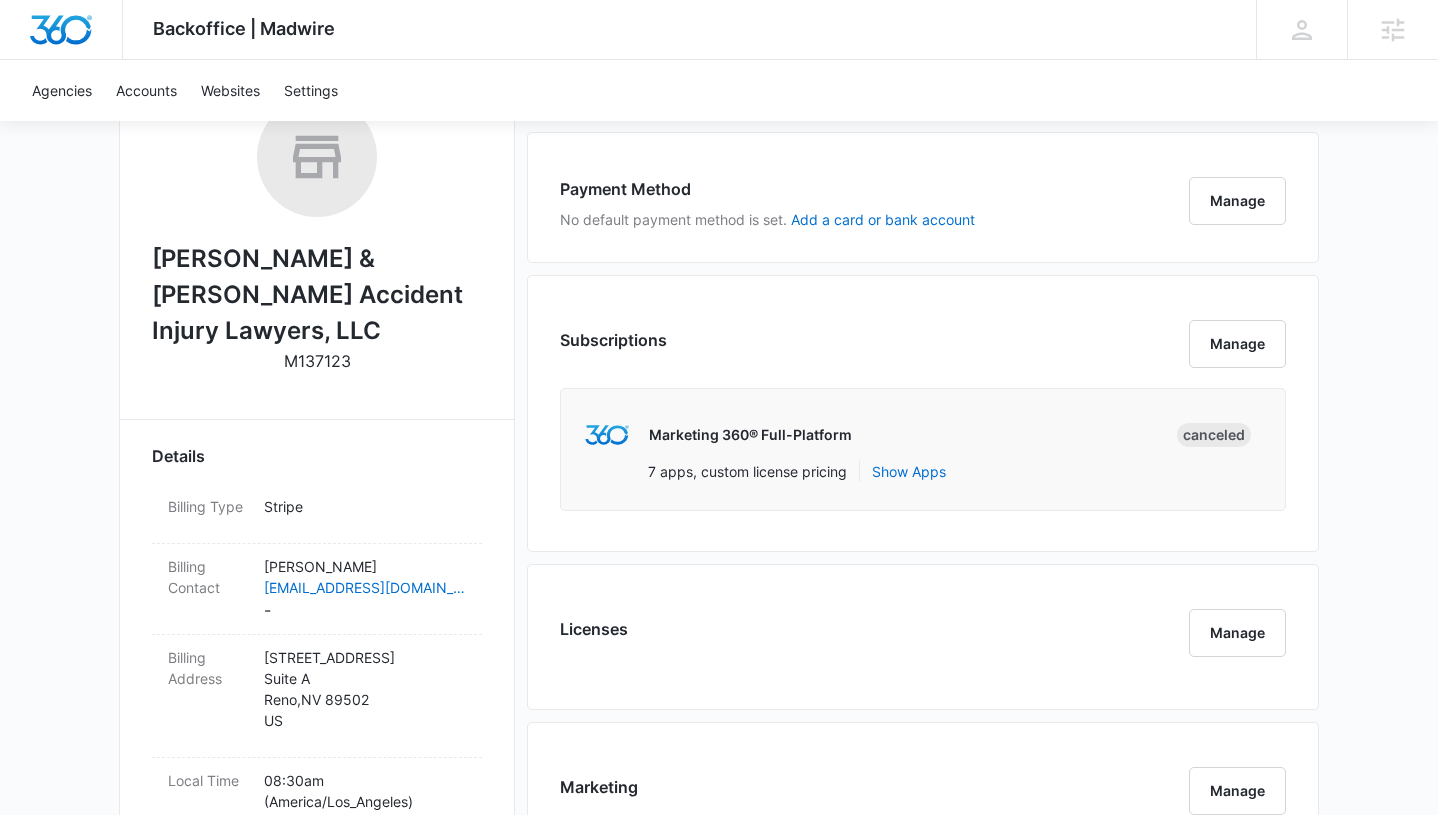 scroll, scrollTop: 0, scrollLeft: 0, axis: both 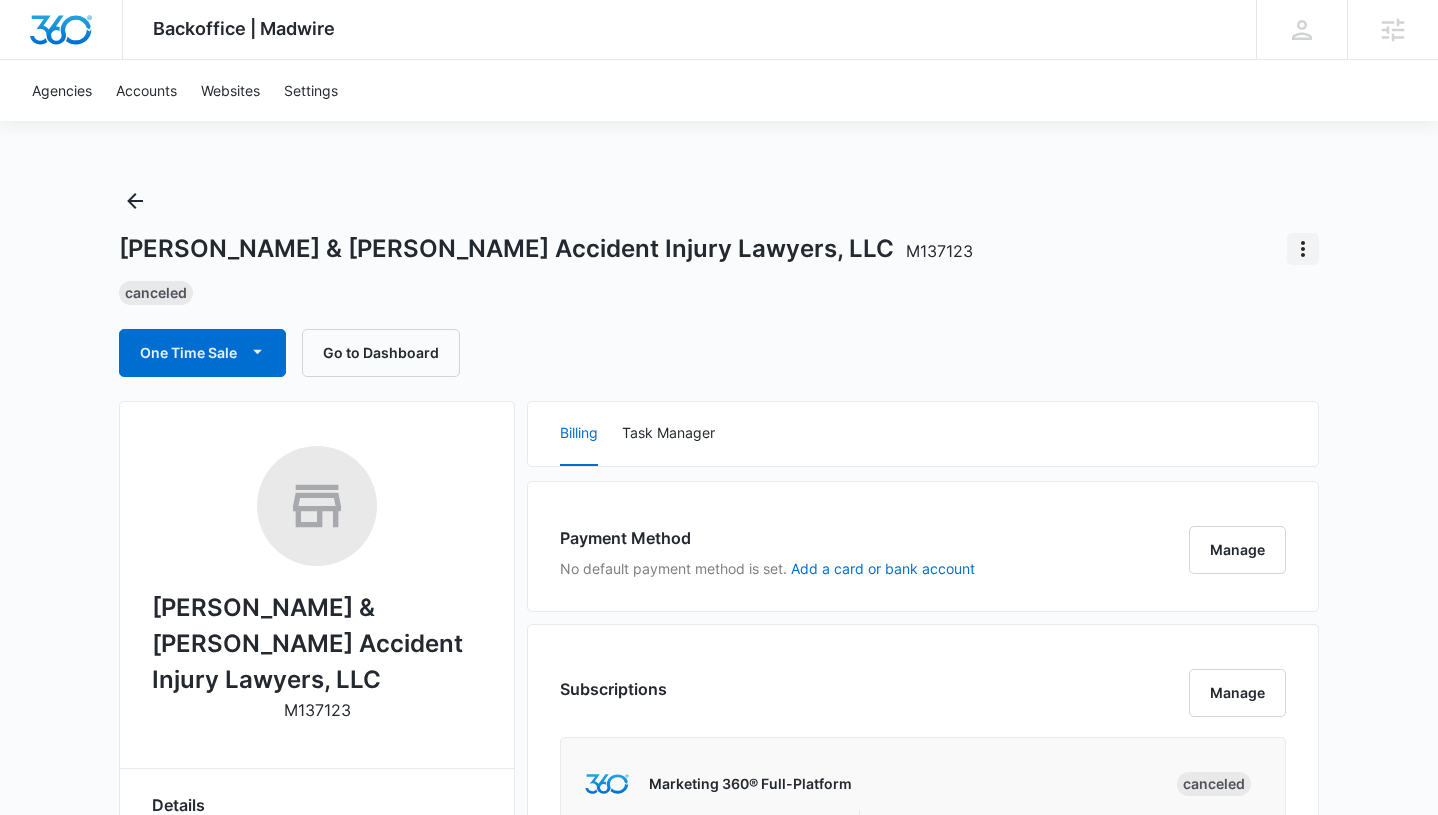 click 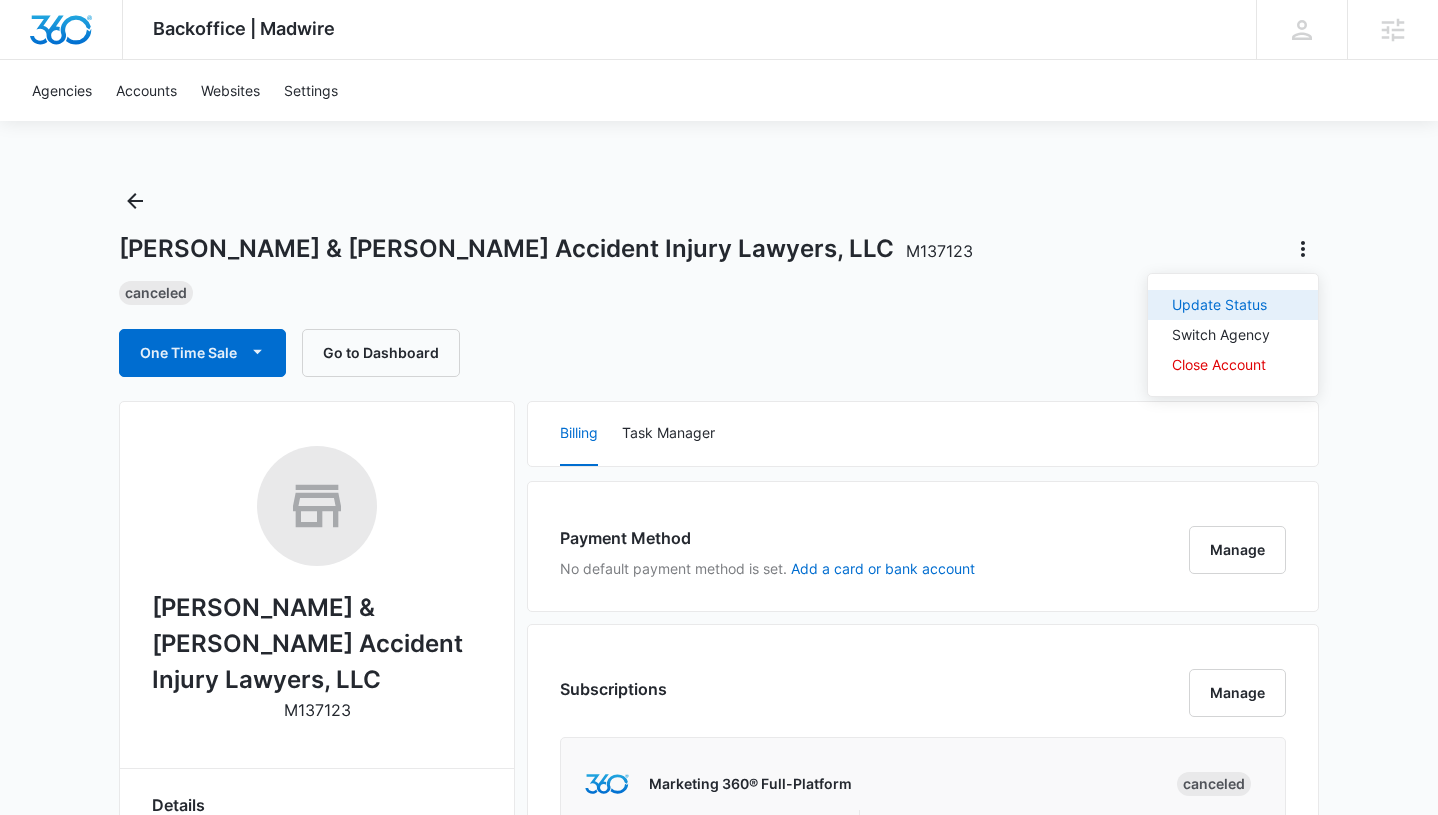 click on "Update Status" at bounding box center [1233, 305] 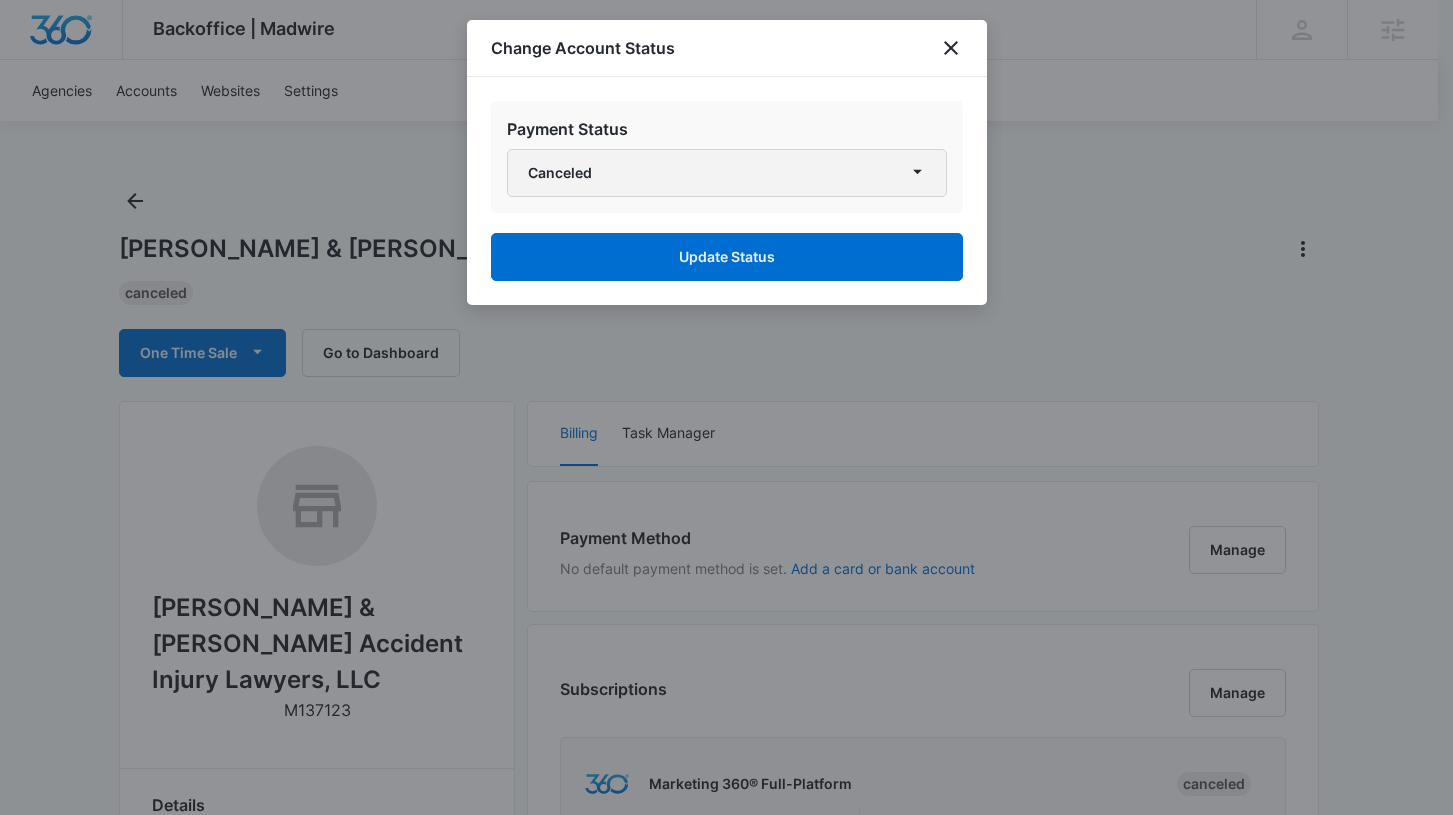 click on "Canceled" at bounding box center (727, 173) 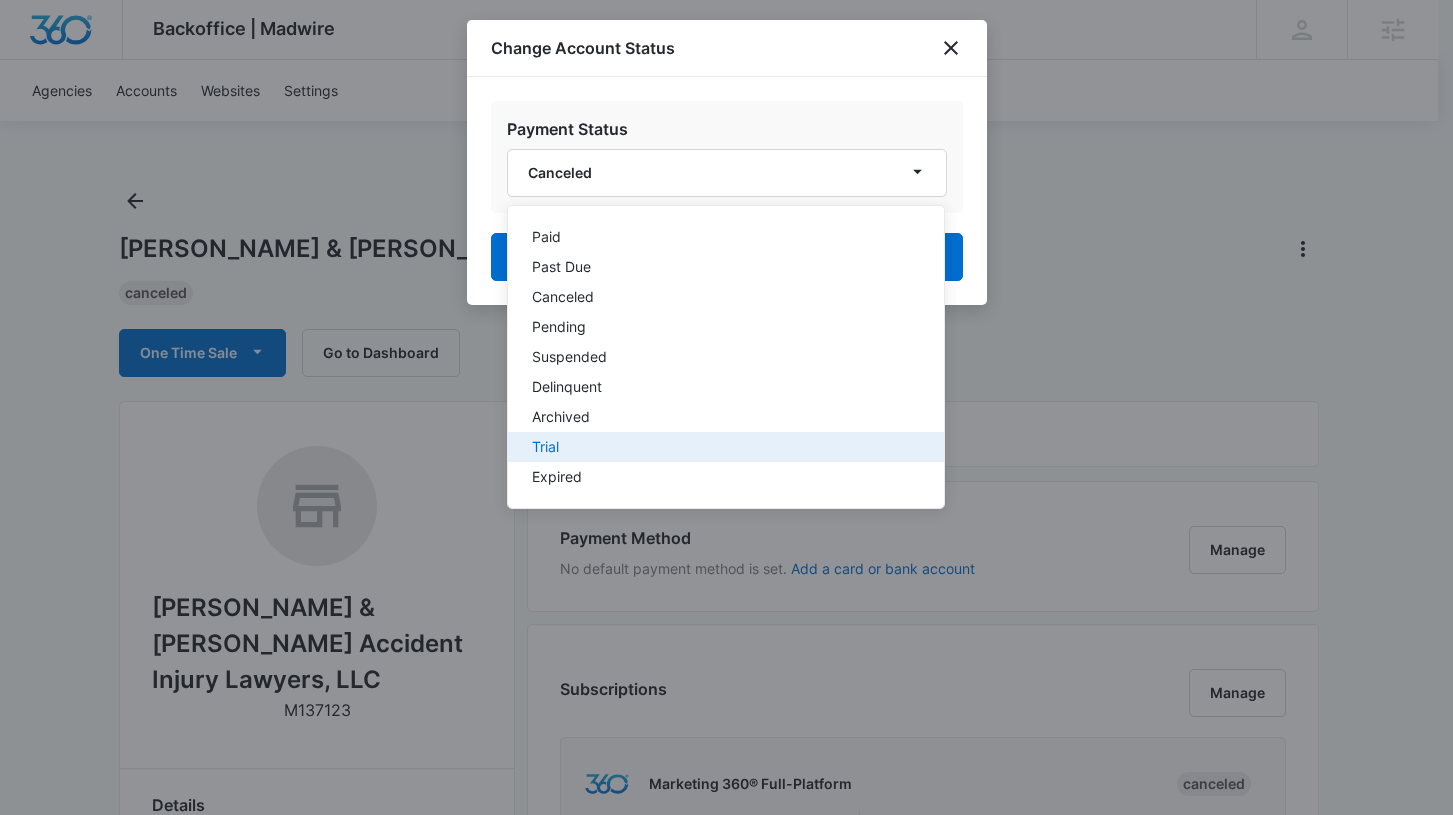 click on "Trial" at bounding box center (714, 447) 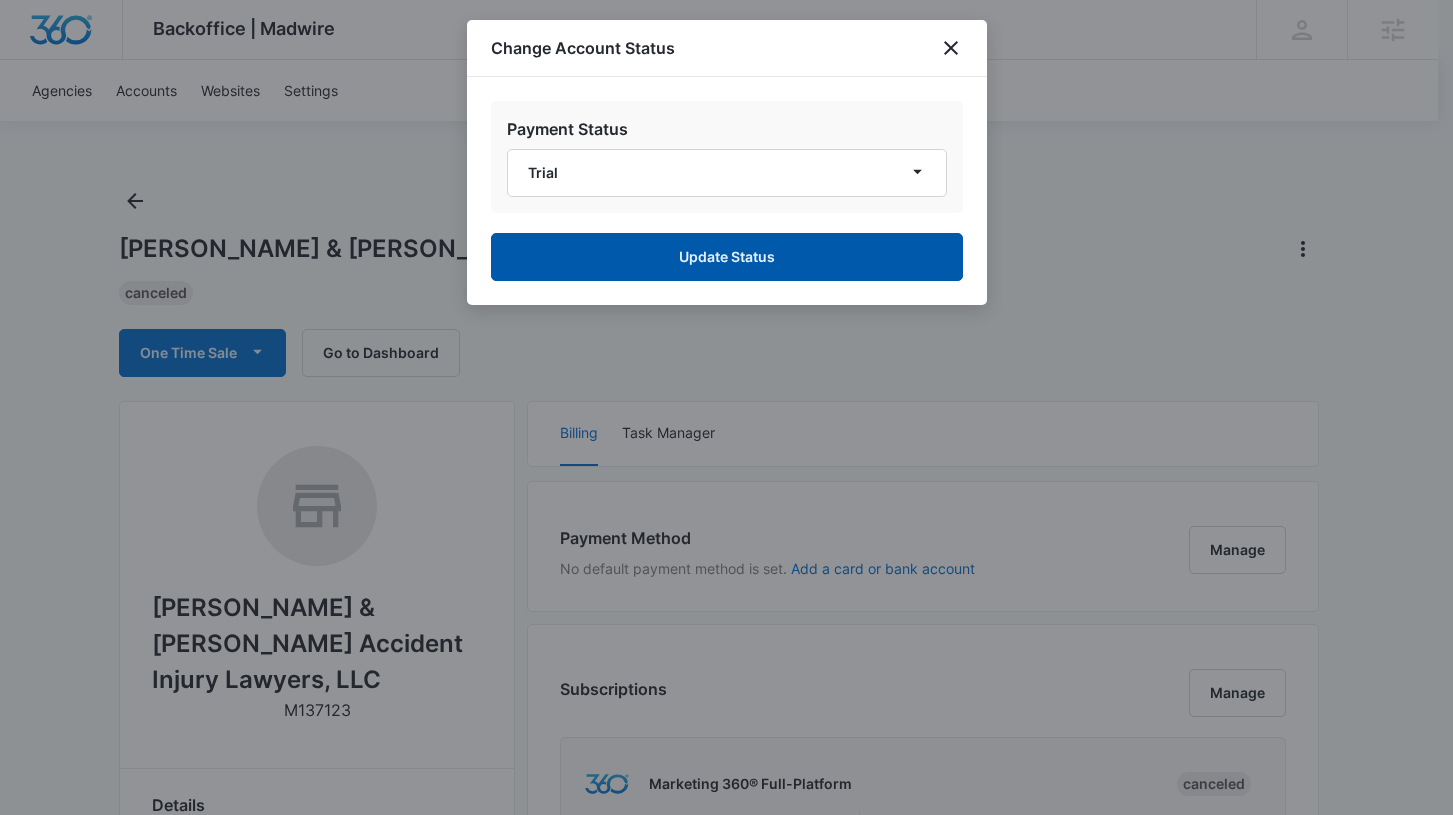 click on "Update Status" at bounding box center (727, 257) 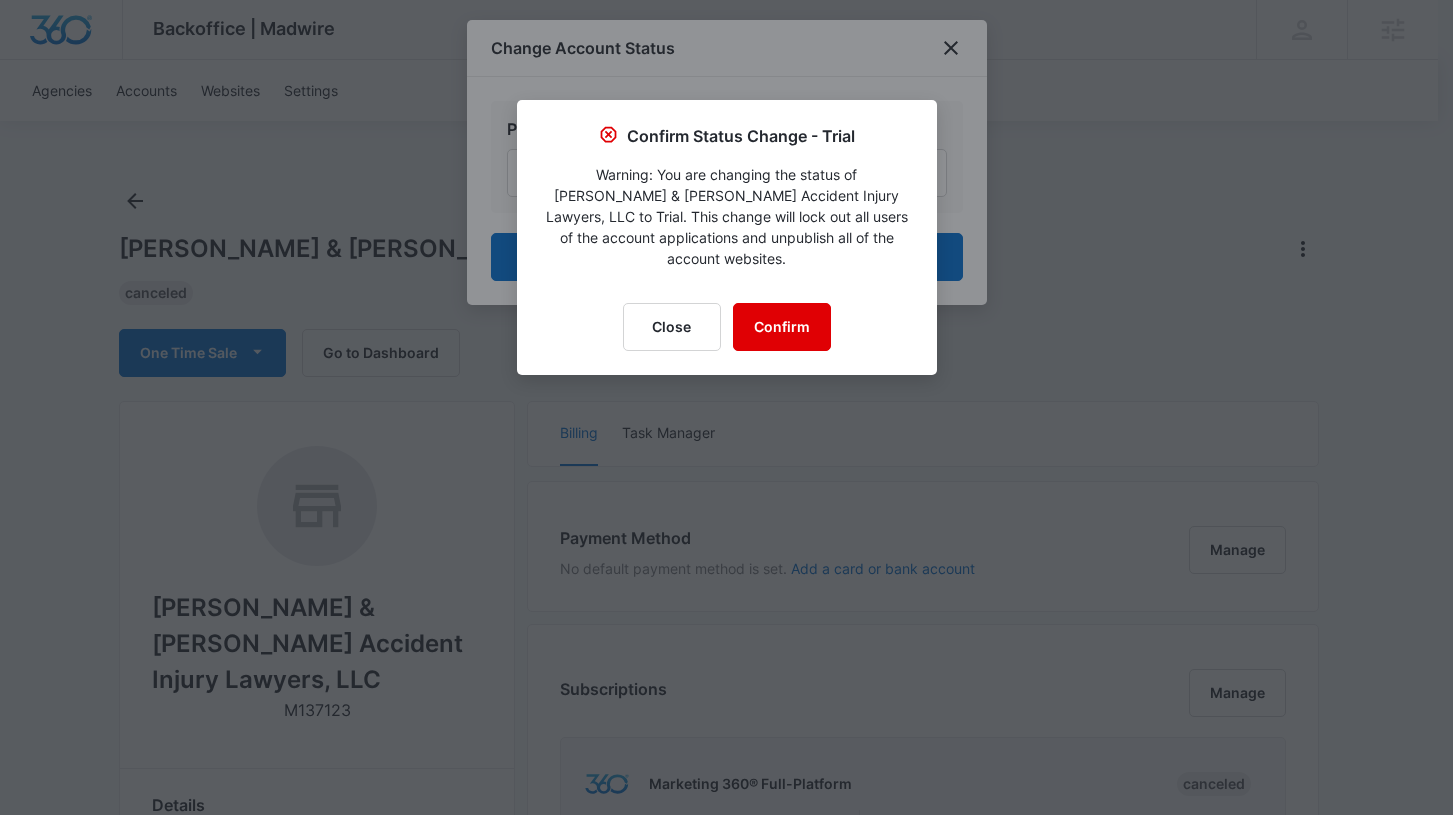 click on "Confirm" at bounding box center (782, 327) 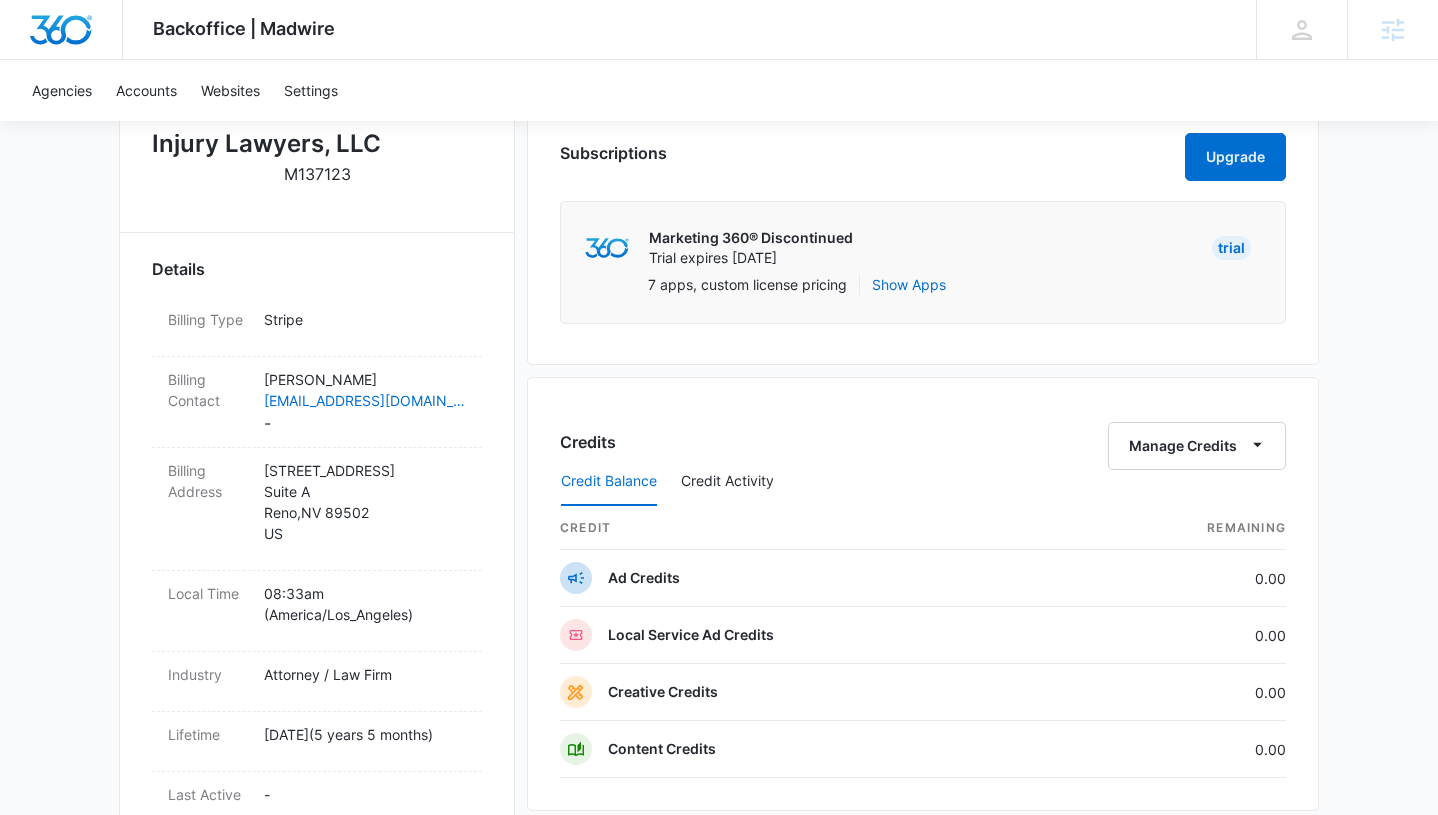 scroll, scrollTop: 536, scrollLeft: 0, axis: vertical 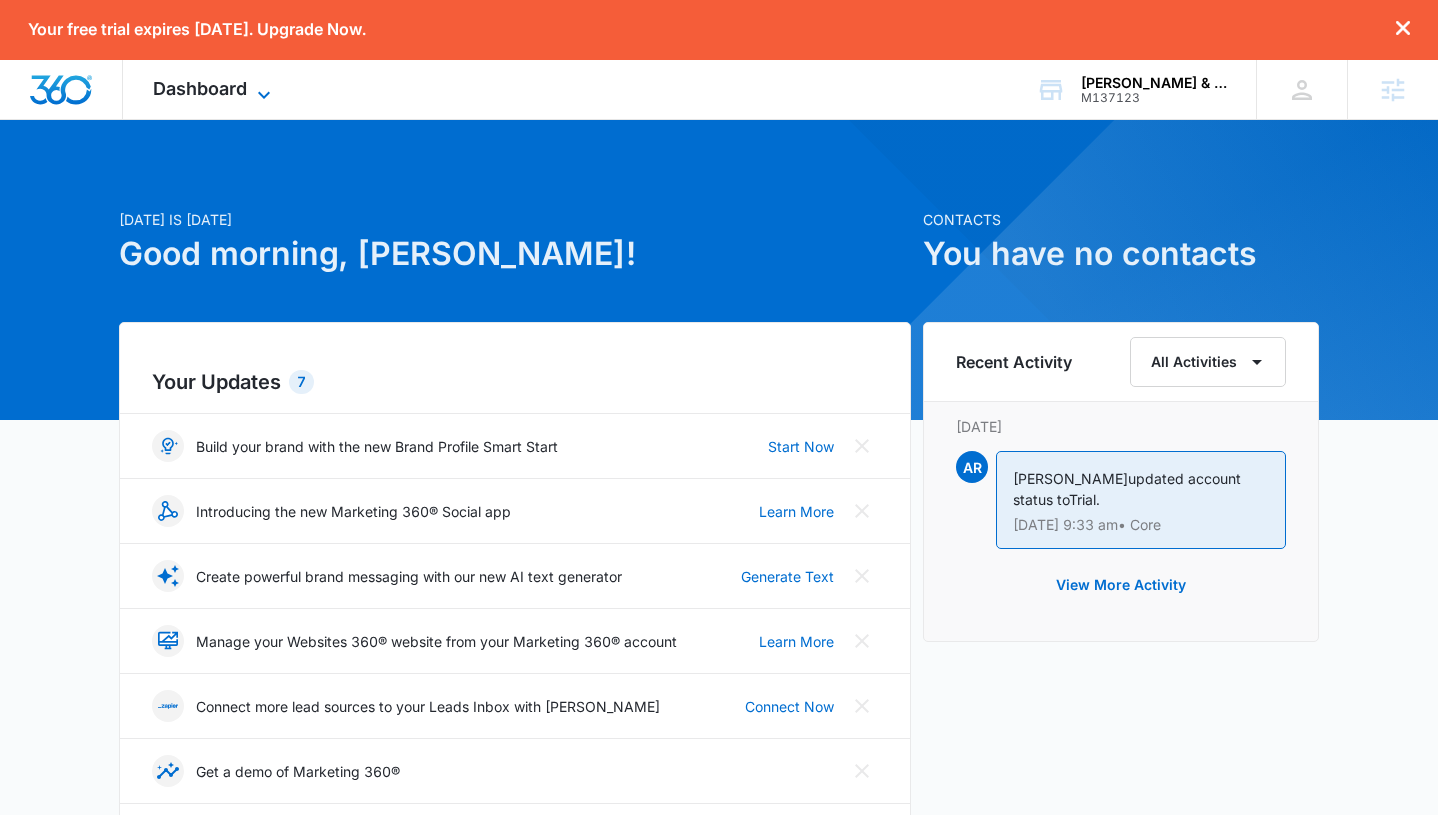 click 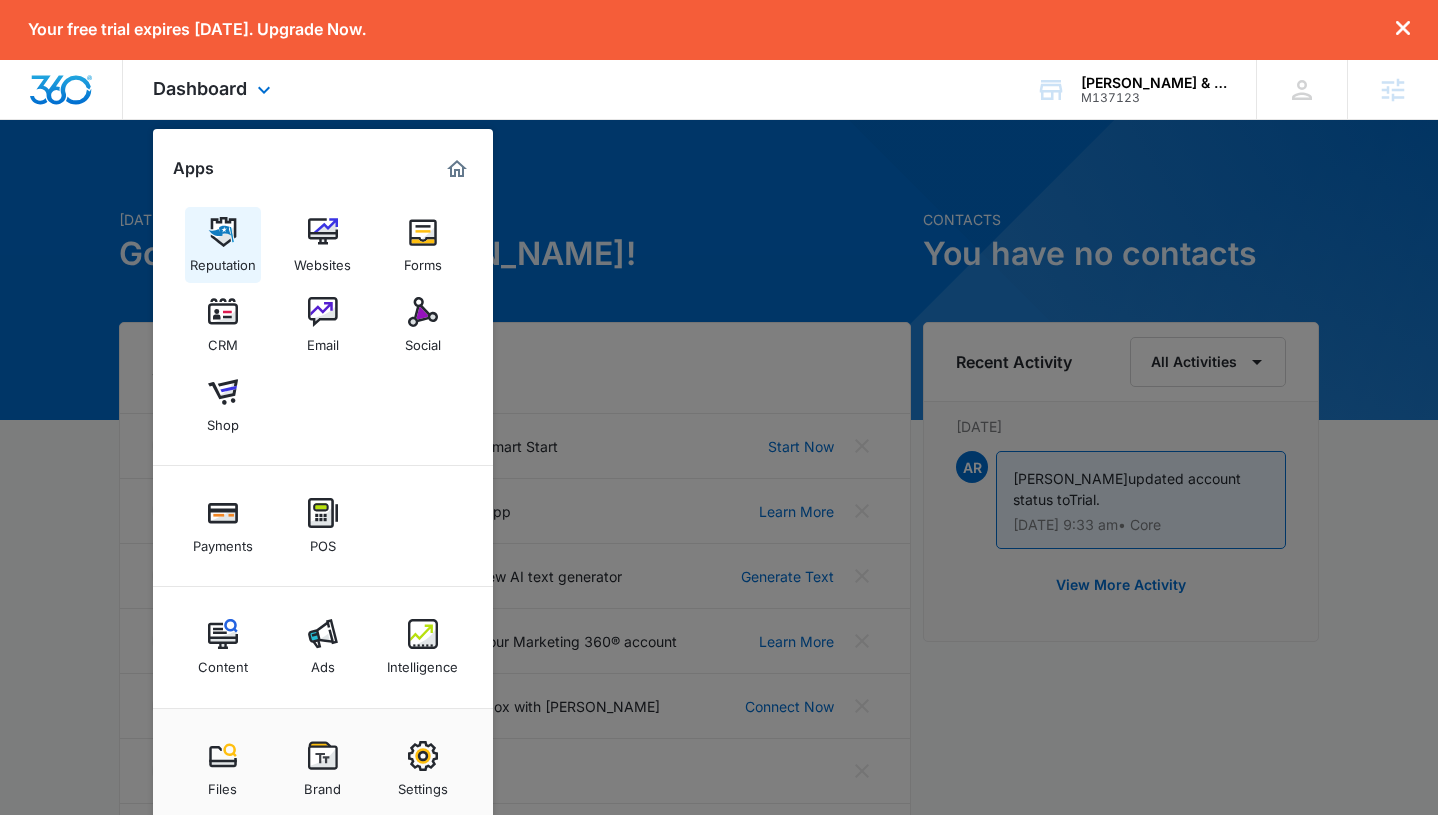 click at bounding box center (223, 232) 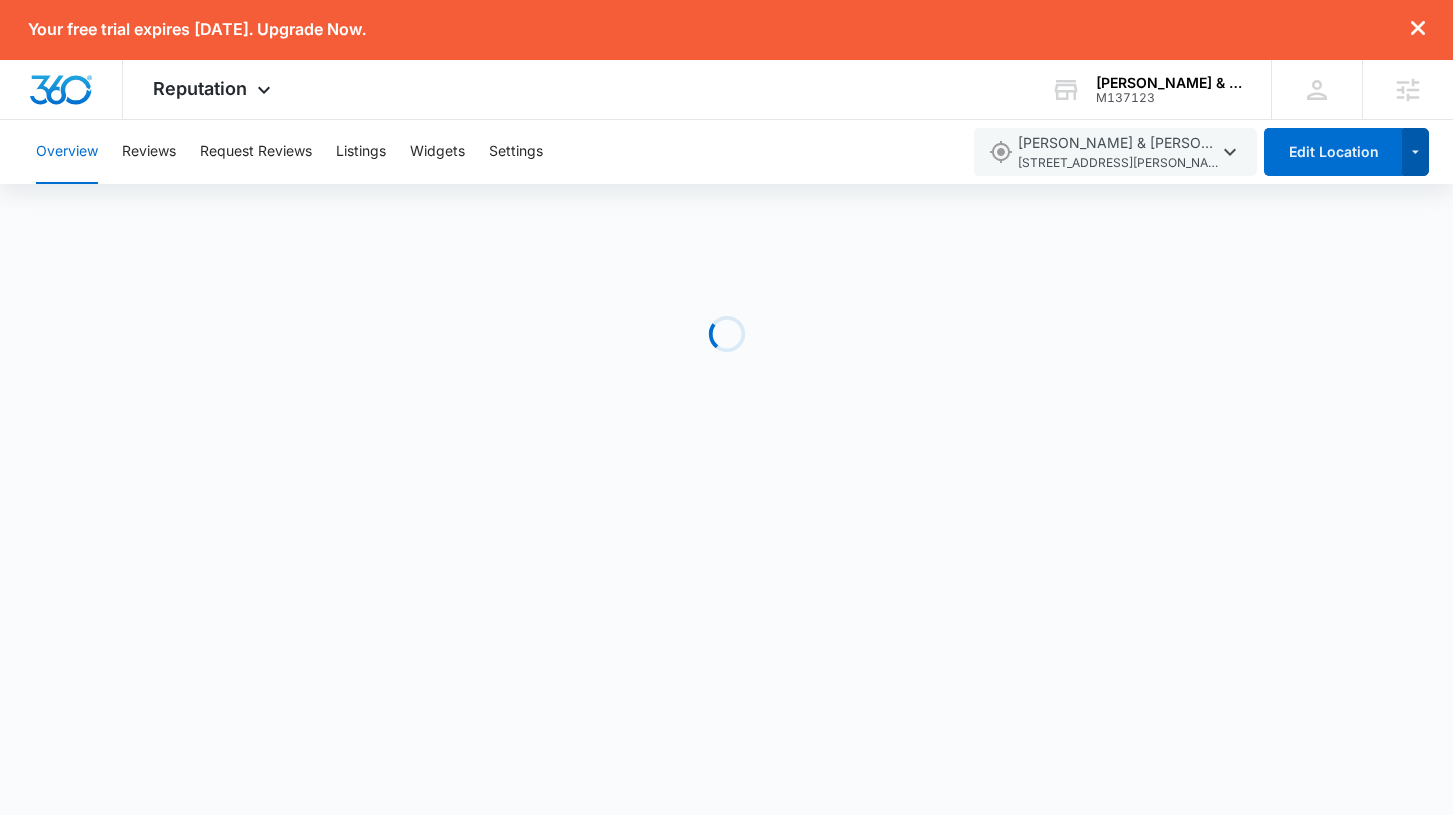 click 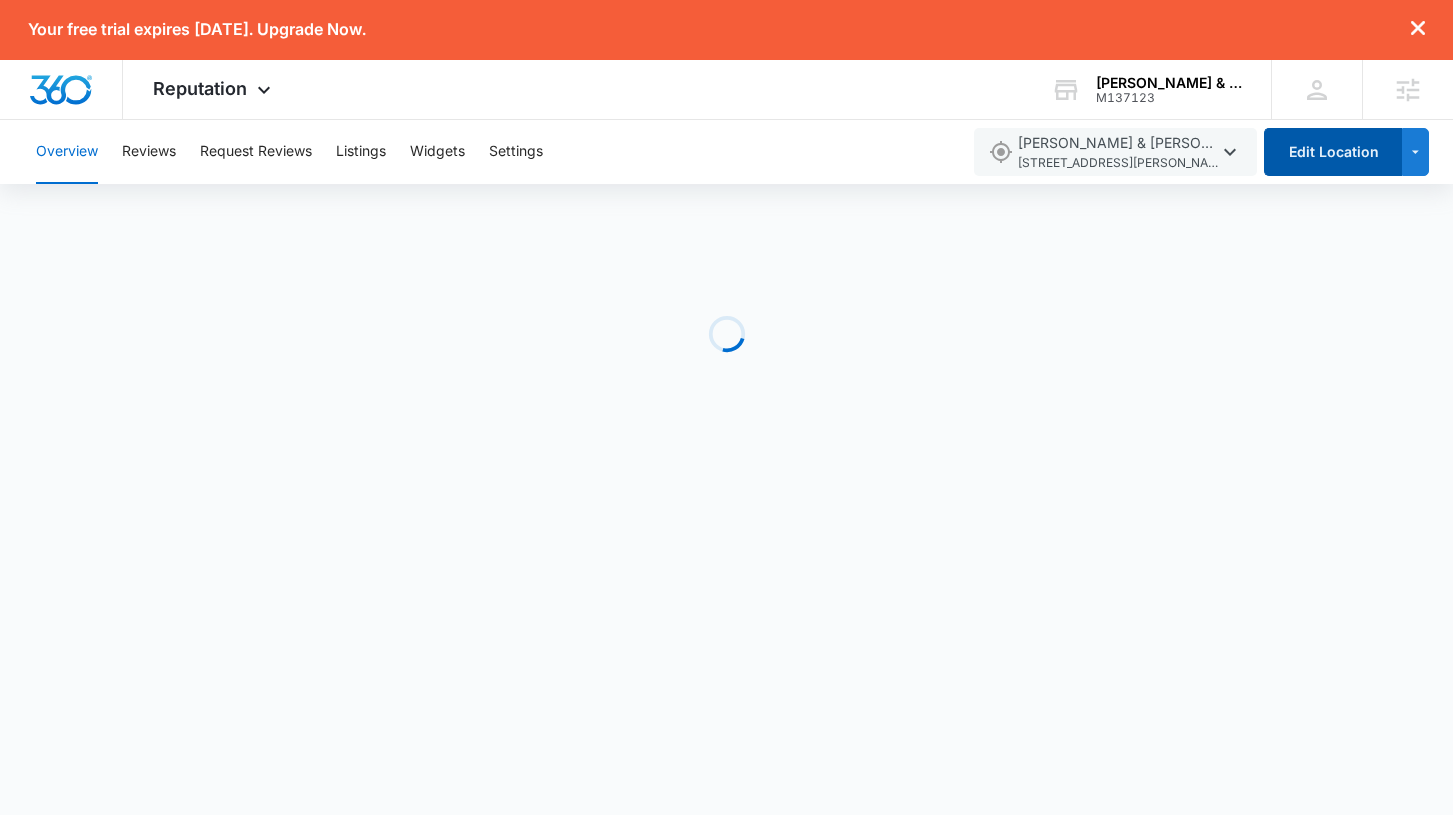 click on "Edit Location" at bounding box center [1333, 152] 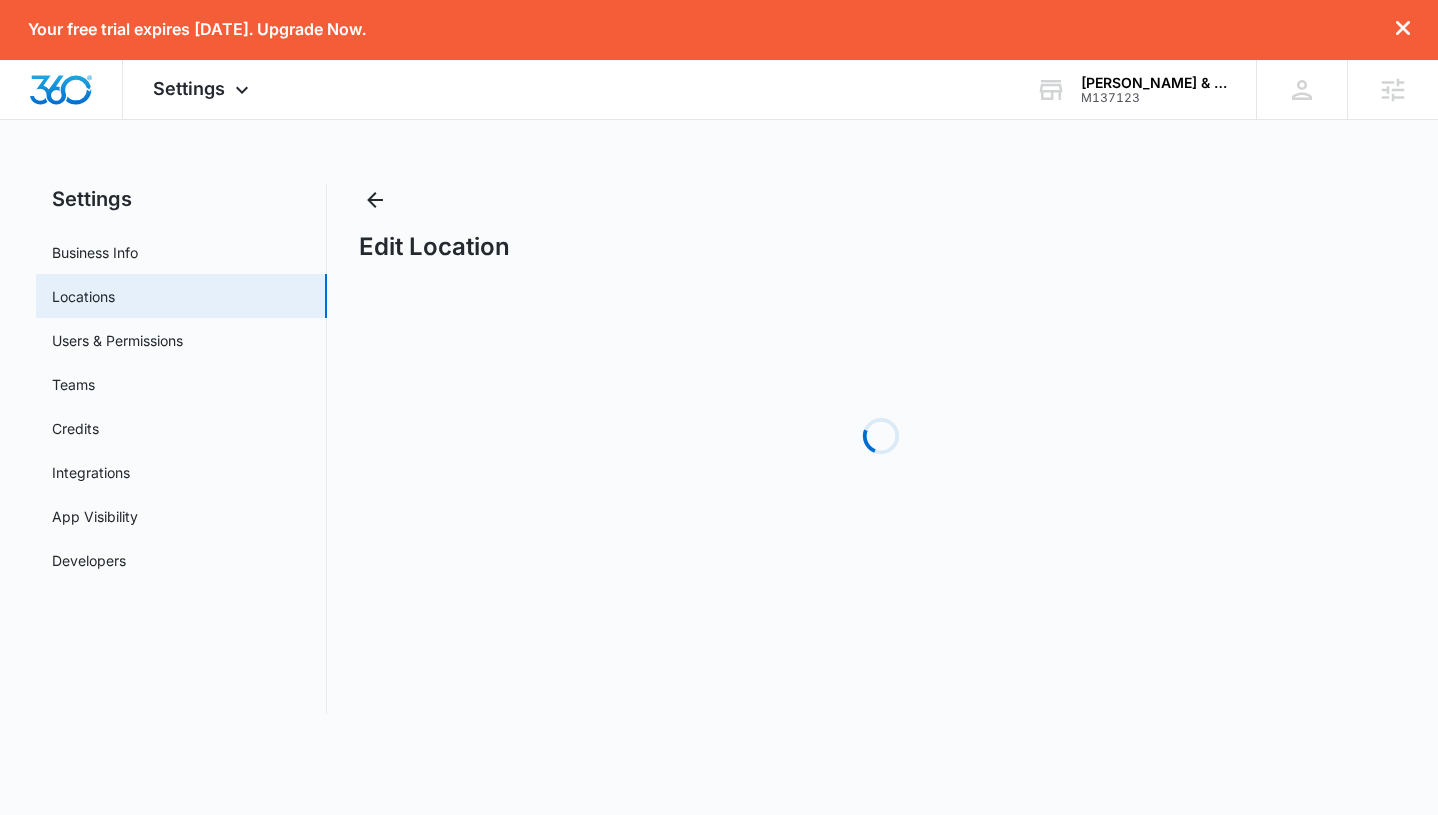 select on "[US_STATE]" 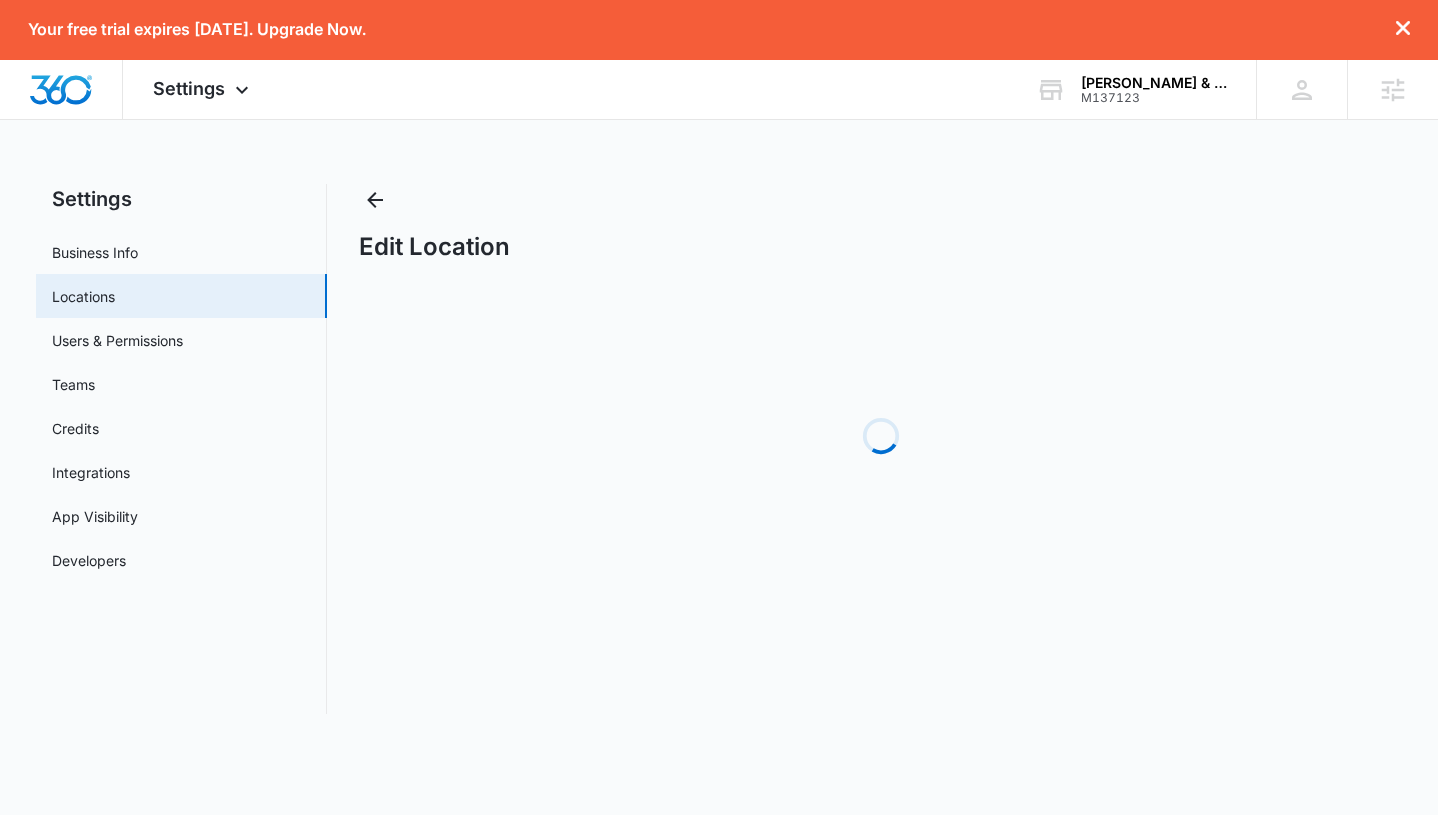 select on "2003" 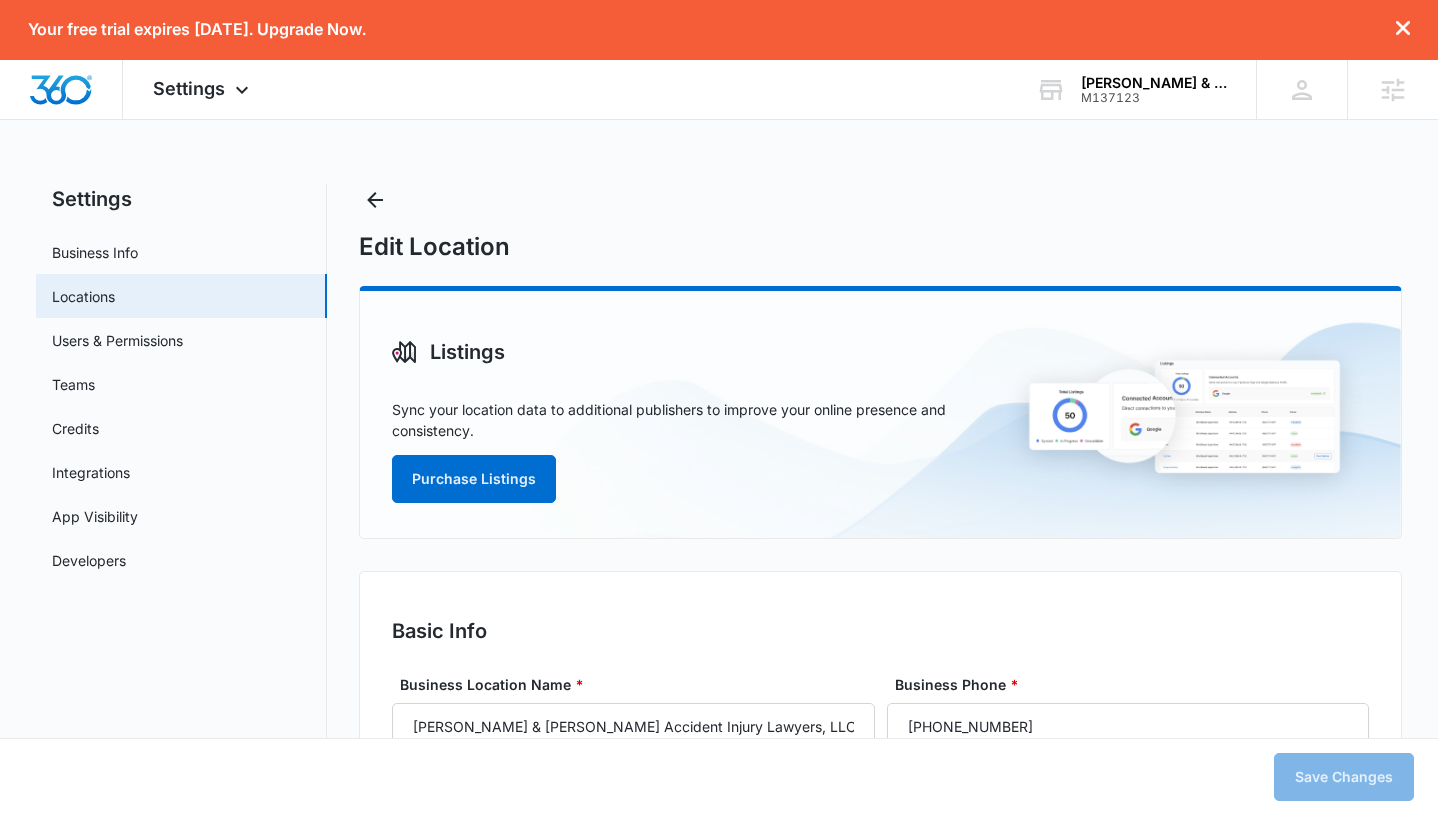 type on "The Summerlin, Nevada personal injury lawyers at Benson & Bingham represent people injured in a variety of situations: motor vehicle (e.g., car, truck, taxi, Uber, Lyft, bus, bicycle, motorcycle, etc.) or pedestrian accidents, brain injury, slip-and-fall, trip-and-fall, dog bite, and burn injury, as well as wrongful death and workers' compensation. There are many victims injured in taxi cabs shuffling through the busy streets of Las Vegas daily. Taxi cabs and their passengers account for a large portion of city accidents. Nightclub violence either by bouncer or patron is also a major emphasis for personal injury lawsuits; many times, the guest of a hotel actually becomes the victim of the hotel's breach of reasonable care. Much of what we do is geared toward client service: from the initial consultation to the negotiation process, we communicate with our clients every step of the way. Our attorneys have secured over $600 million in compensation for injured clients and their families, leveraging skilled neg..." 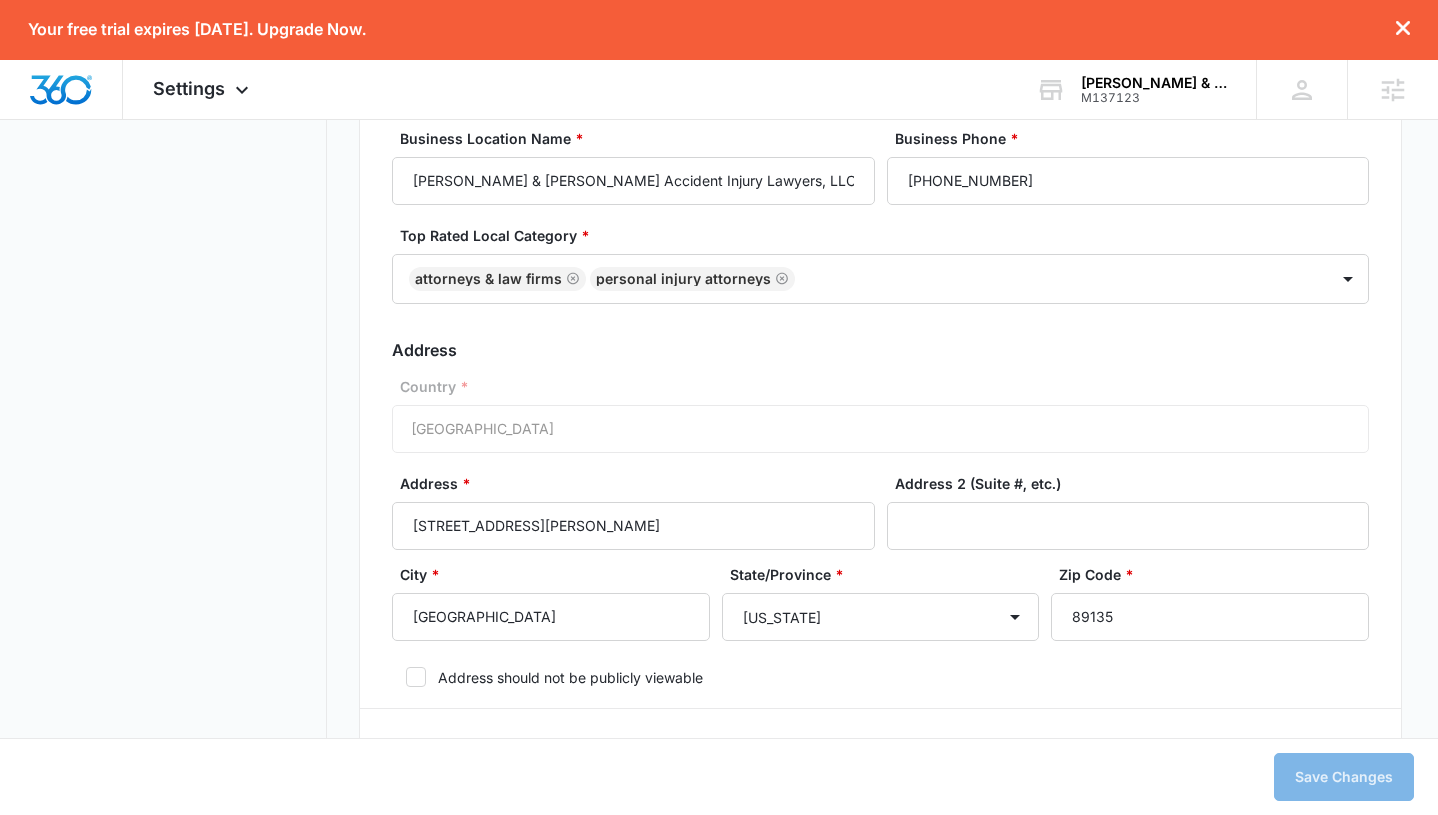 scroll, scrollTop: 566, scrollLeft: 0, axis: vertical 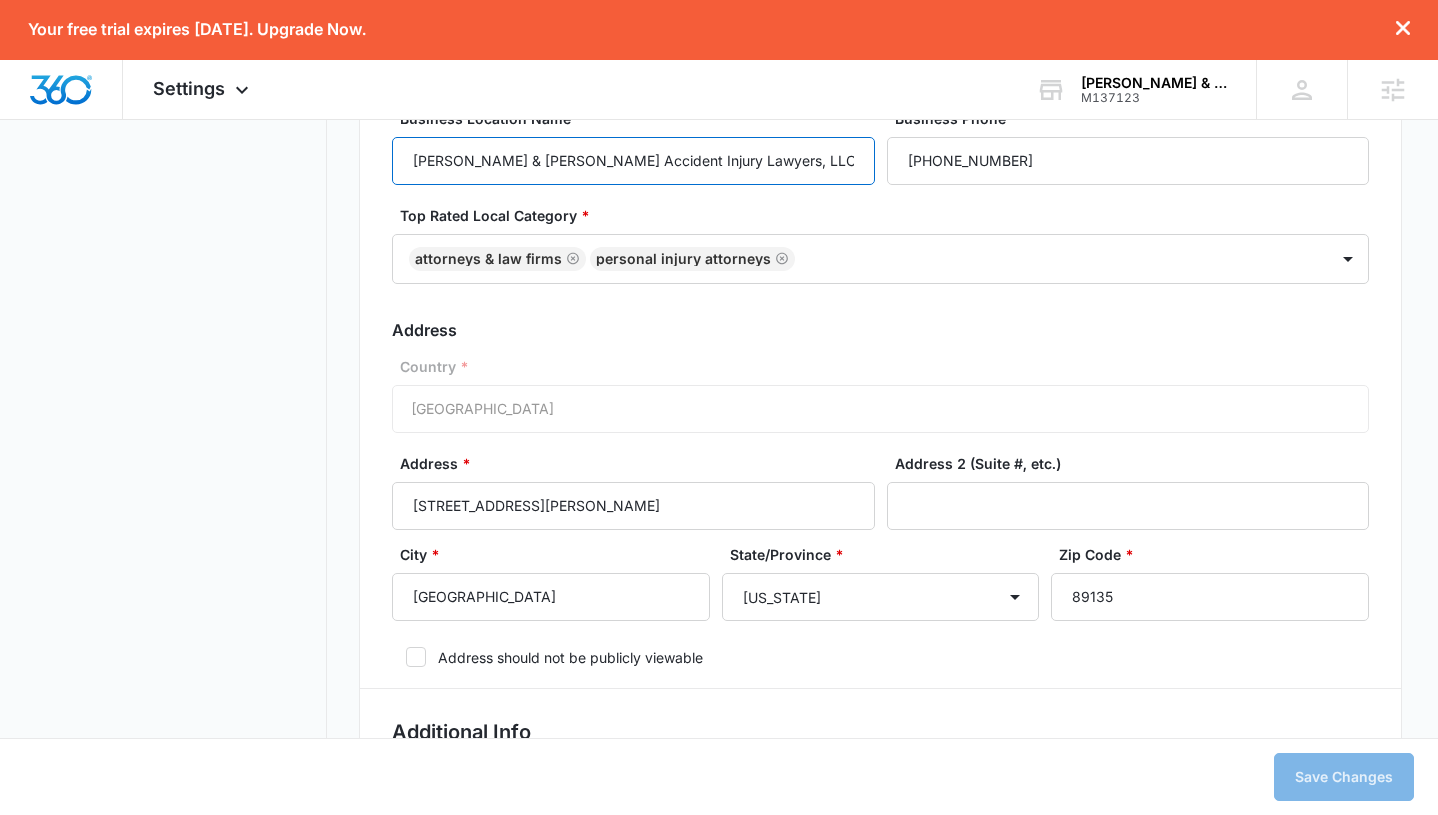 drag, startPoint x: 745, startPoint y: 157, endPoint x: 384, endPoint y: 153, distance: 361.02216 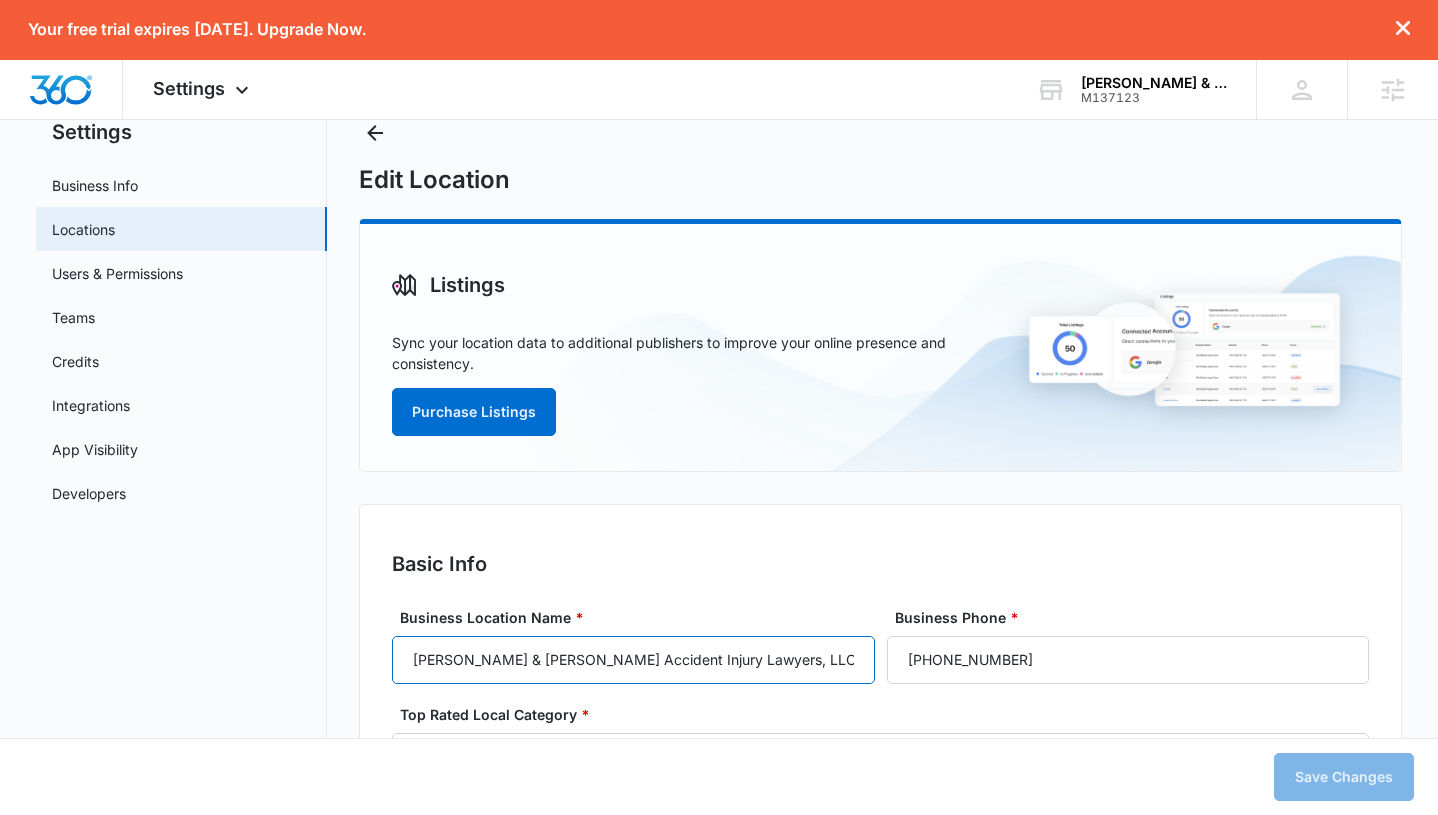 scroll, scrollTop: 0, scrollLeft: 0, axis: both 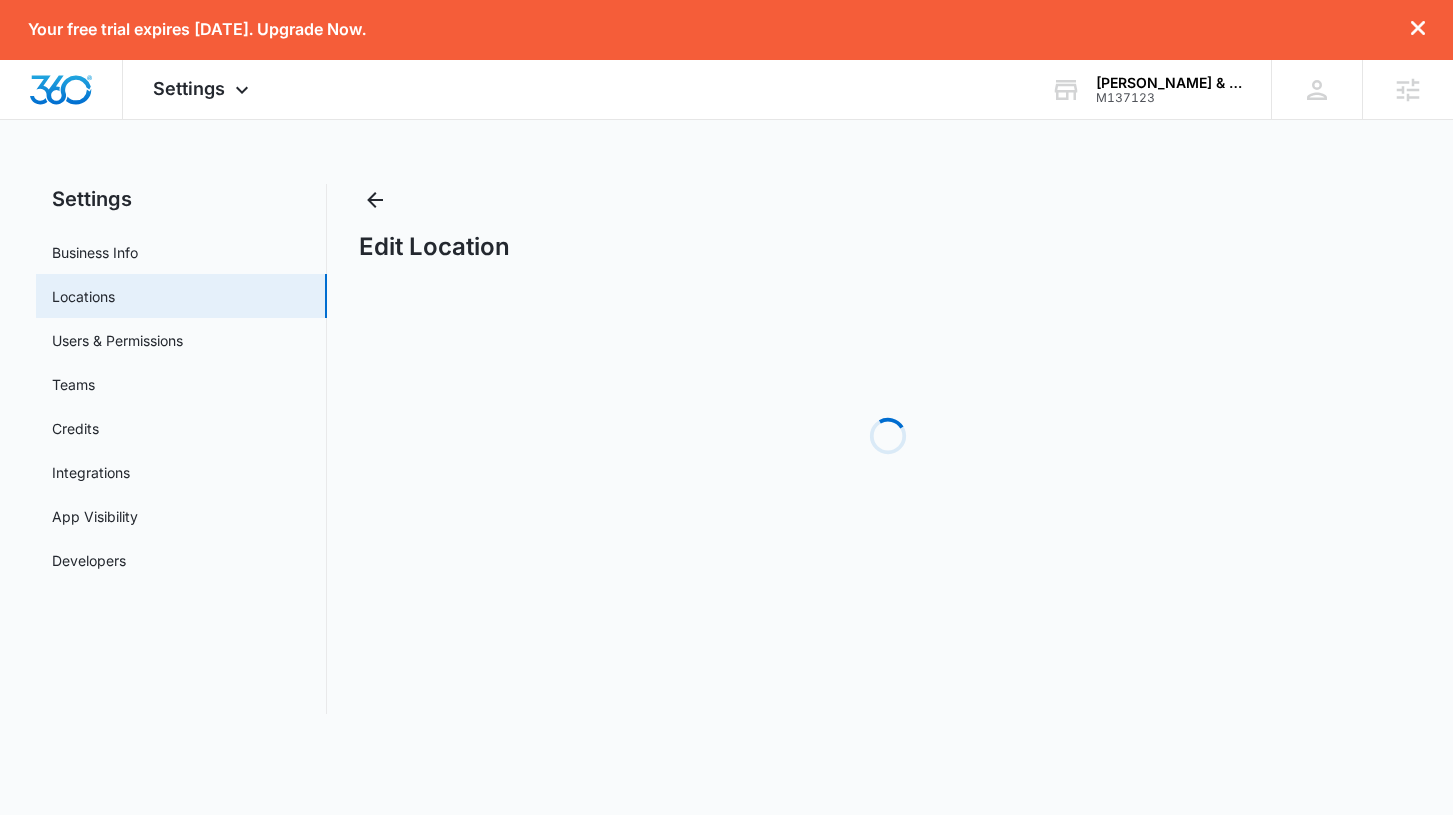 select on "[US_STATE]" 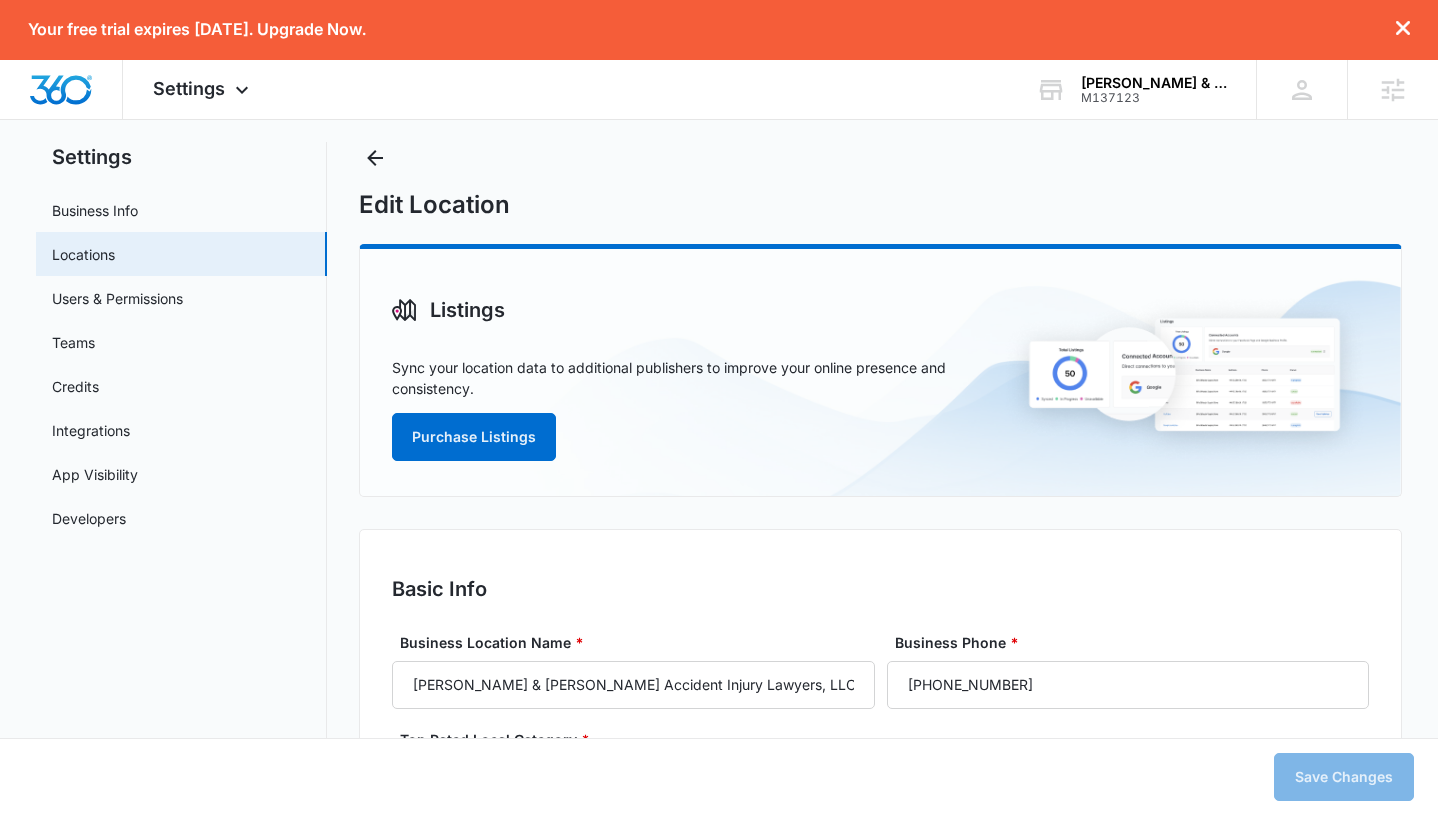 scroll, scrollTop: 0, scrollLeft: 0, axis: both 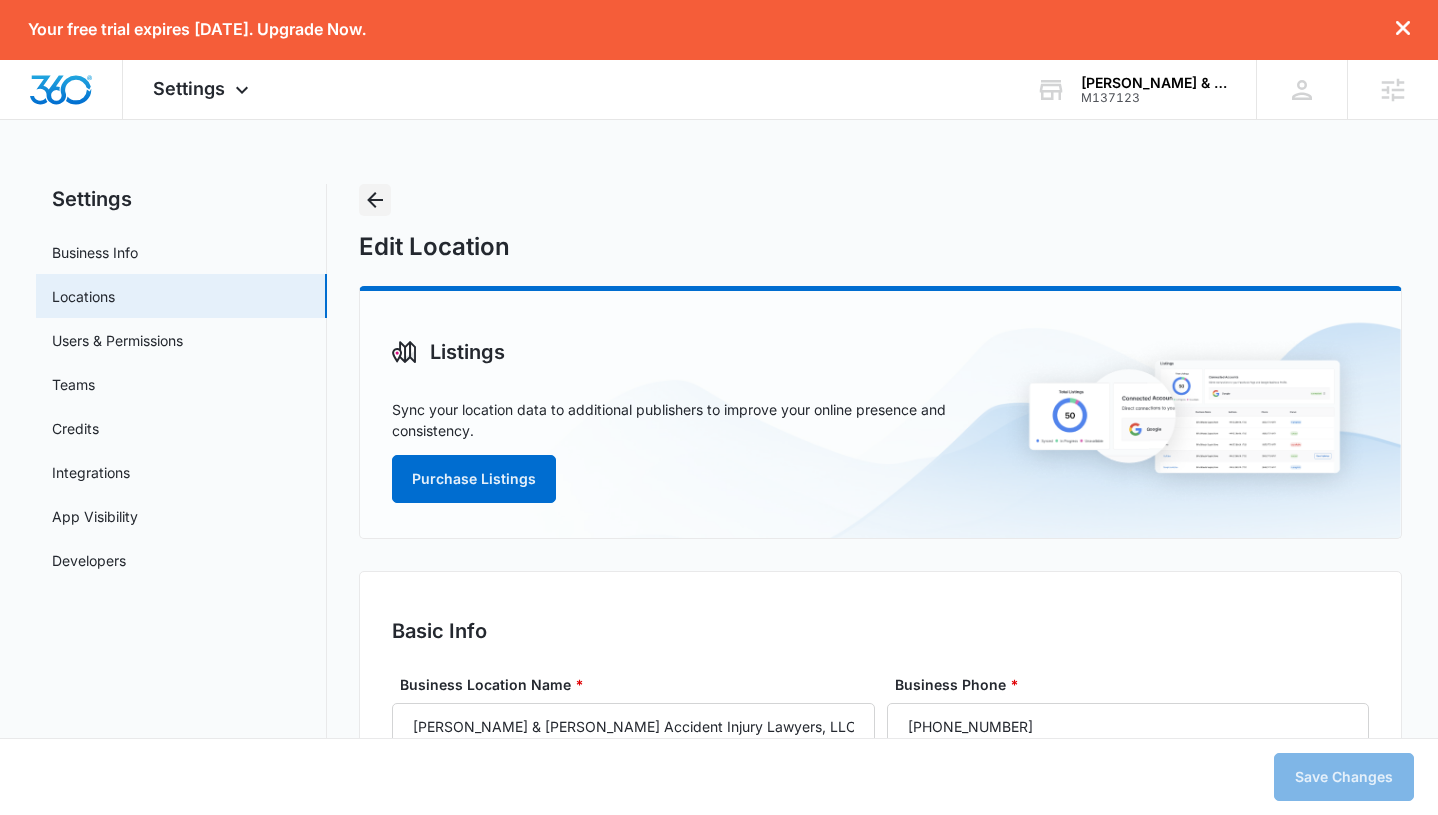 click 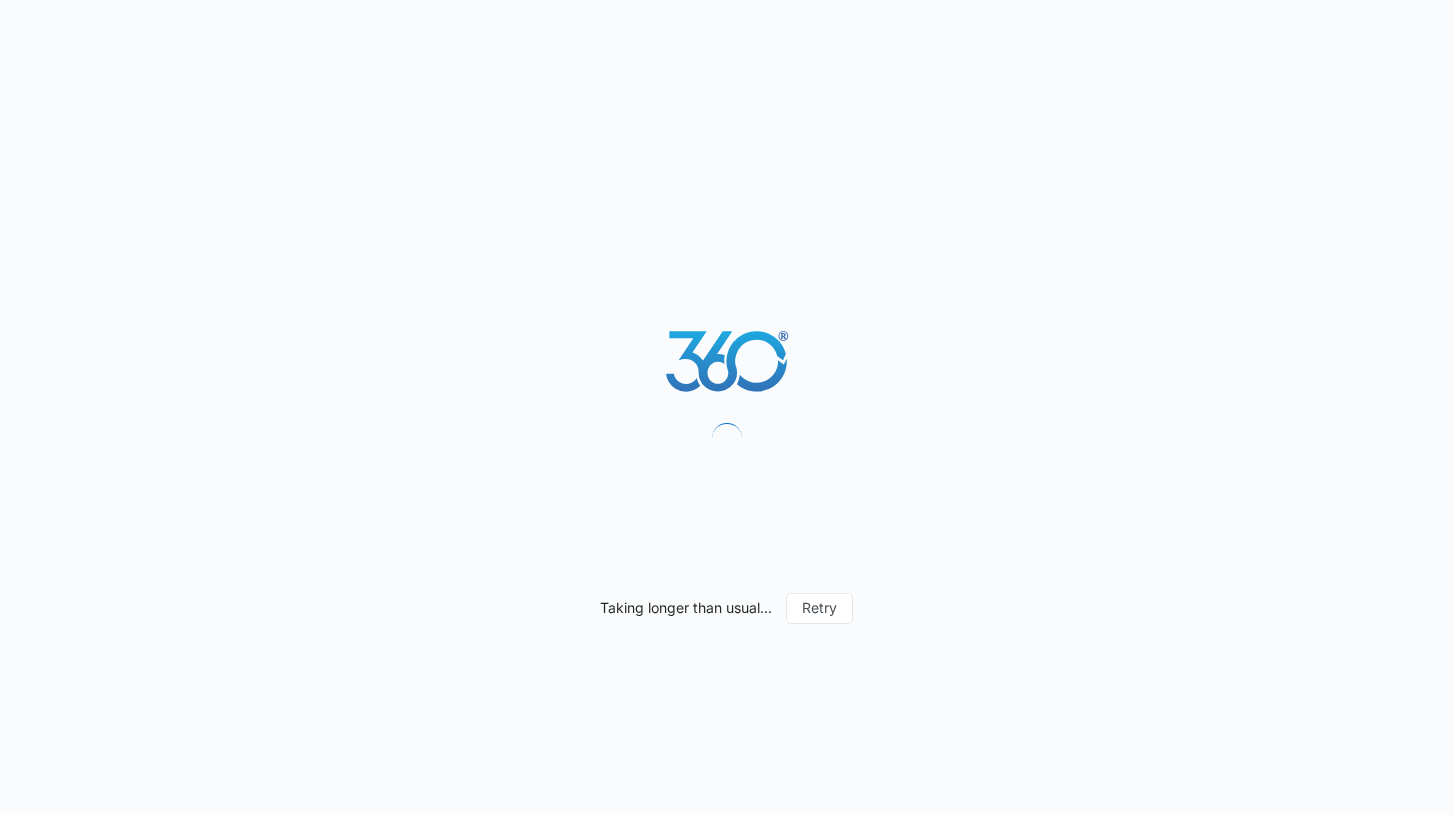 scroll, scrollTop: 0, scrollLeft: 0, axis: both 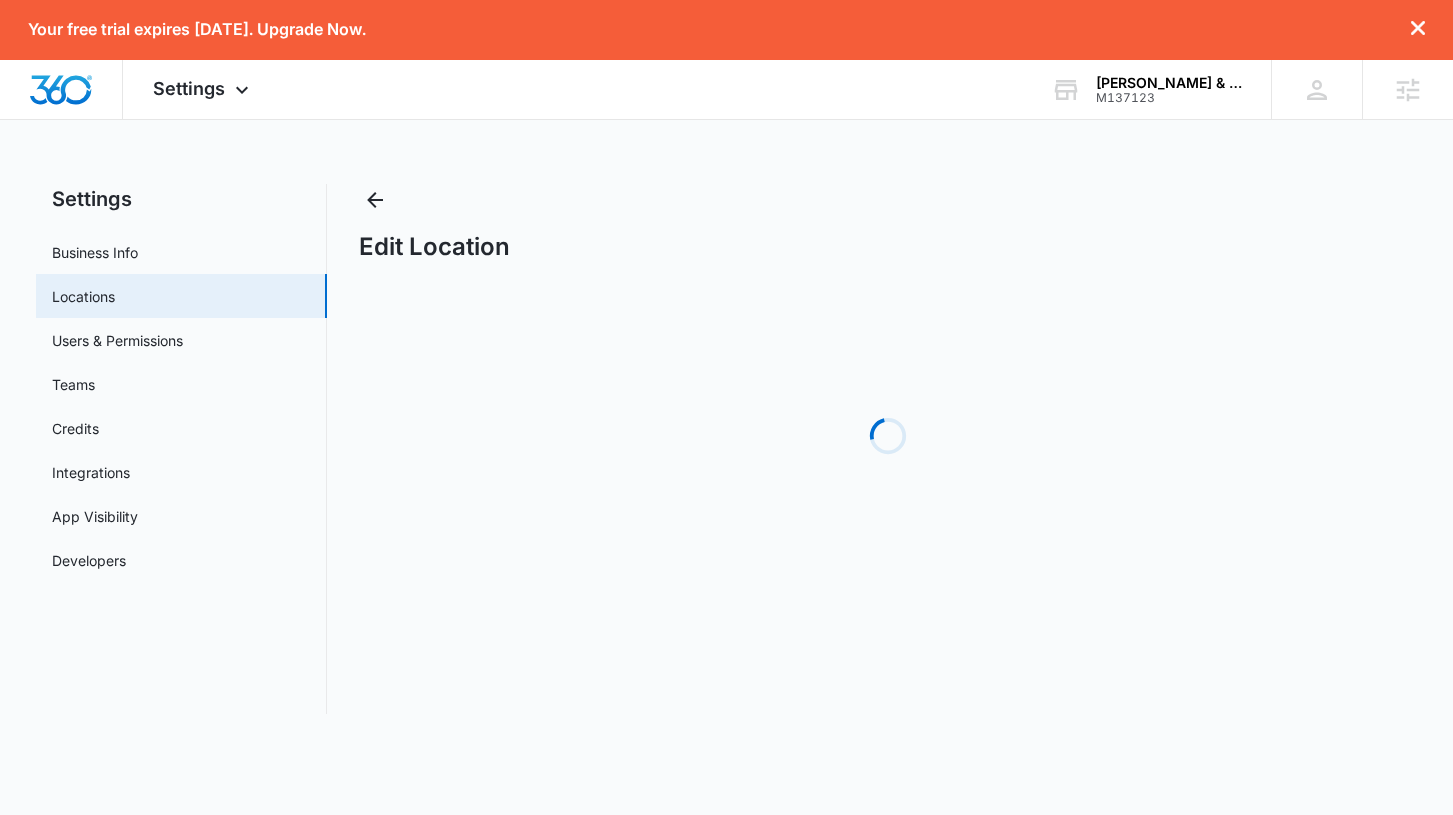 select on "Nevada" 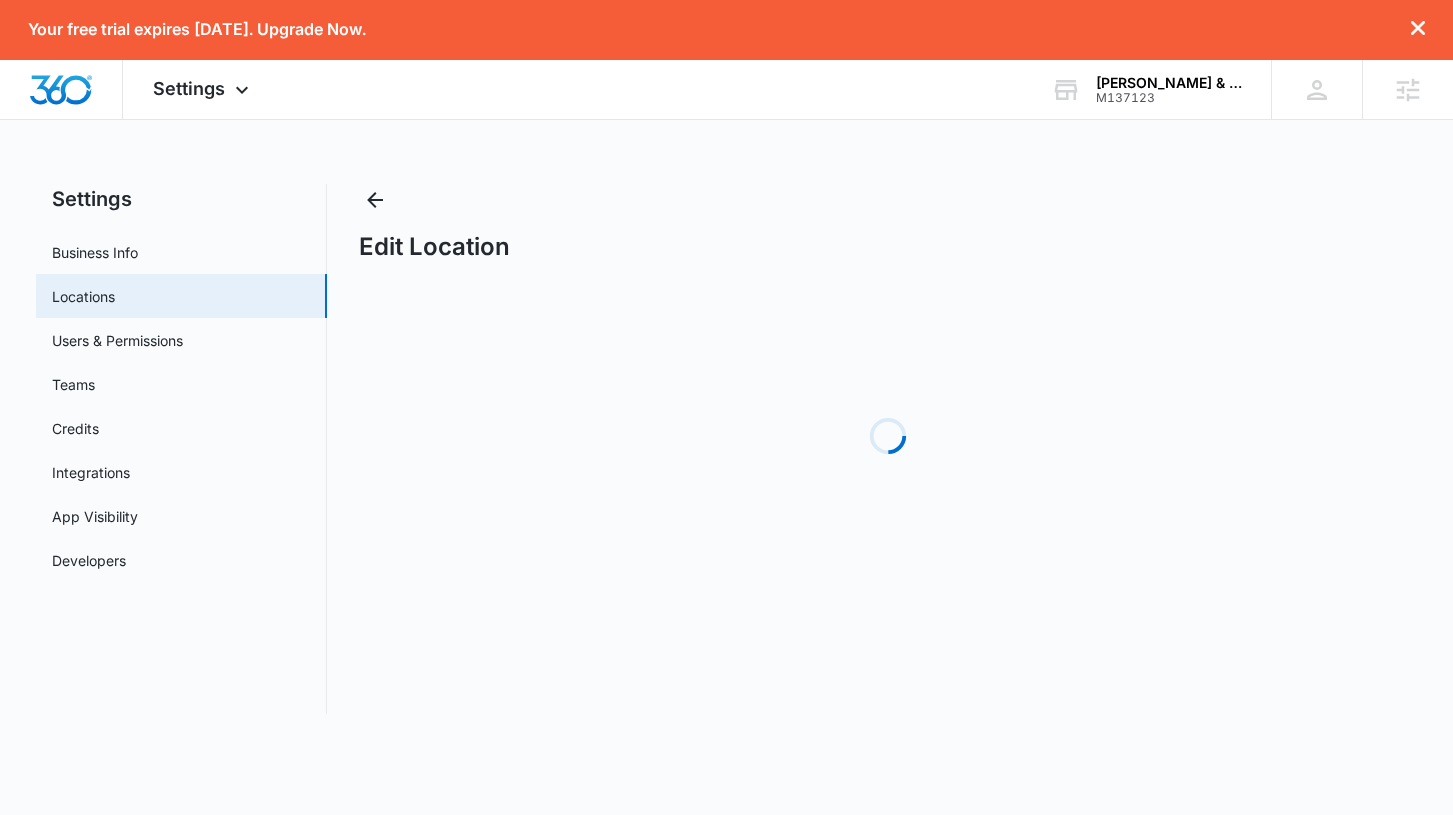 select on "2003" 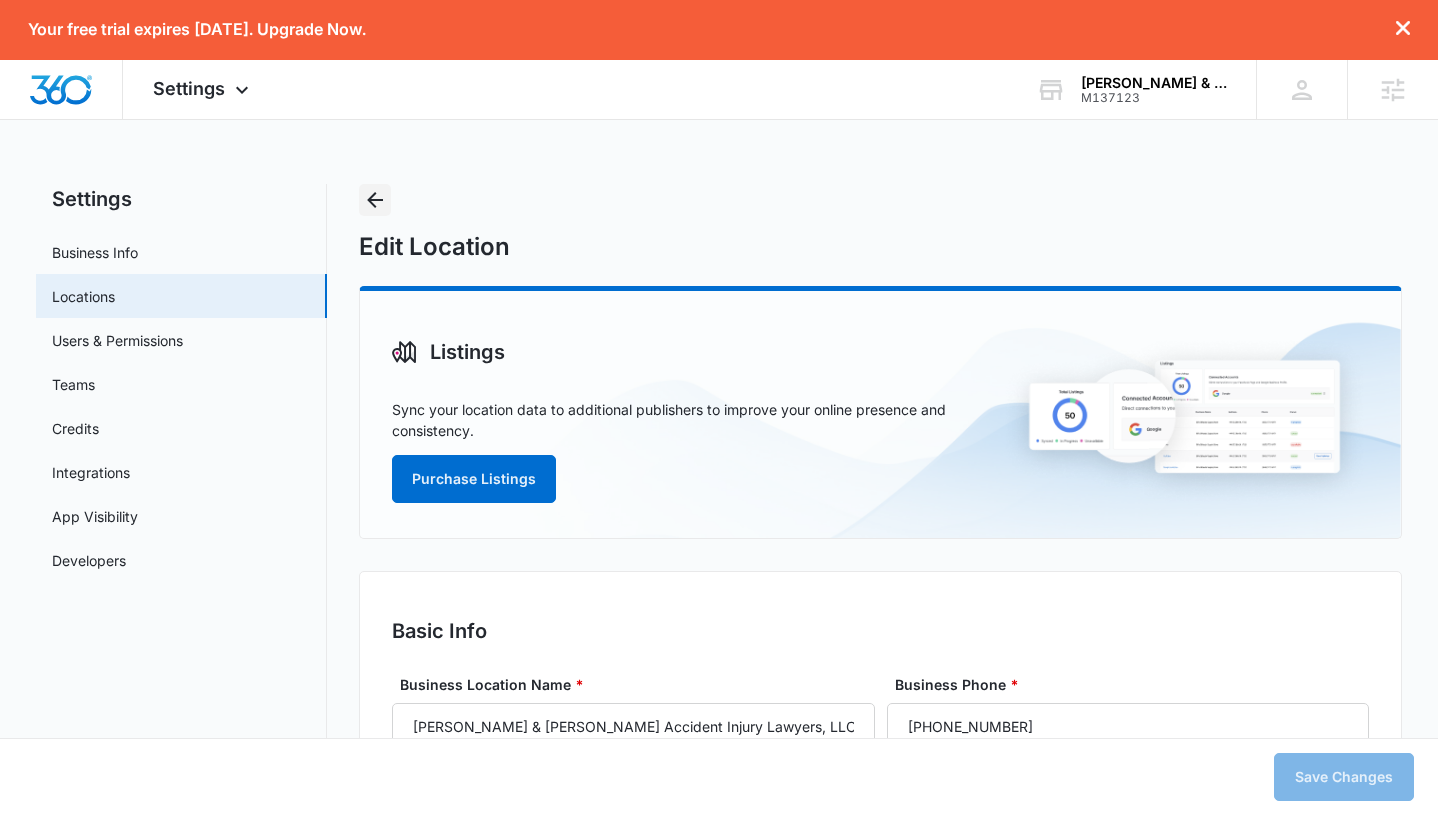 click 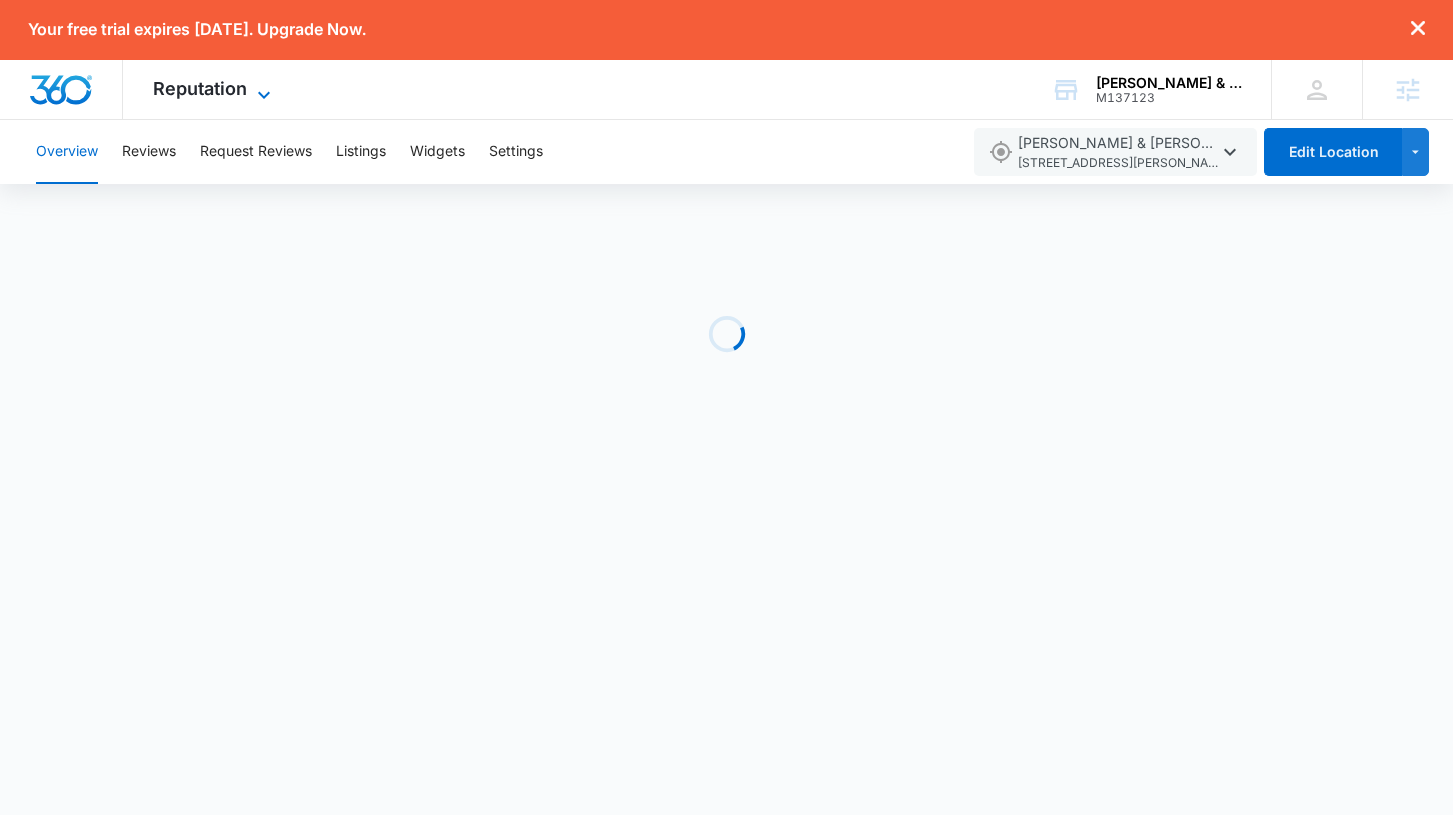 click 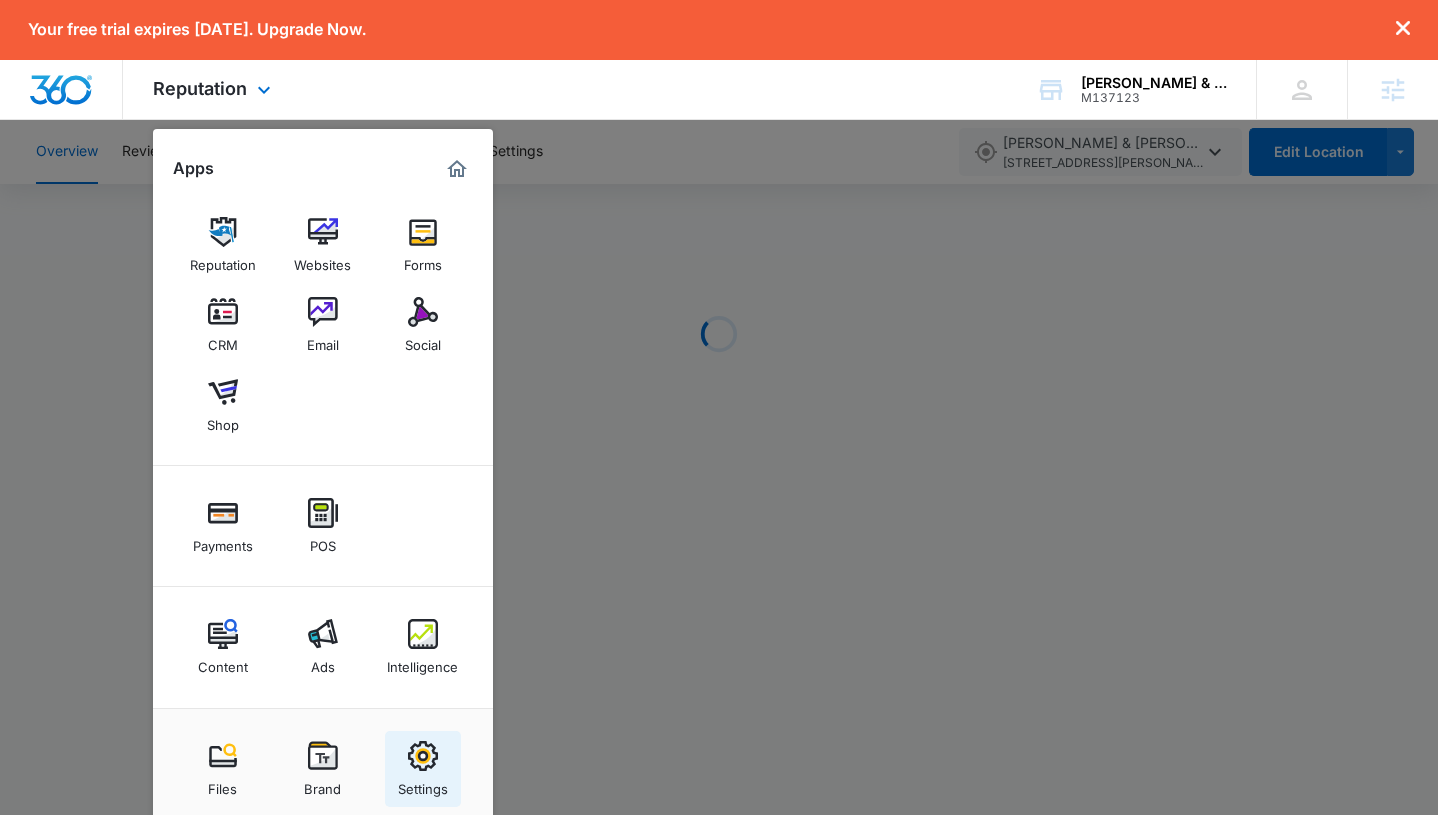 click on "Settings" at bounding box center (423, 769) 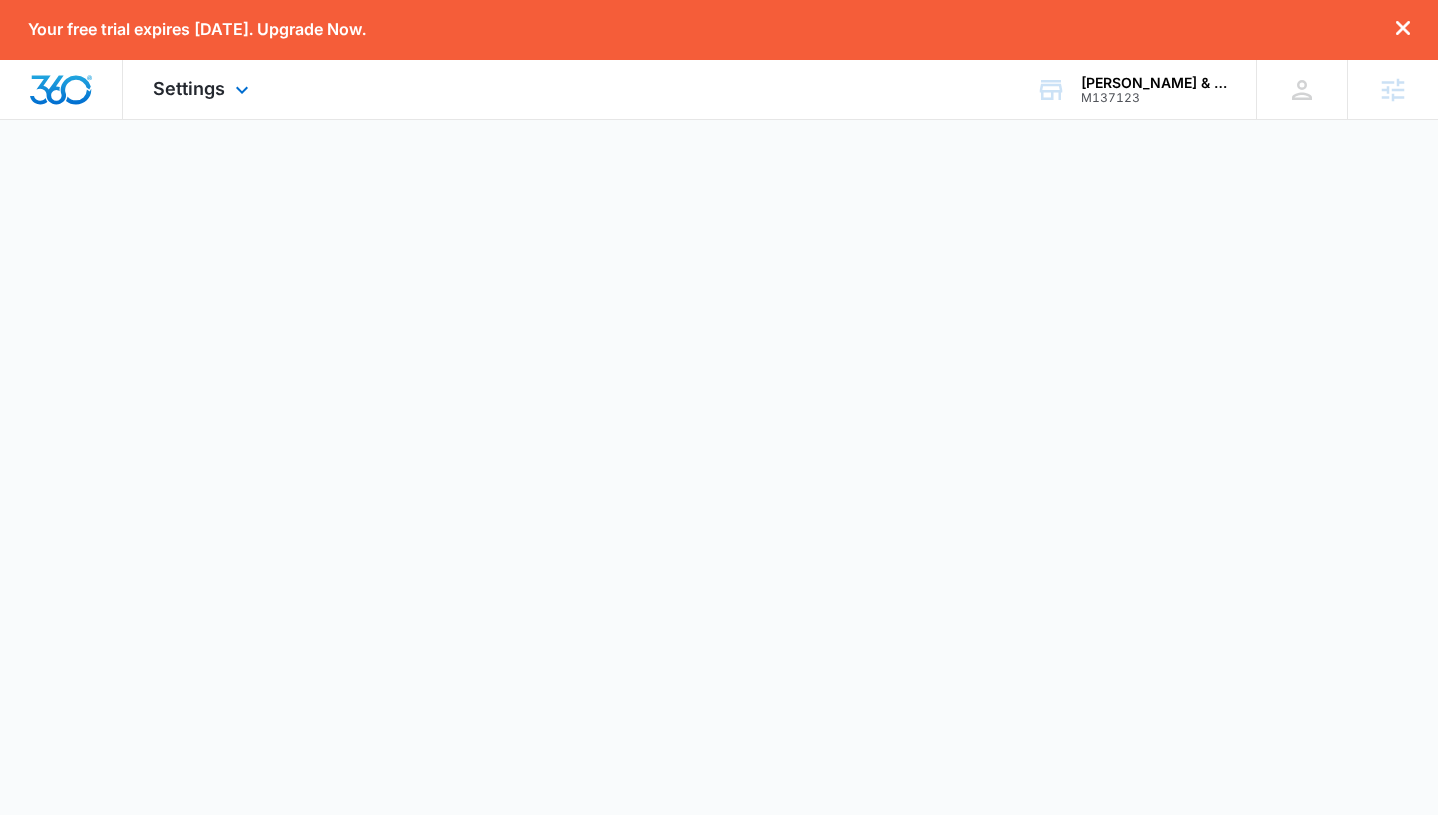 select on "US" 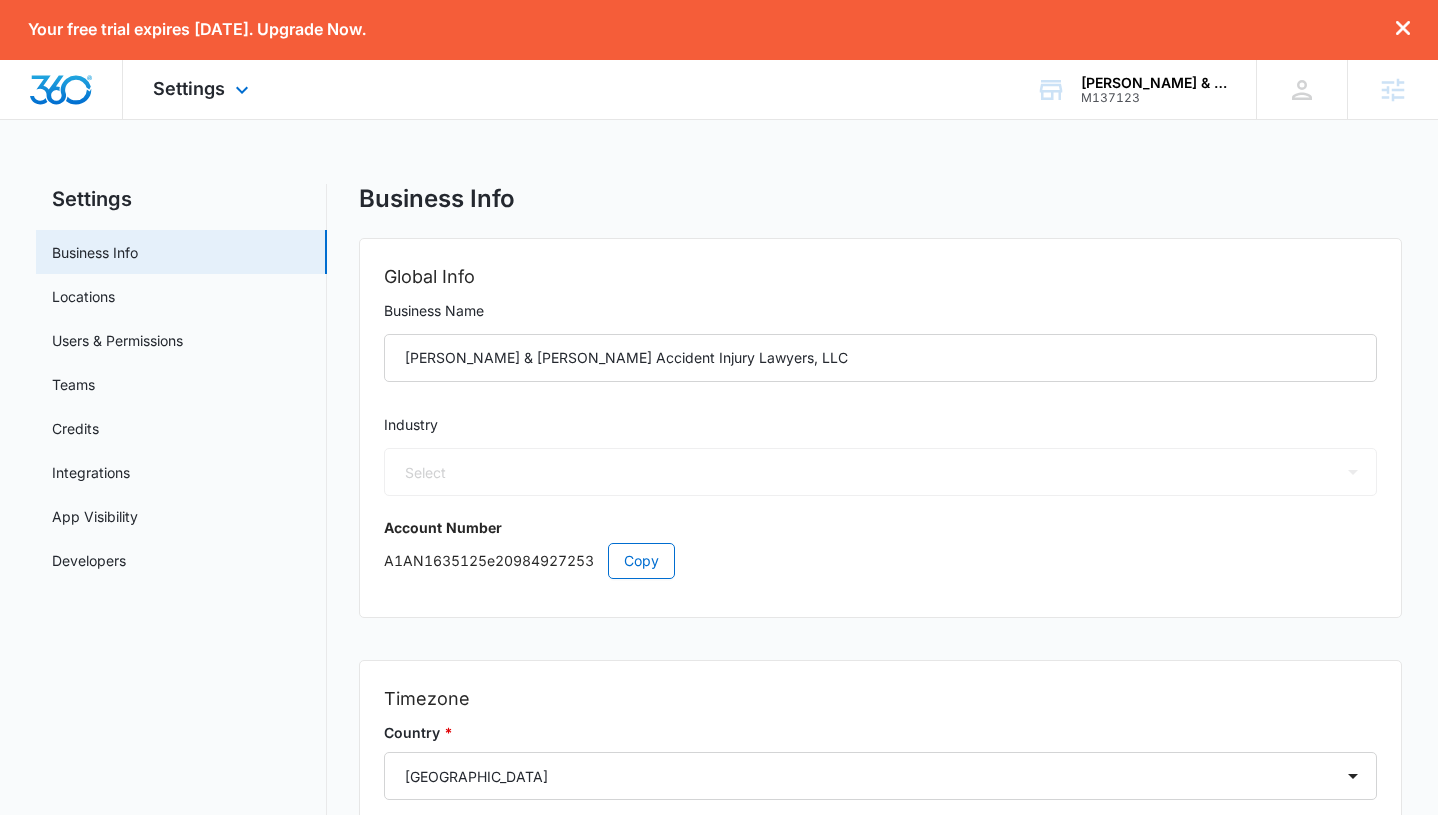 select on "30" 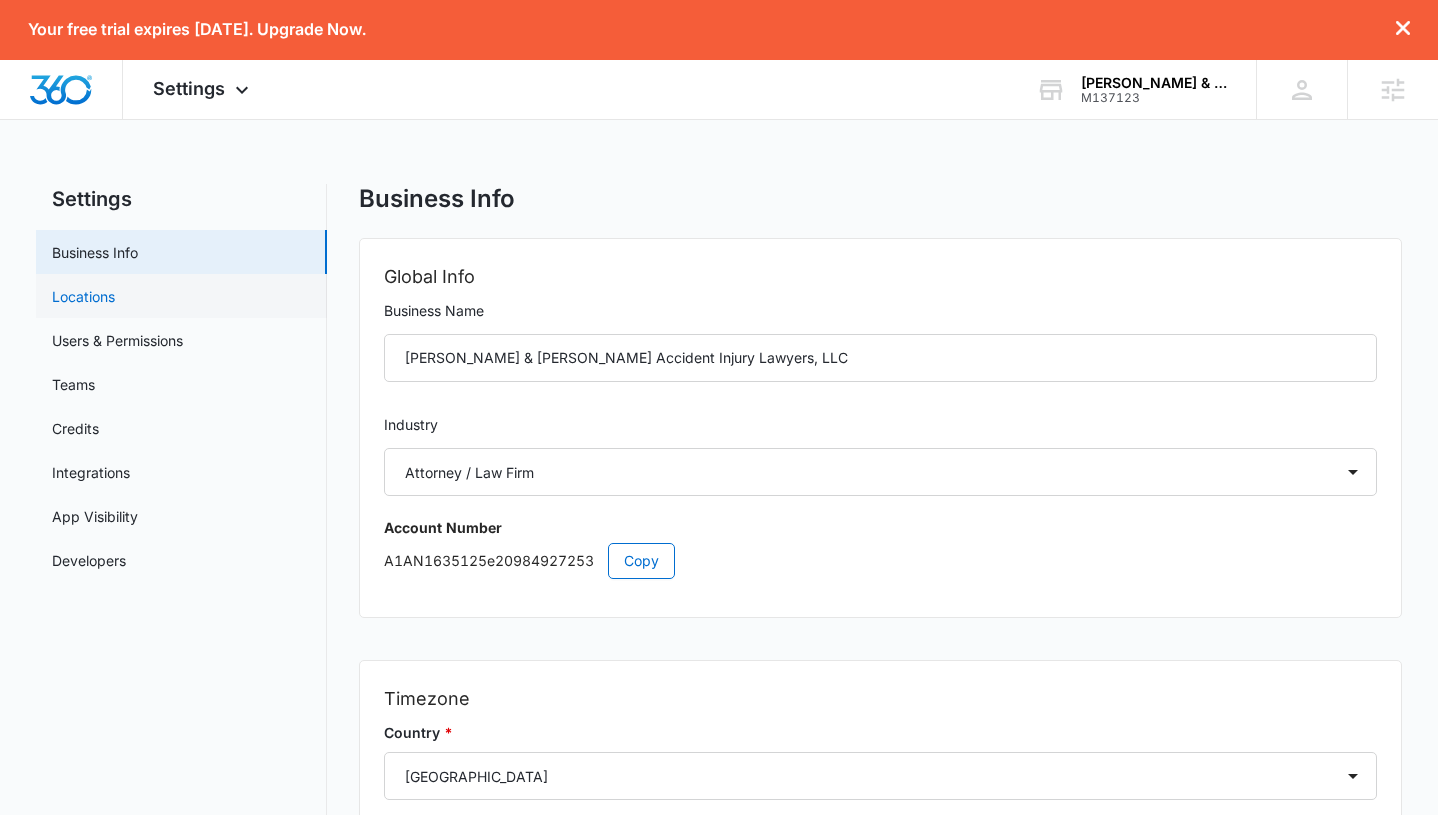 click on "Locations" at bounding box center [83, 296] 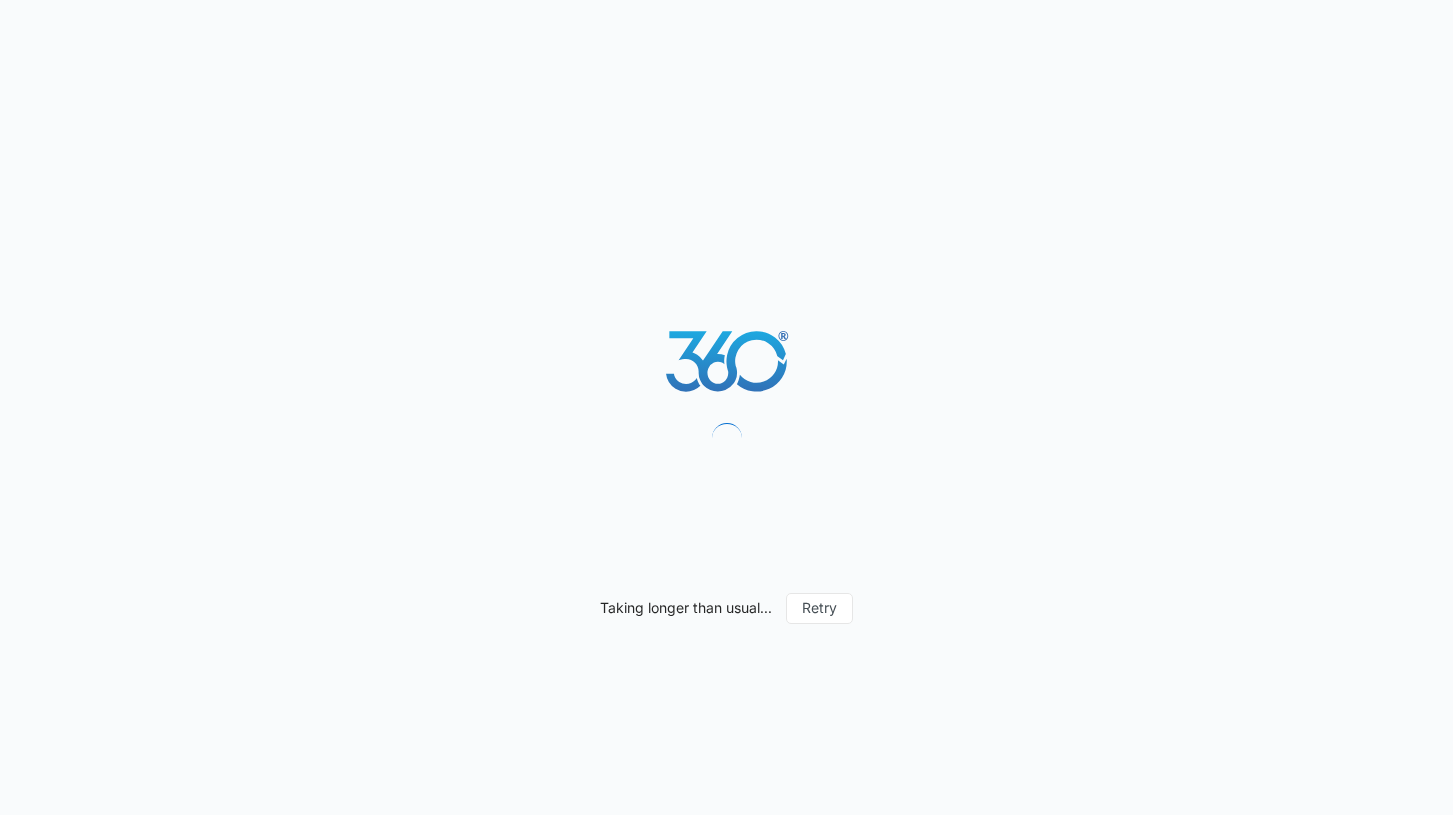 scroll, scrollTop: 0, scrollLeft: 0, axis: both 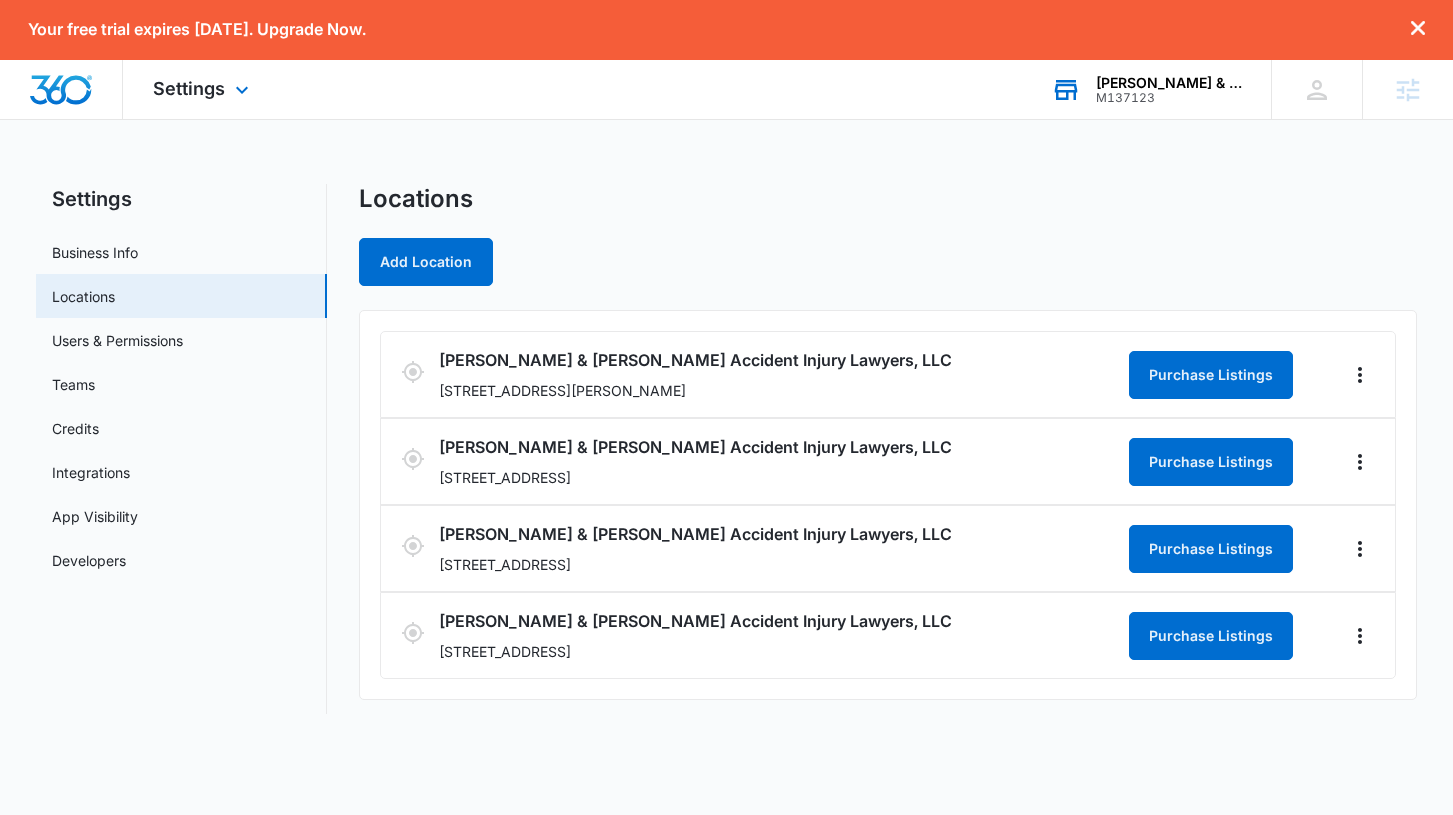 click on "M137123" at bounding box center (1169, 98) 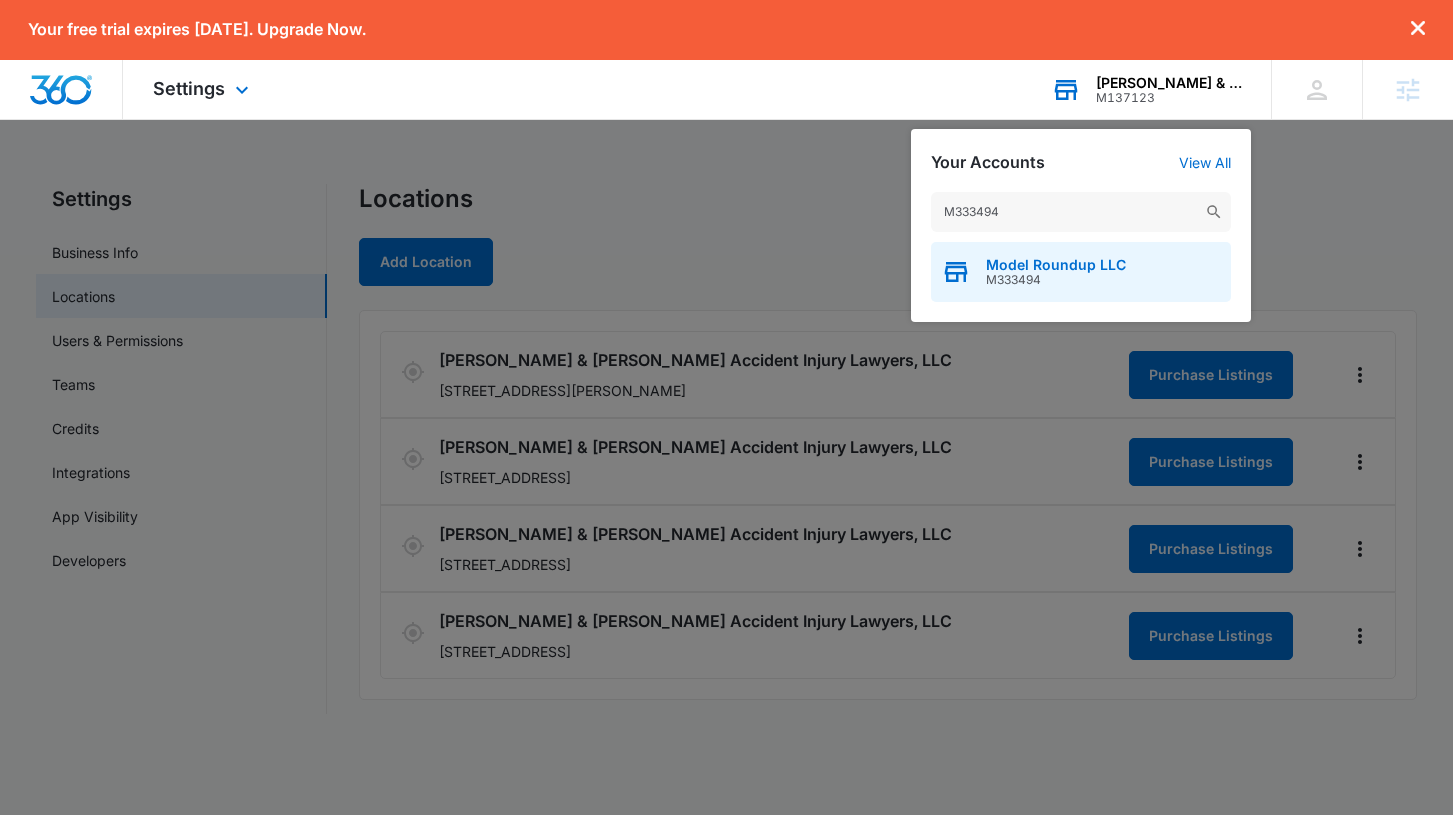 type on "M333494" 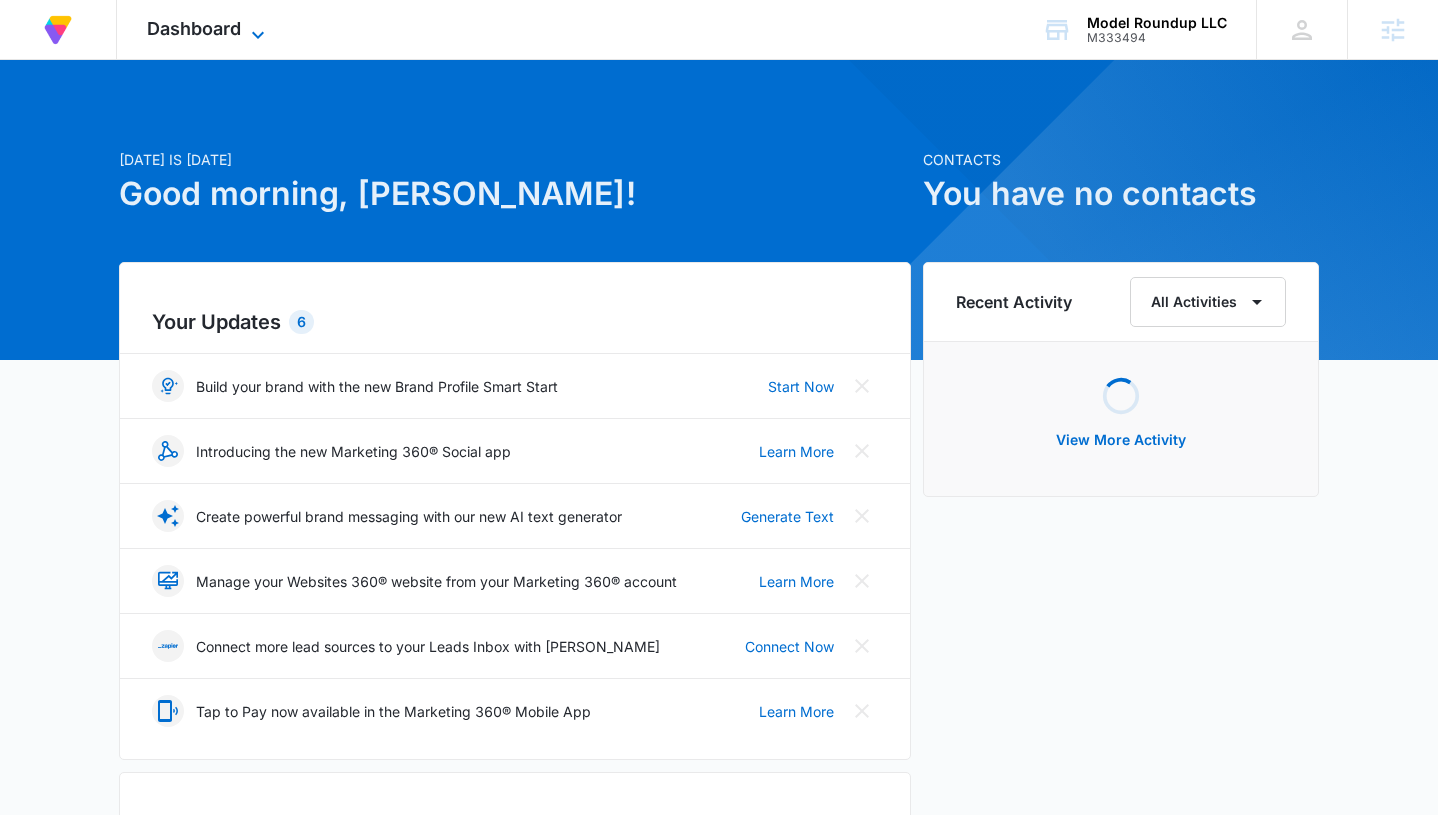 click on "Dashboard" at bounding box center (194, 28) 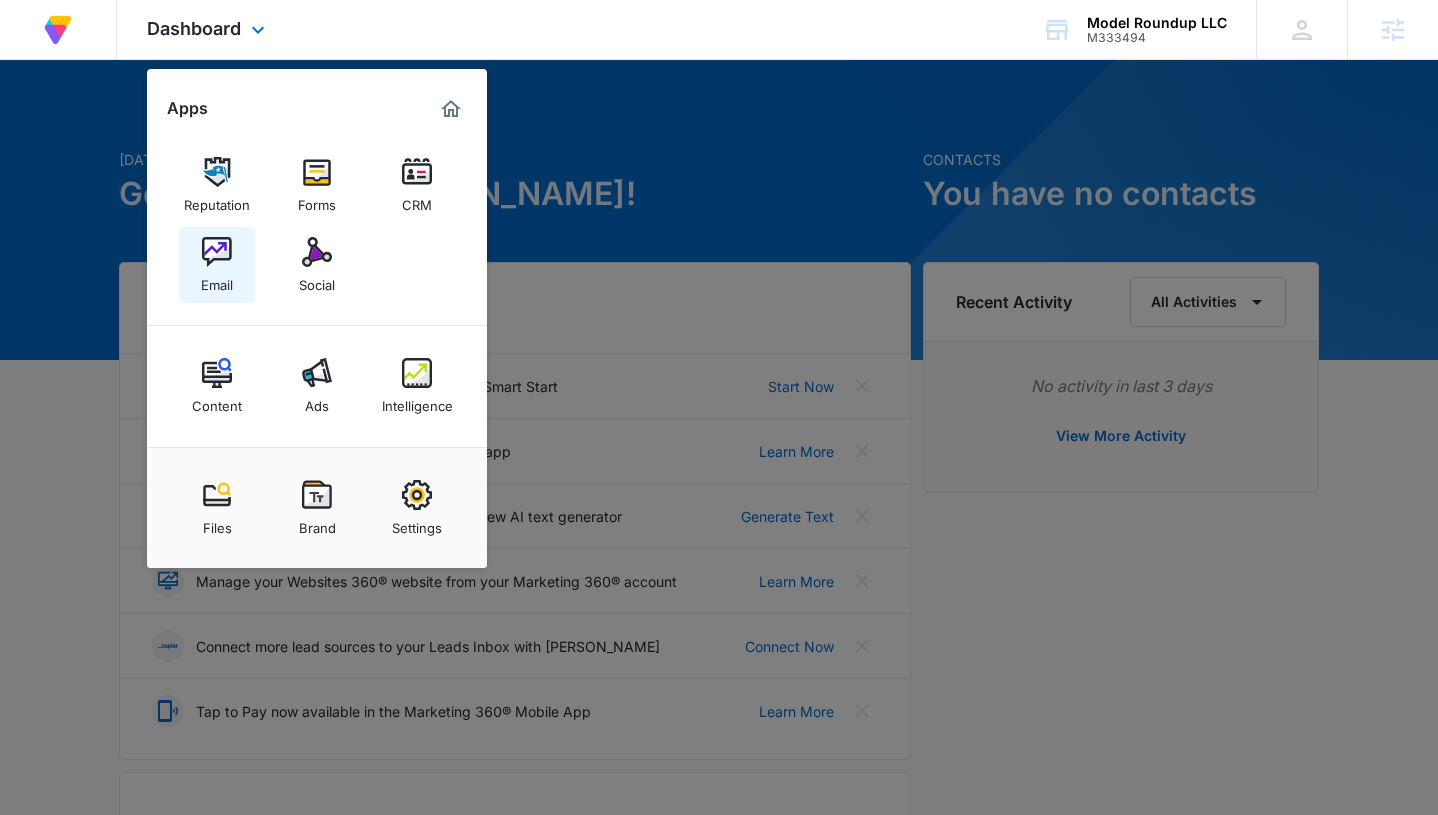 click at bounding box center (217, 252) 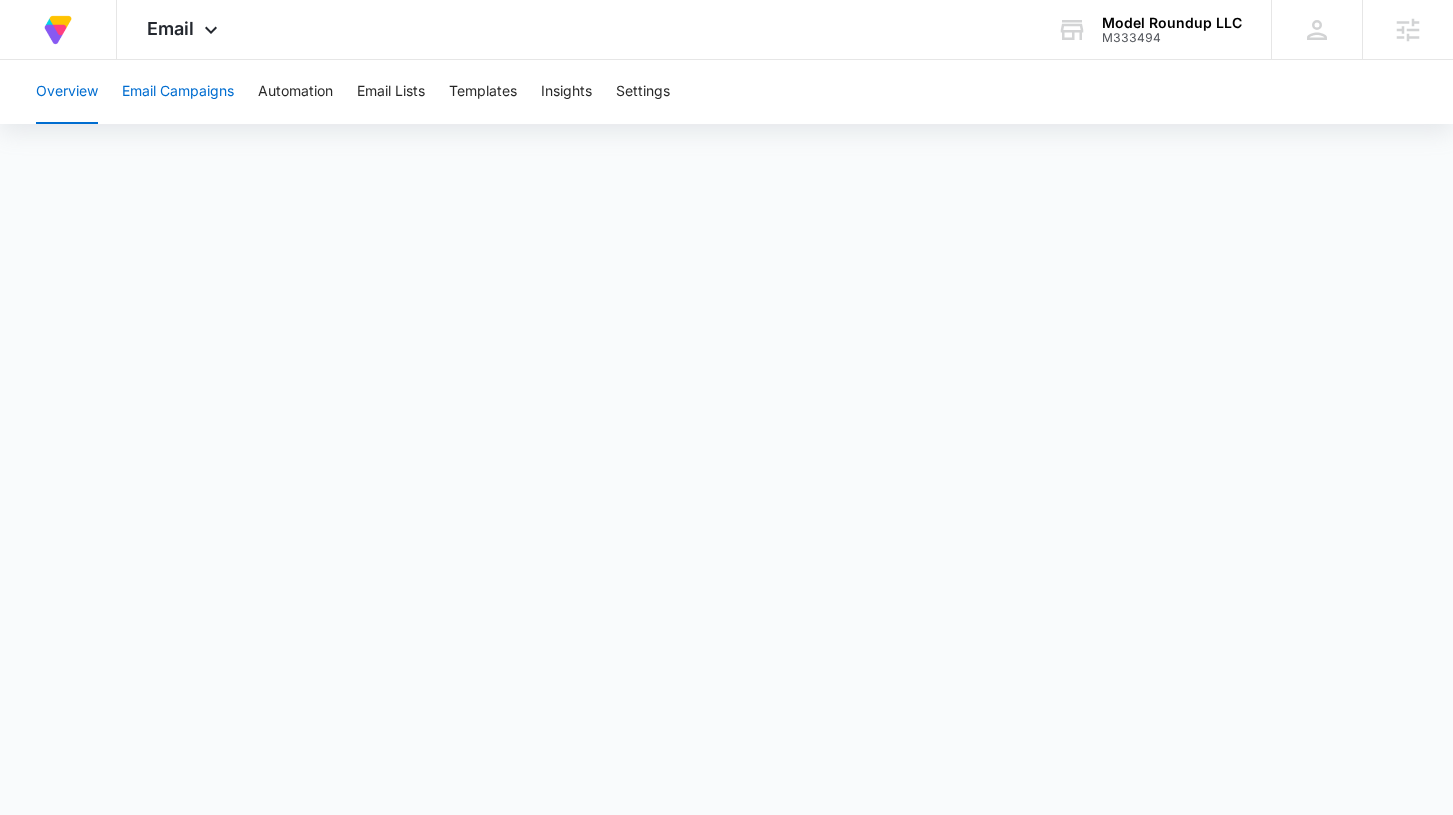 click on "Email Campaigns" at bounding box center [178, 92] 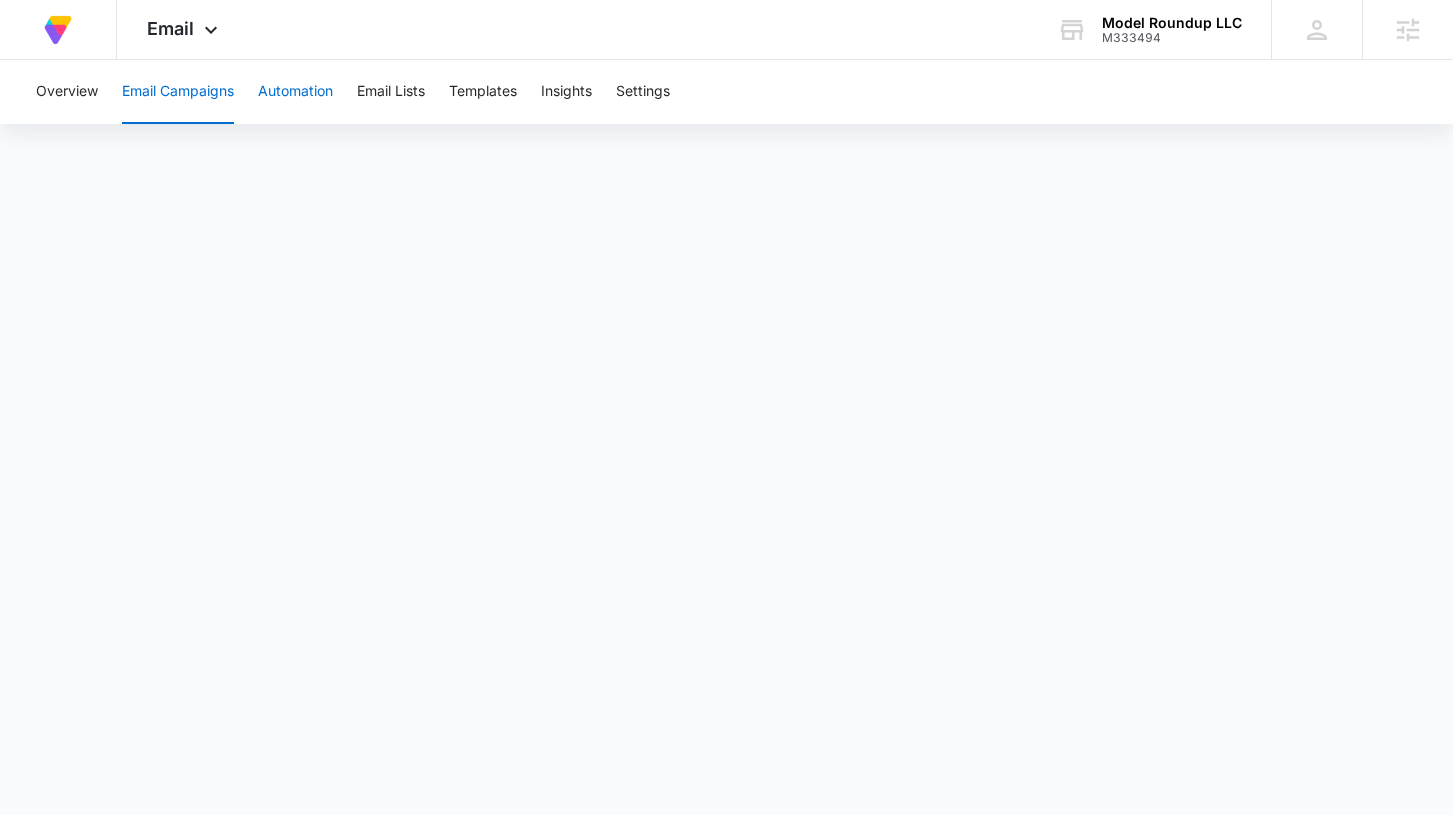 click on "Automation" at bounding box center (295, 92) 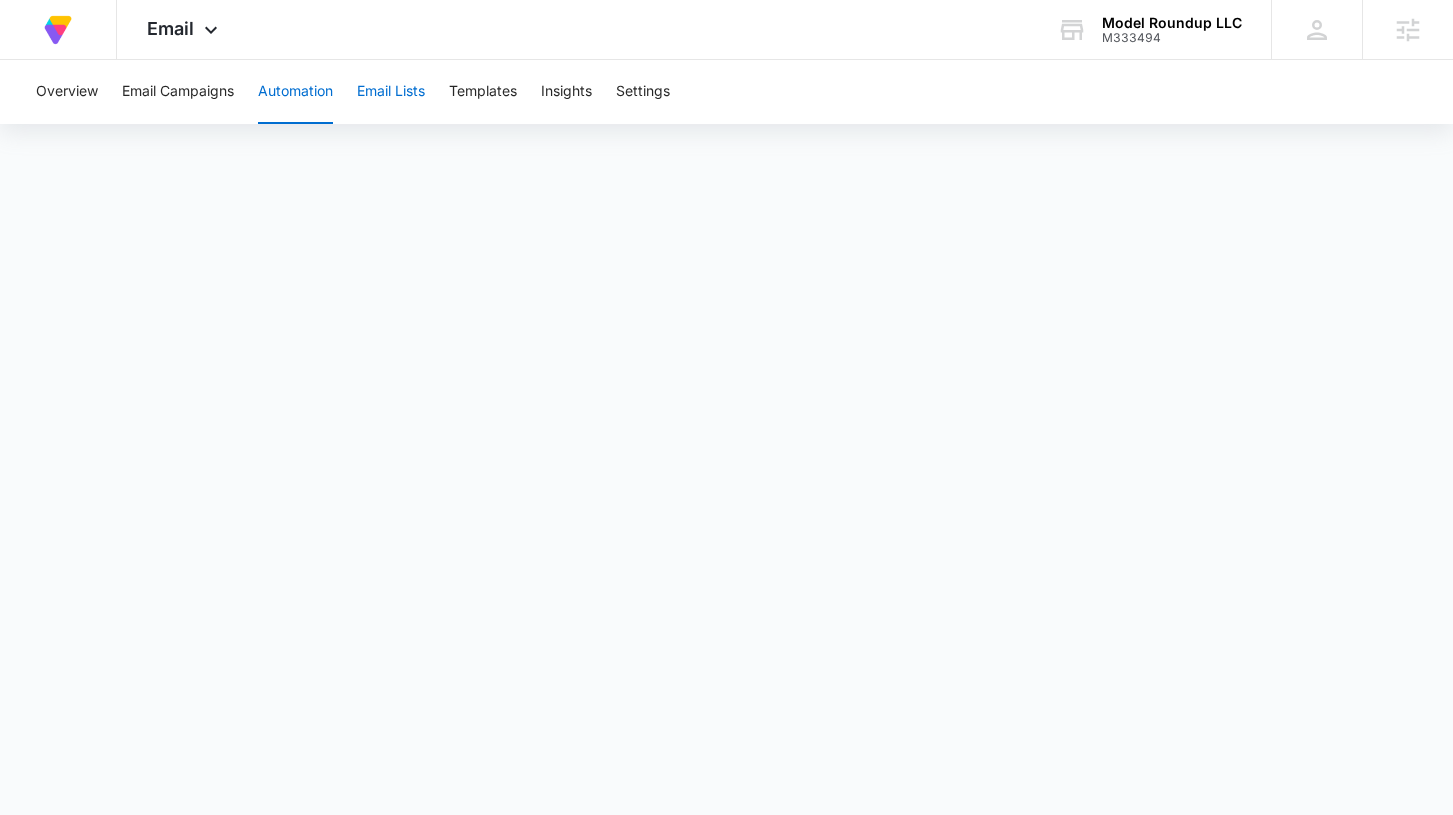 click on "Email Lists" at bounding box center (391, 92) 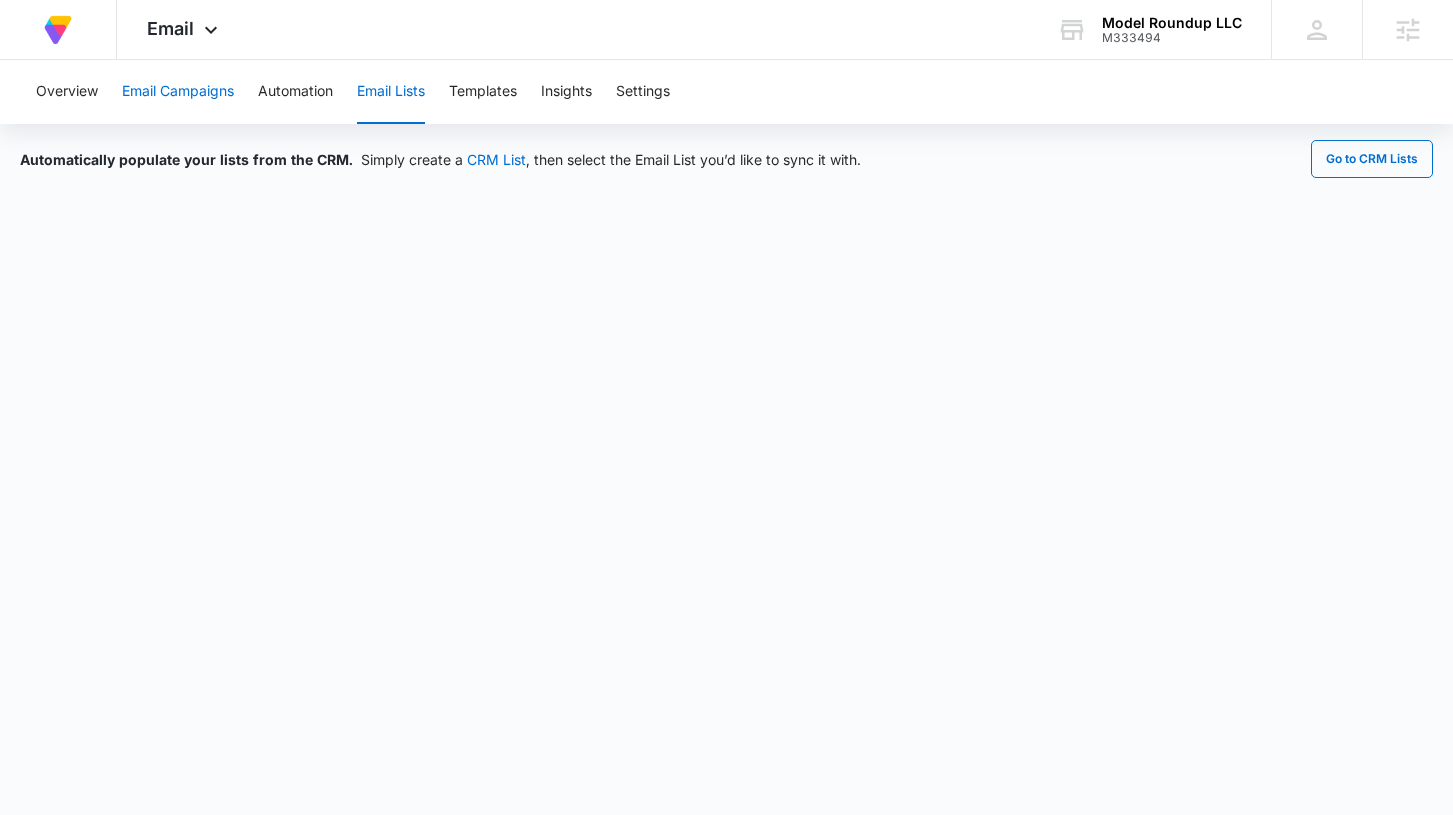 click on "Email Campaigns" at bounding box center [178, 92] 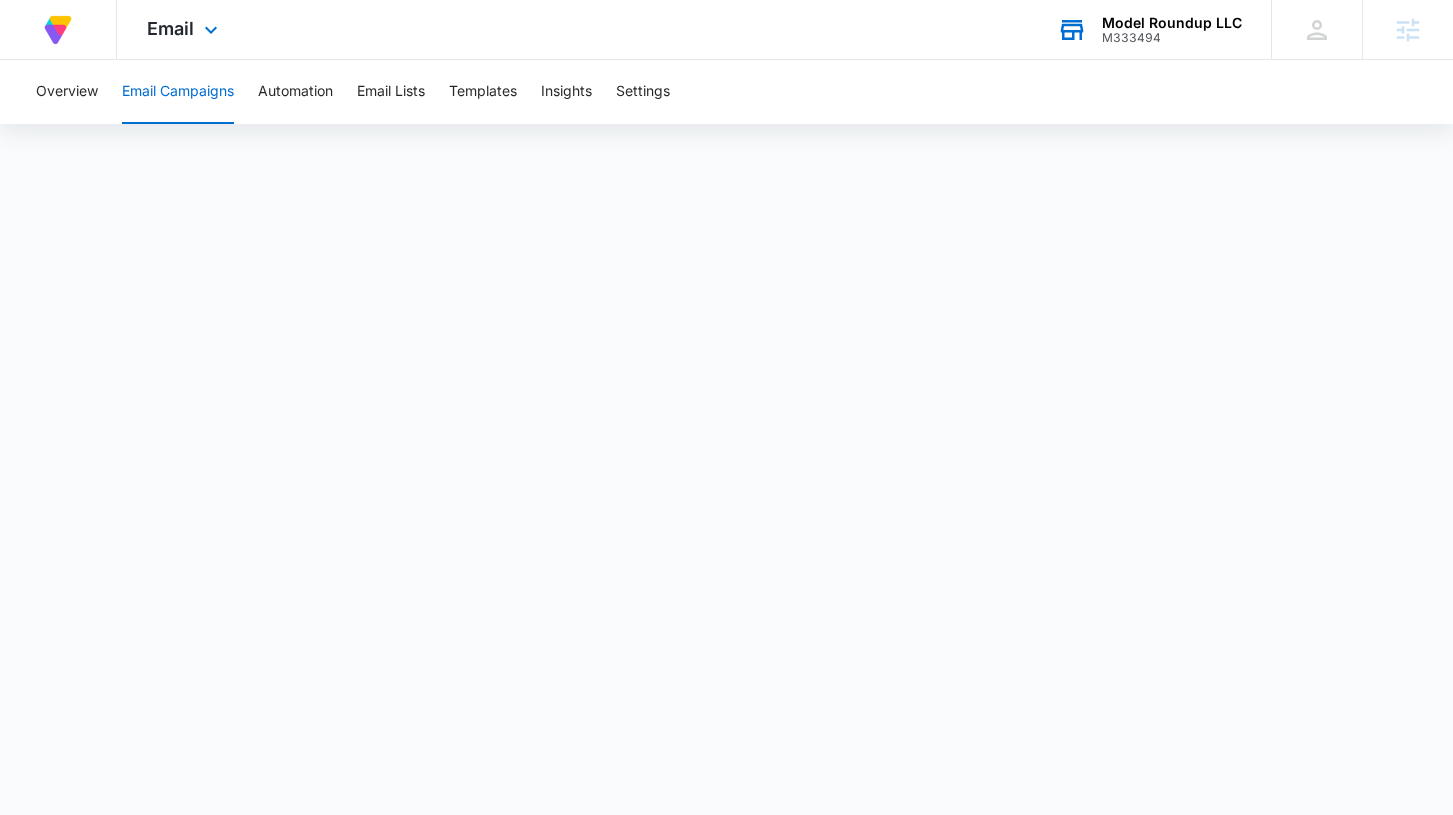 click on "M333494" at bounding box center (1172, 38) 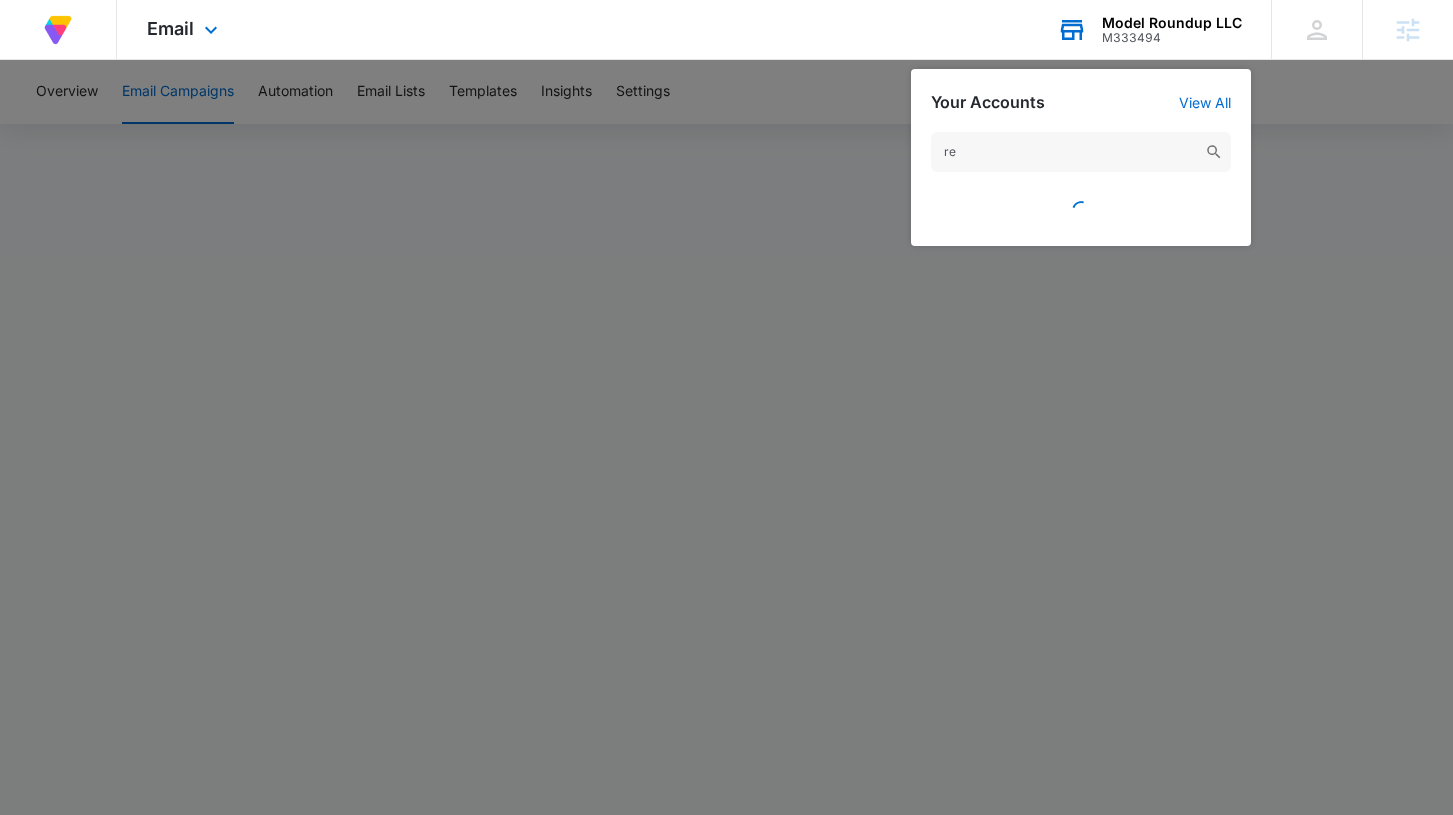 type on "r" 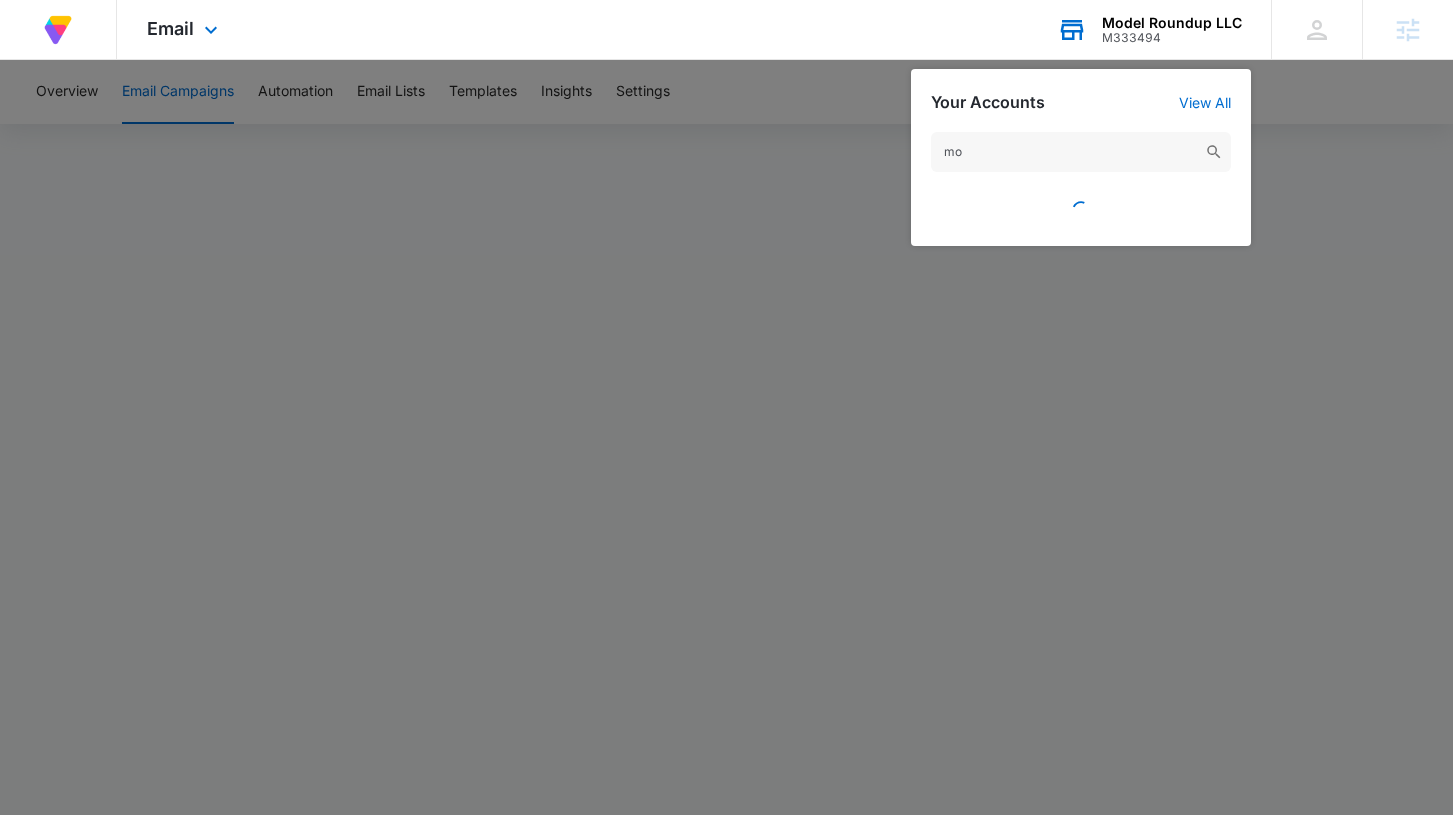 type on "m" 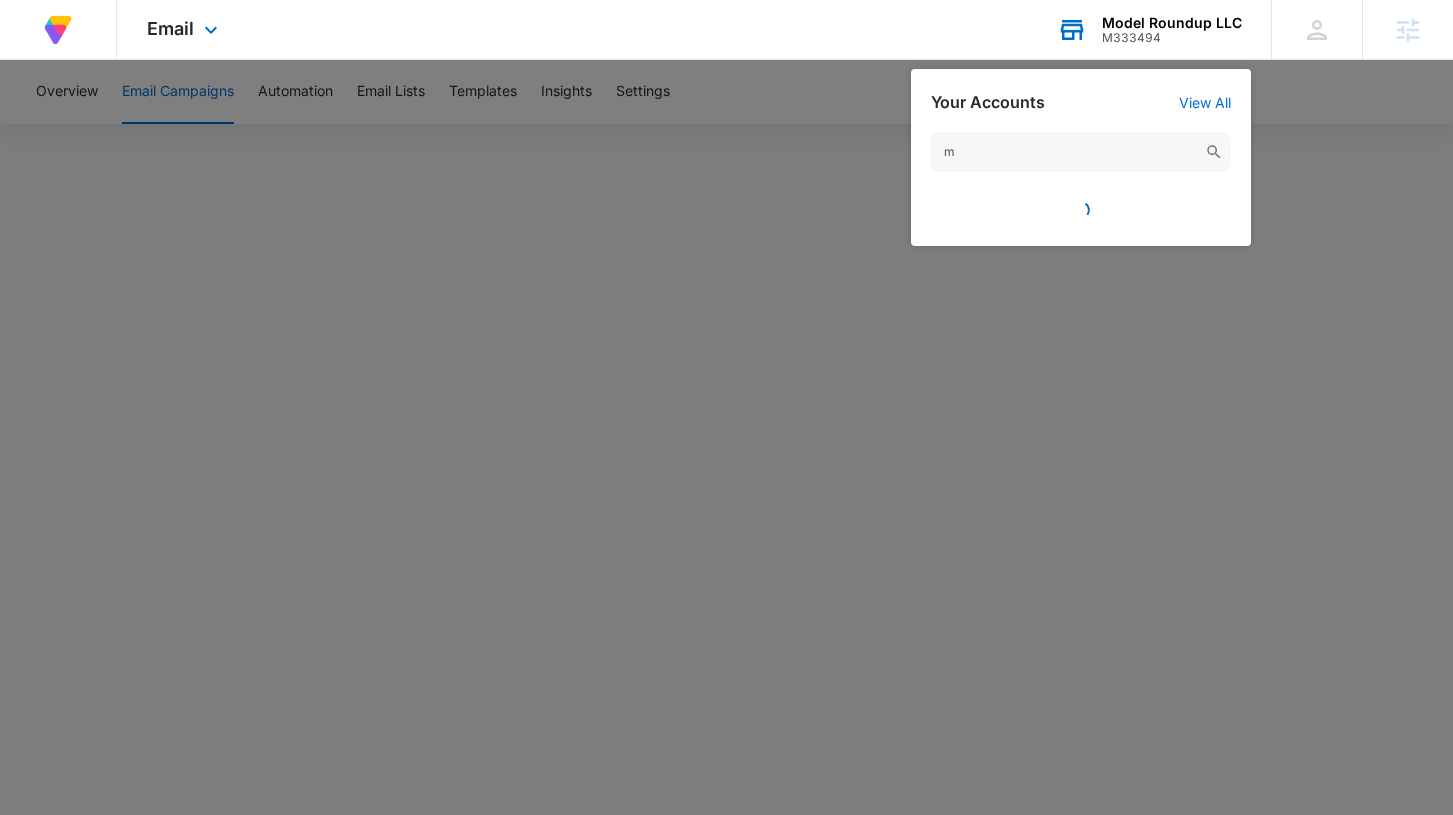 type 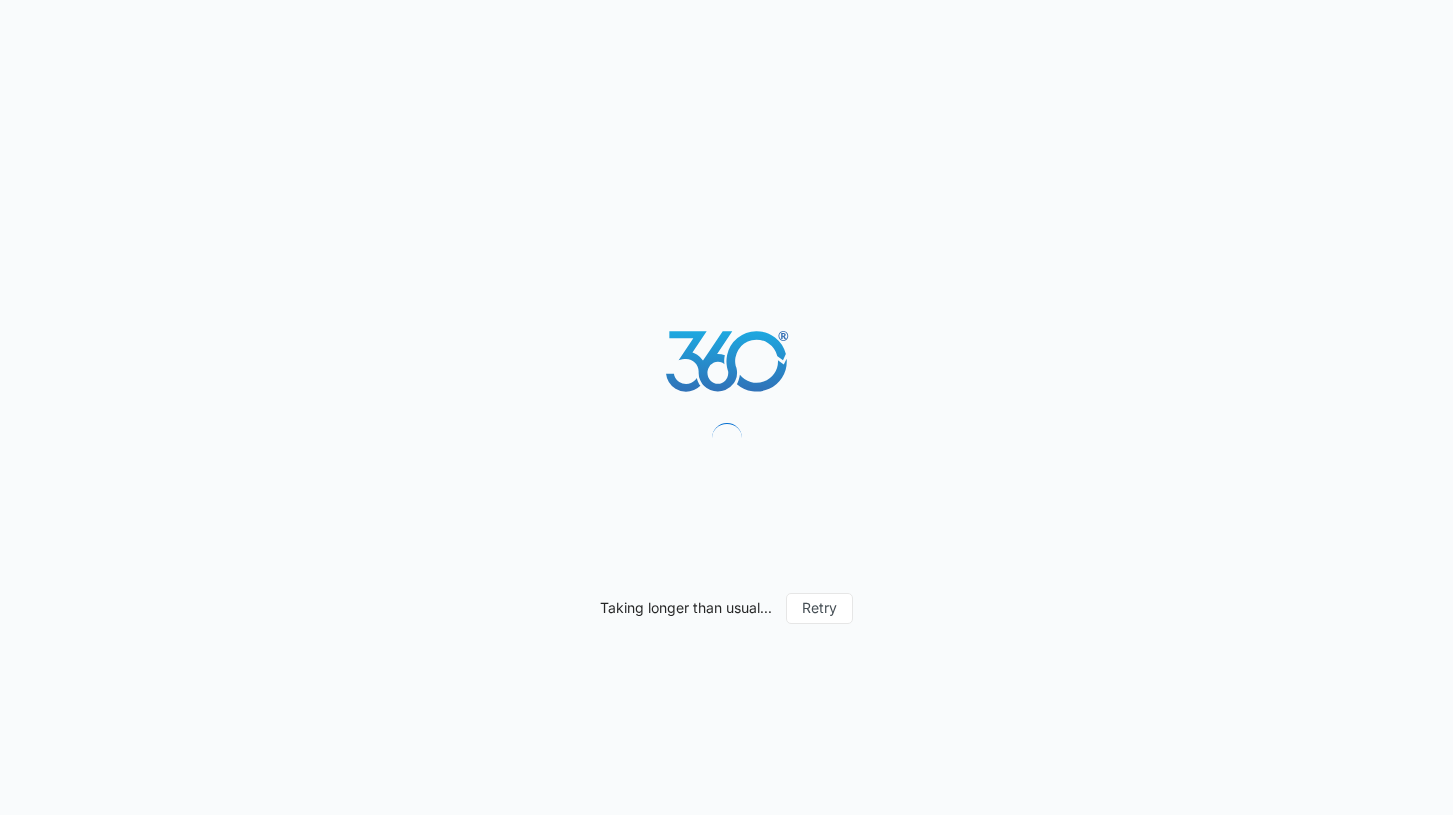 scroll, scrollTop: 0, scrollLeft: 0, axis: both 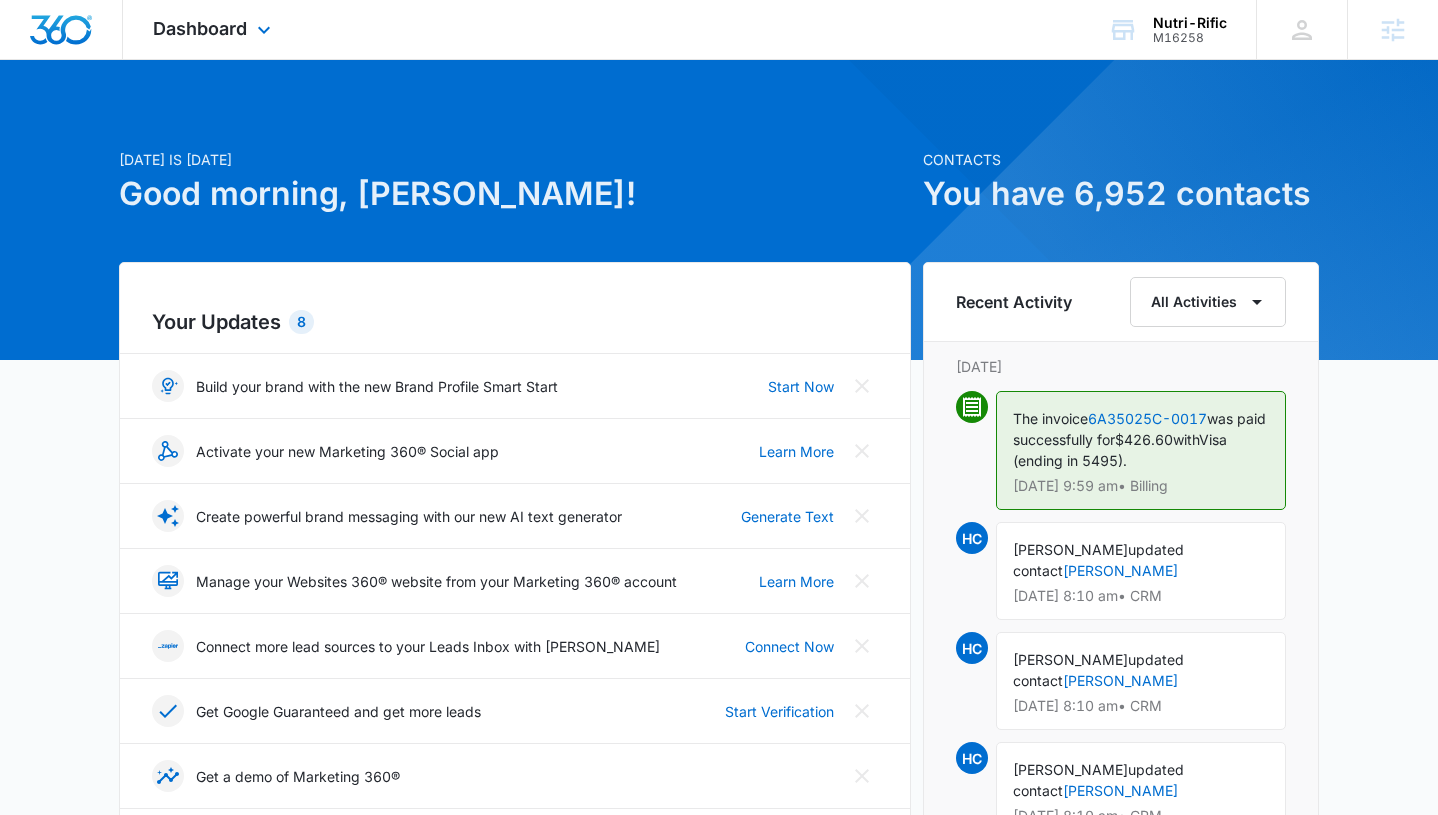 click on "Dashboard Apps Reputation Forms CRM Email Social POS Content Ads Intelligence Files Brand Settings" at bounding box center (214, 29) 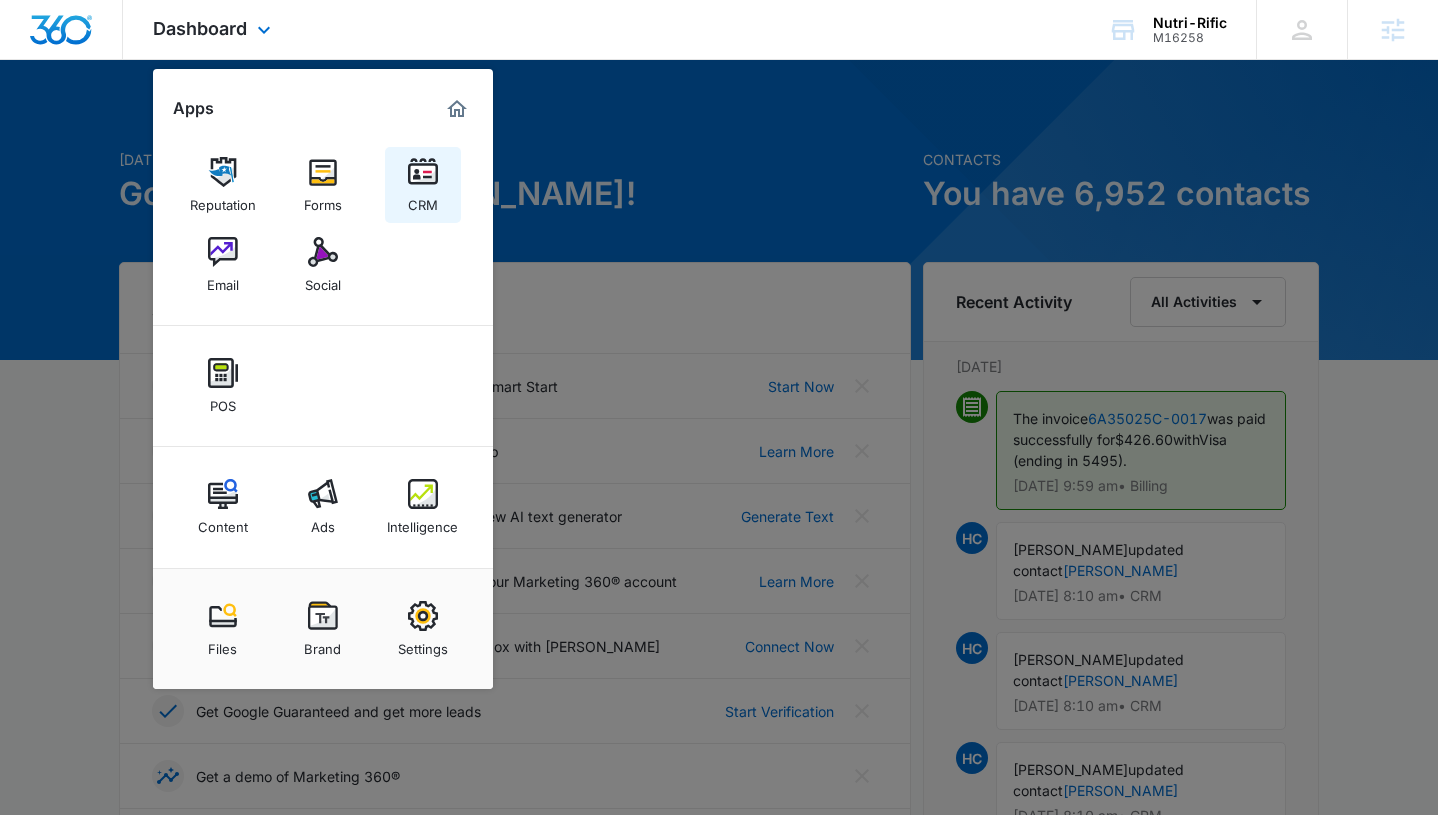 click on "CRM" at bounding box center (423, 185) 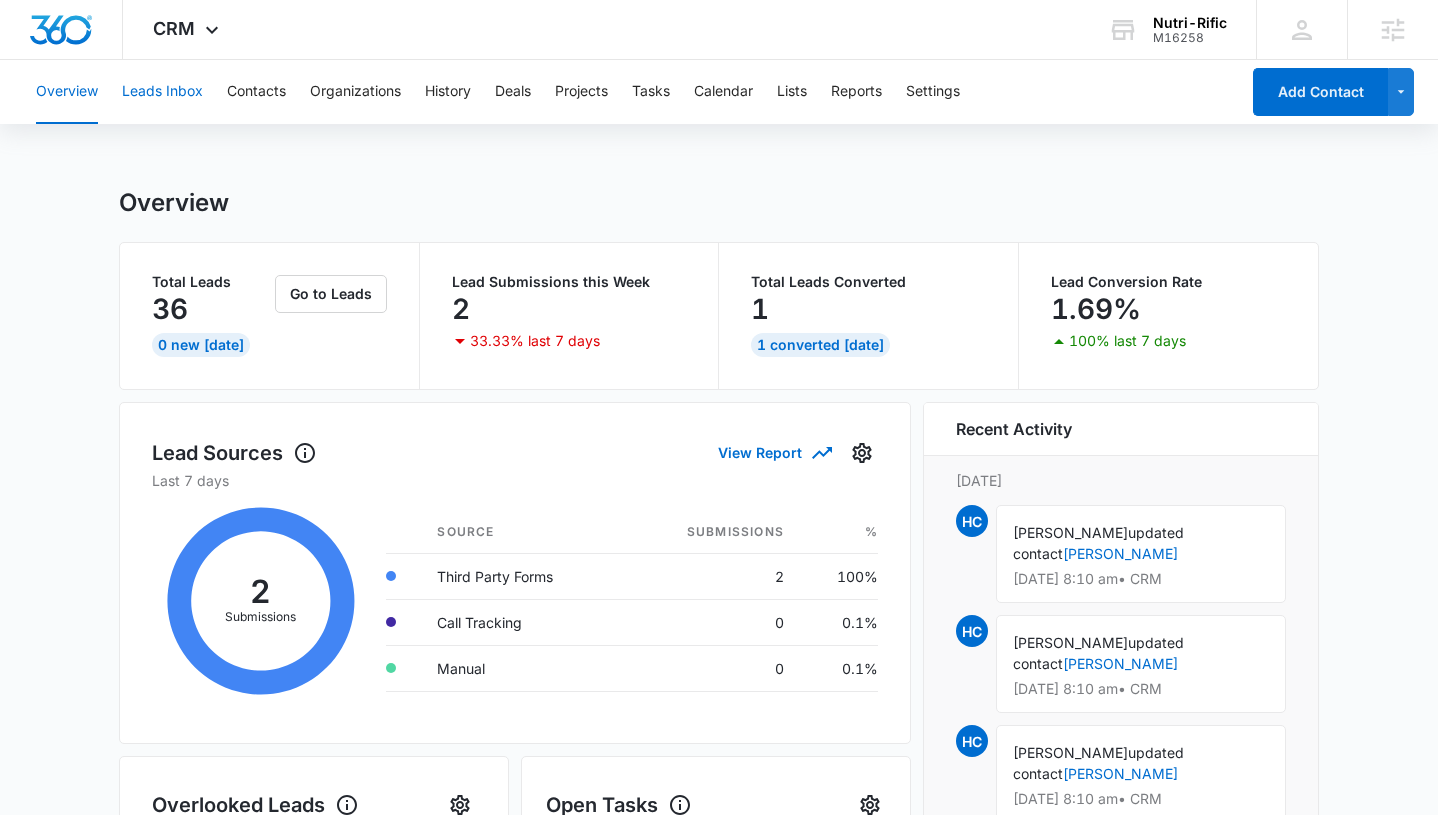 click on "Leads Inbox" at bounding box center [162, 92] 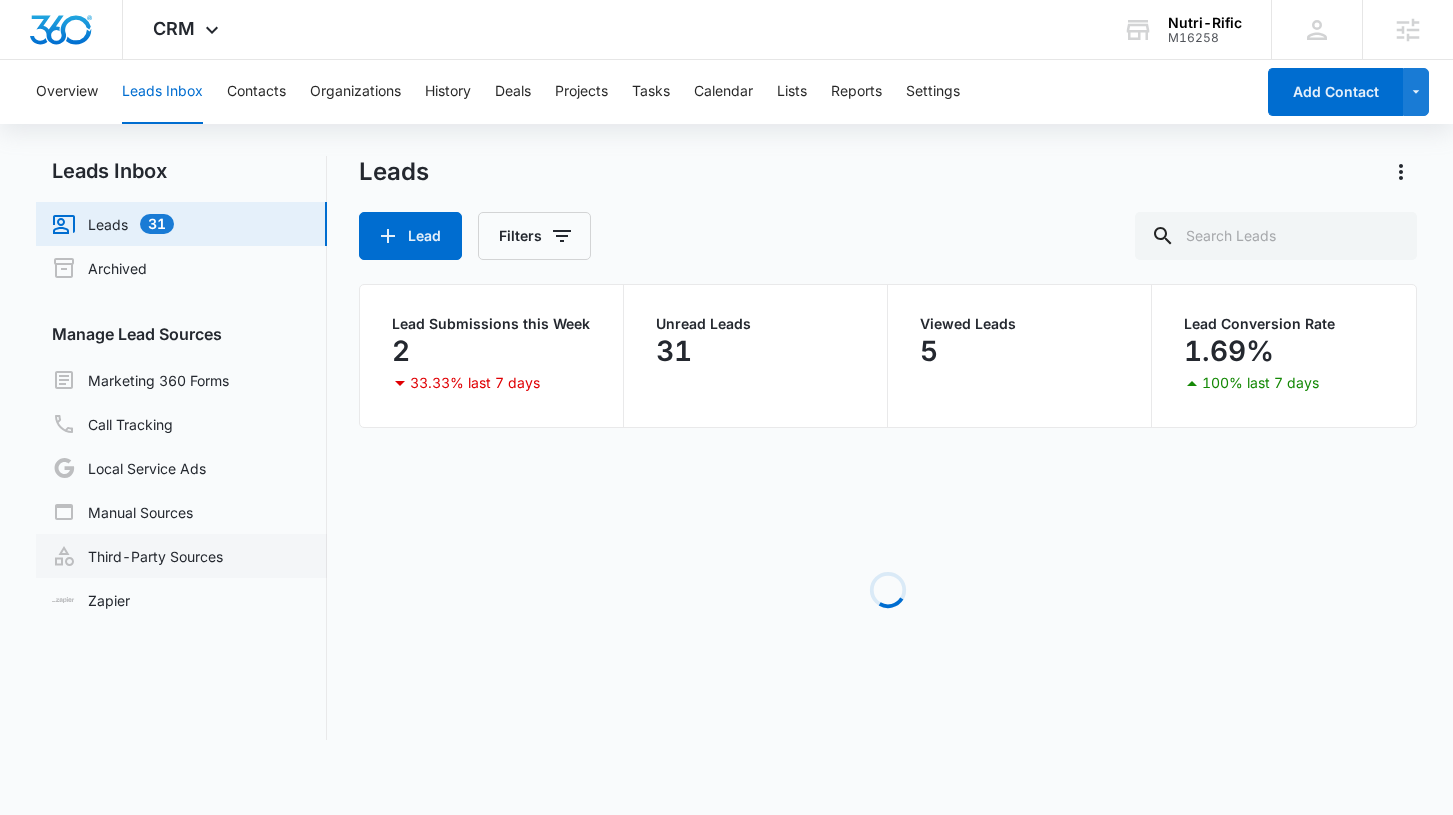 click on "Third-Party Sources" at bounding box center [137, 556] 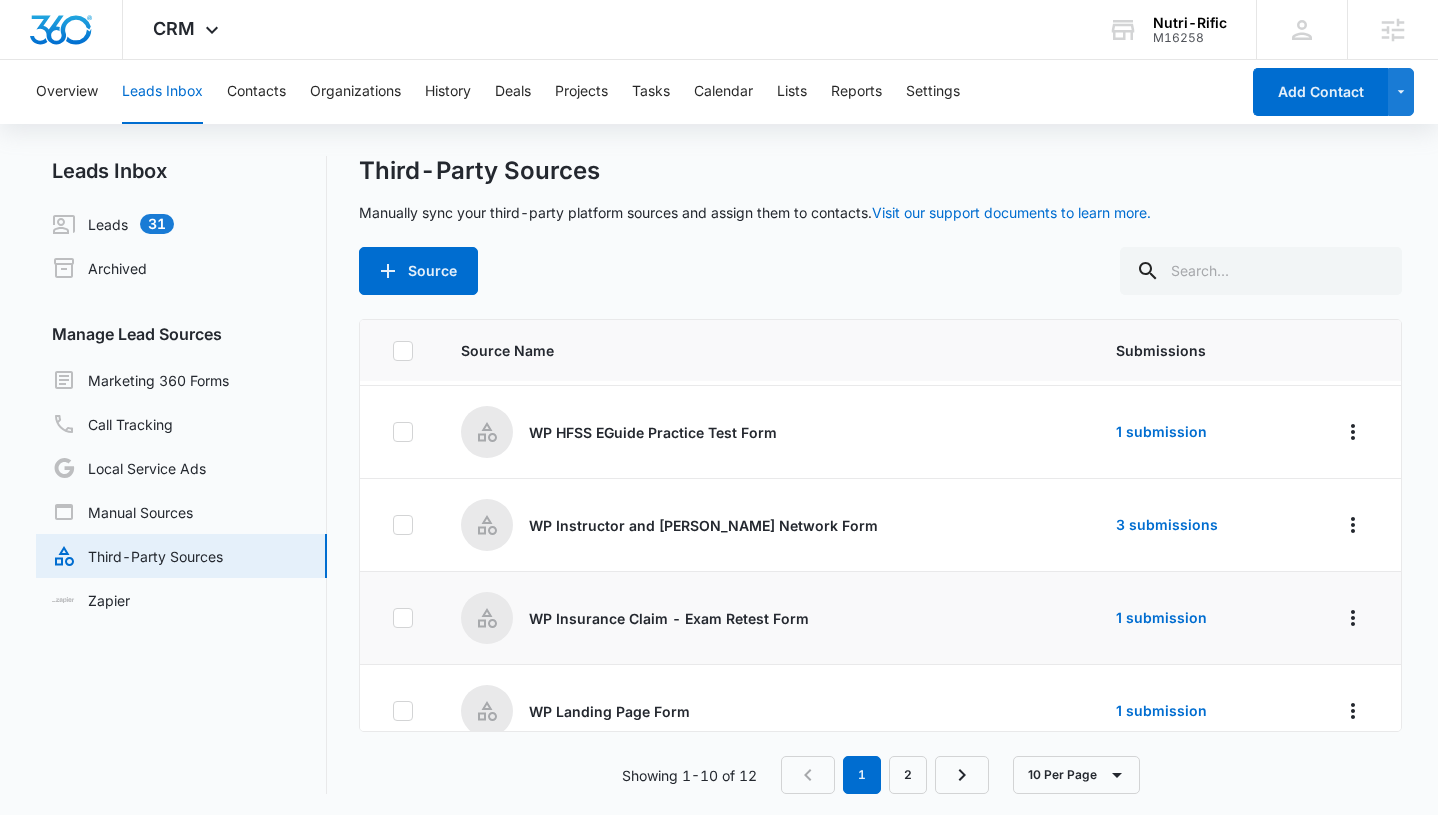 scroll, scrollTop: 580, scrollLeft: 0, axis: vertical 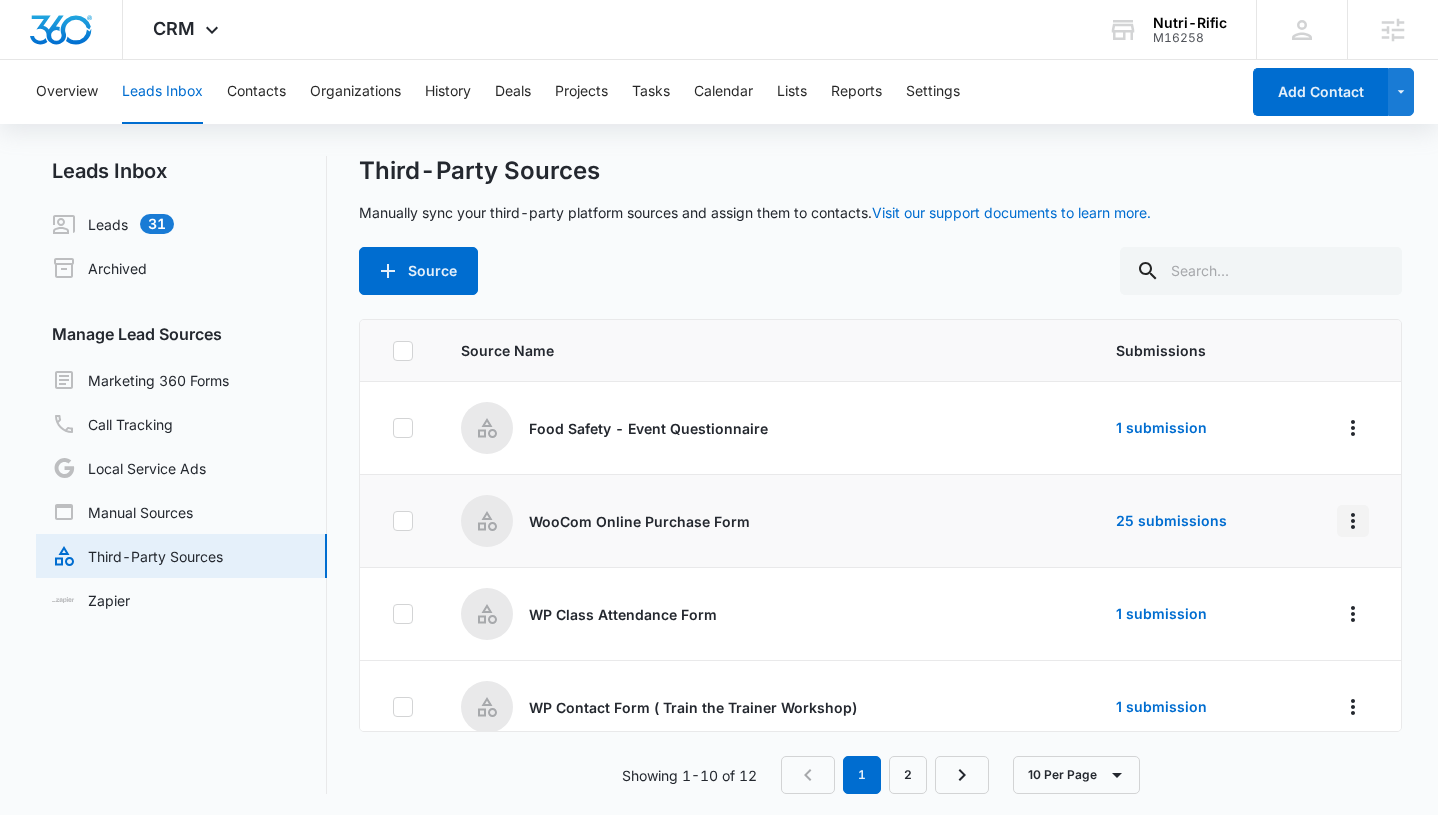 click 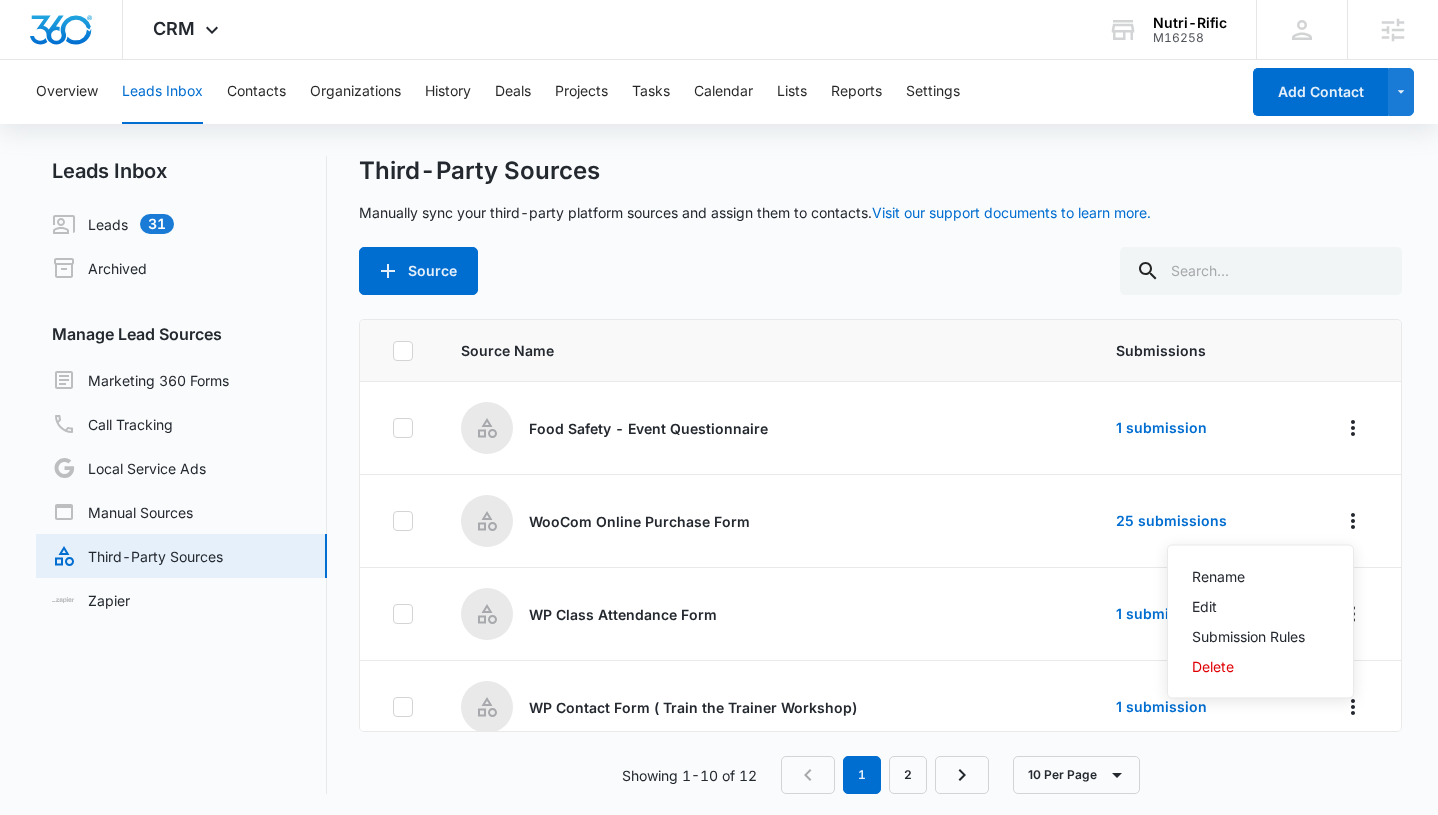 click on "Source" at bounding box center [880, 271] 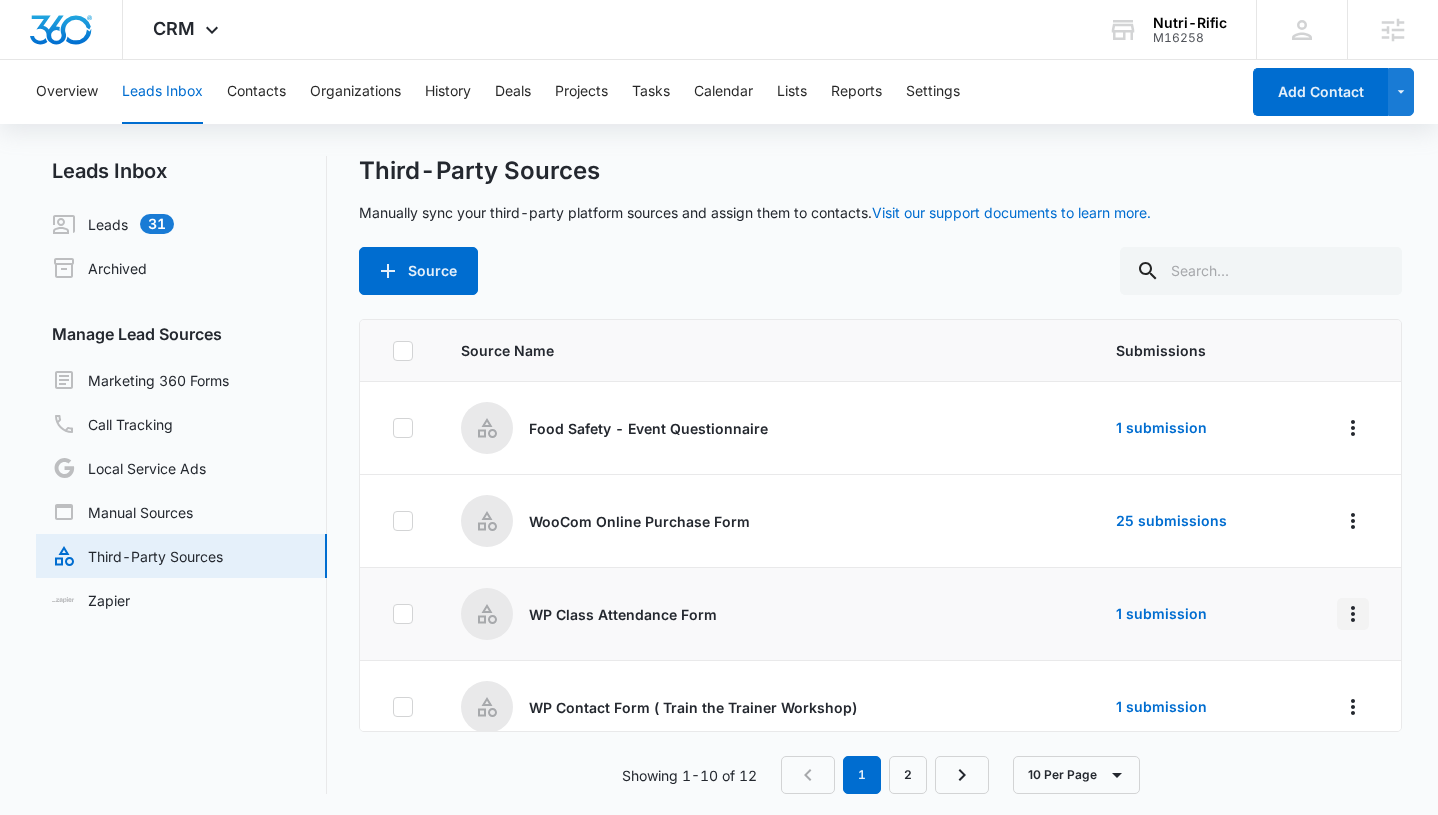 click 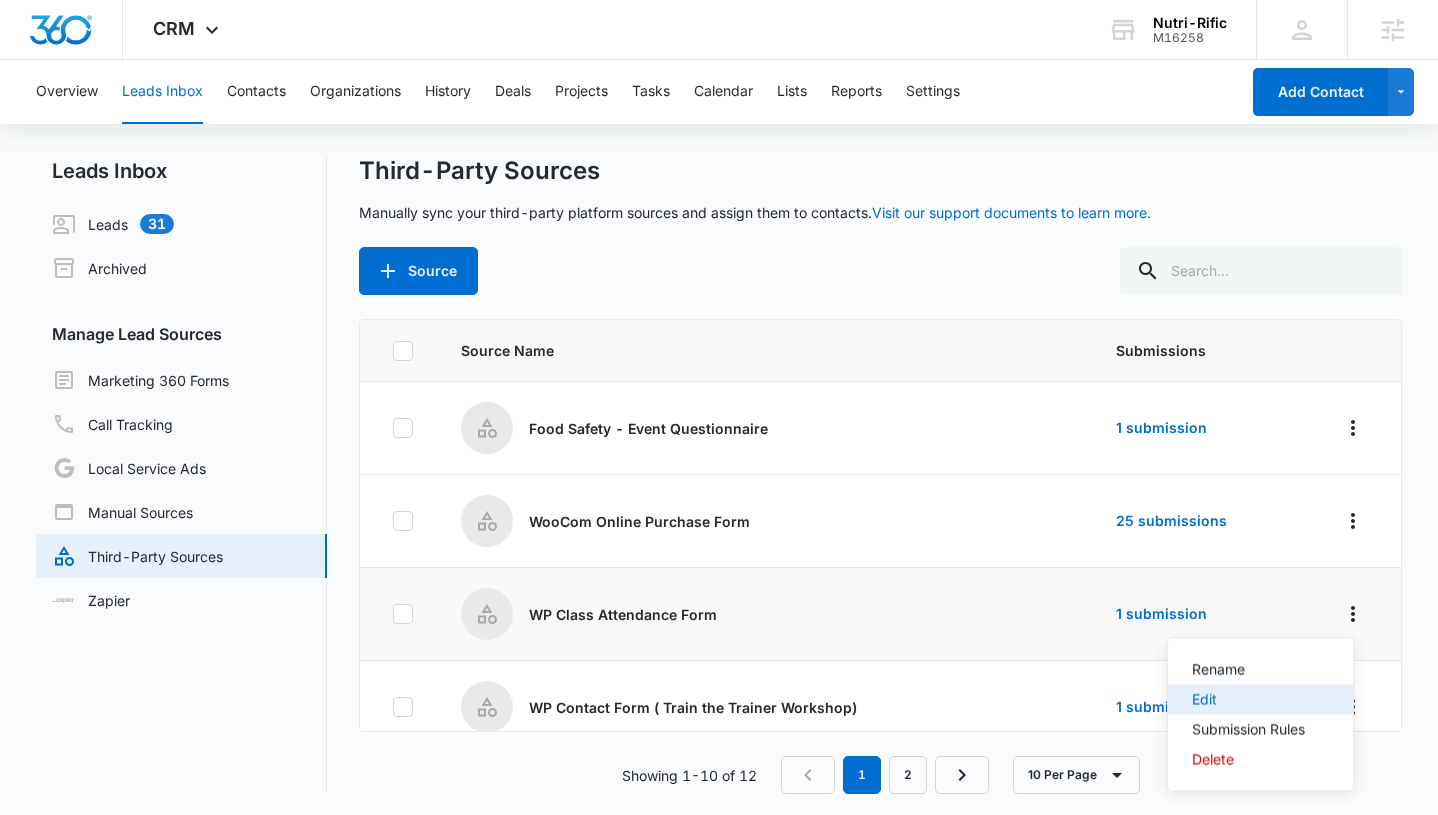 click on "Edit" at bounding box center (1248, 700) 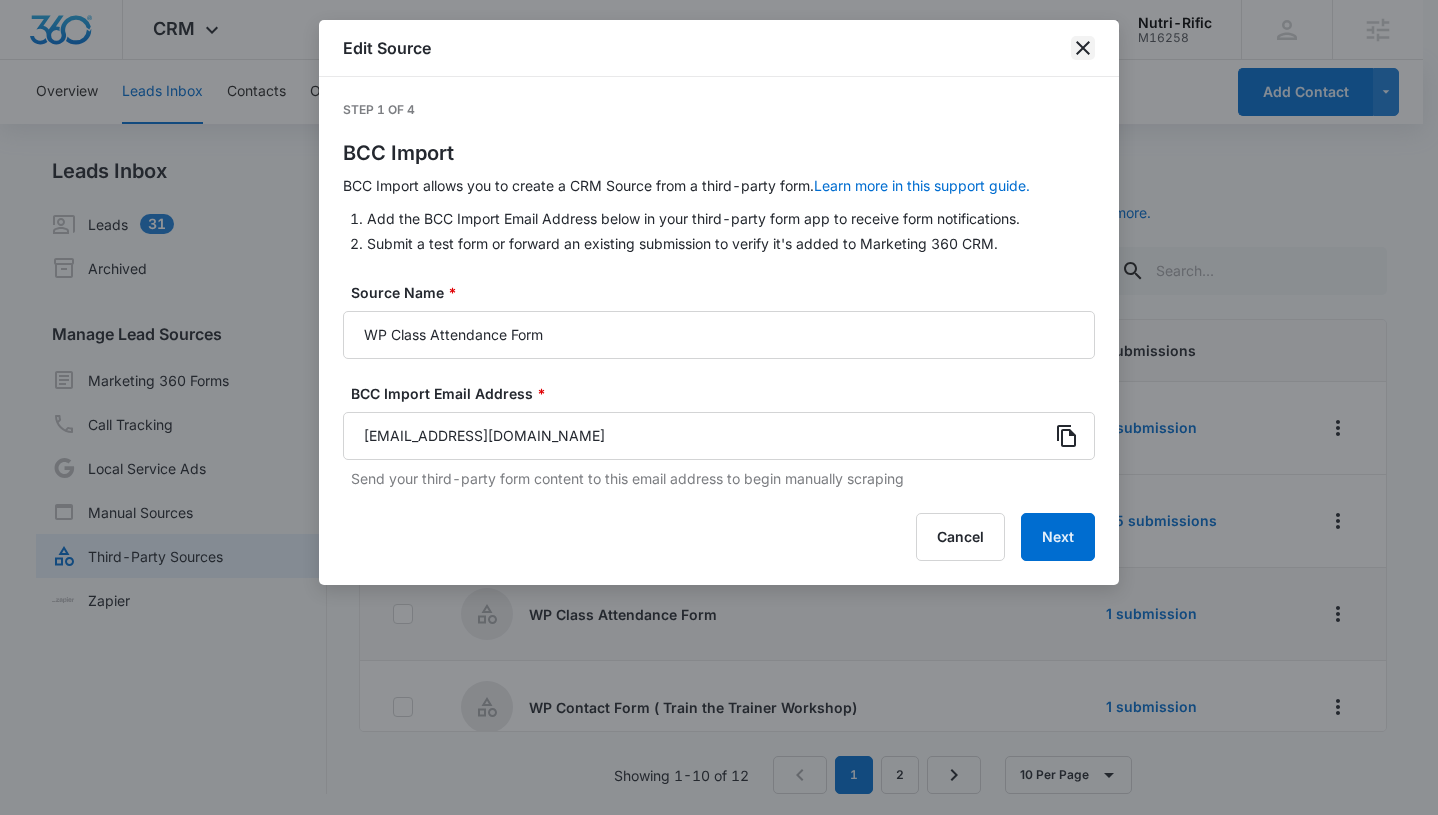 click 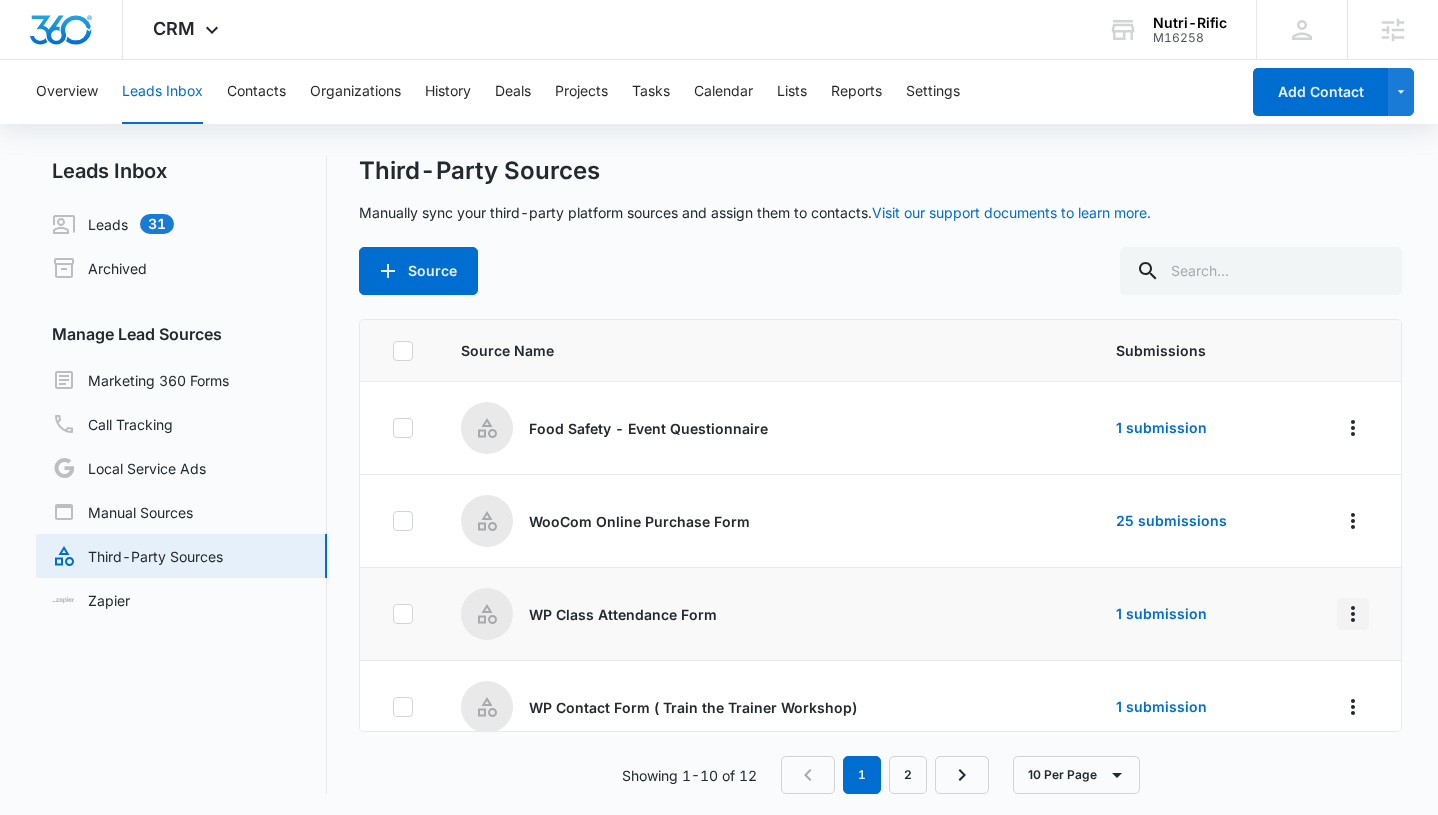 click 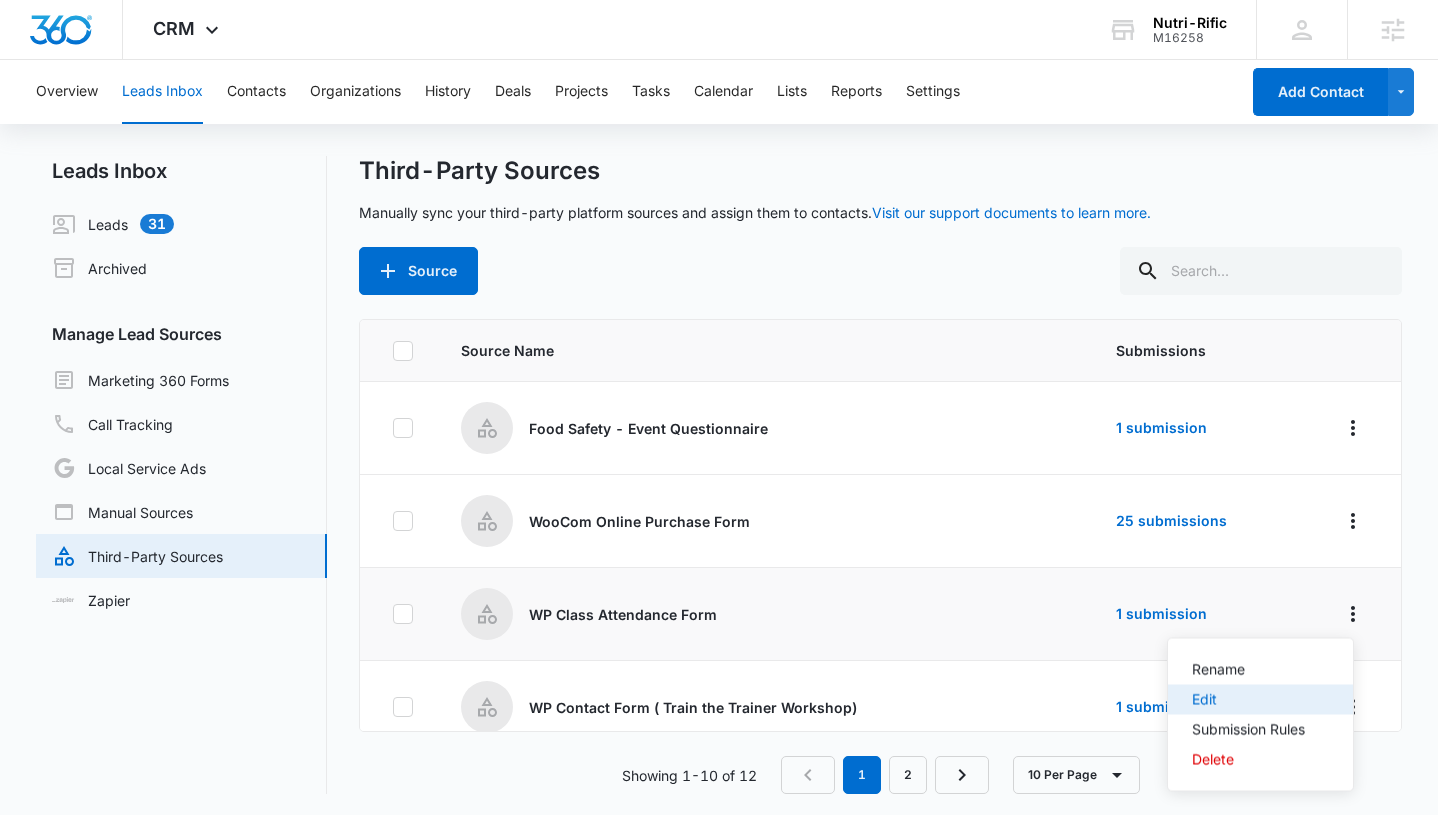 click on "Edit" at bounding box center [1248, 700] 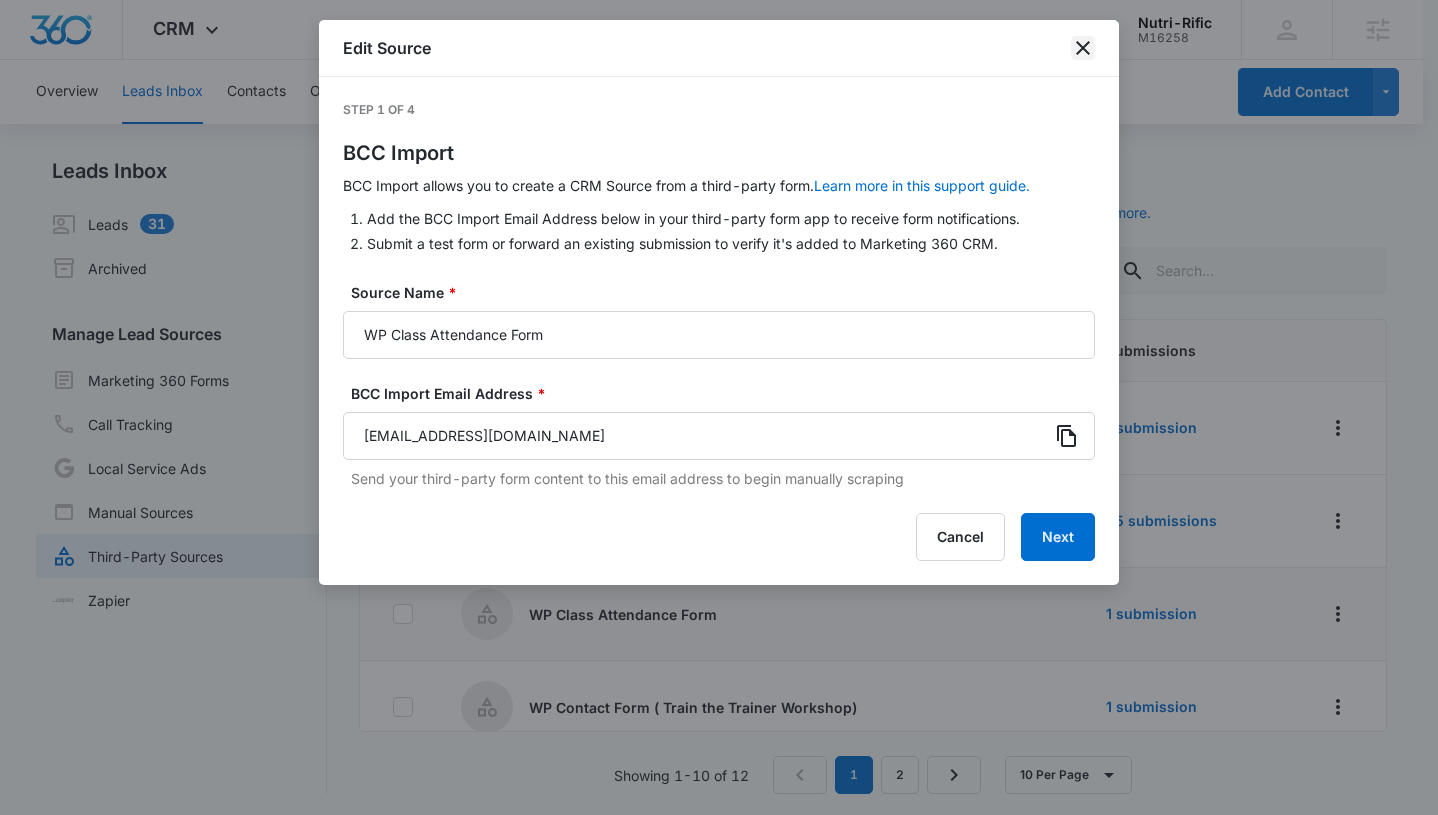 click 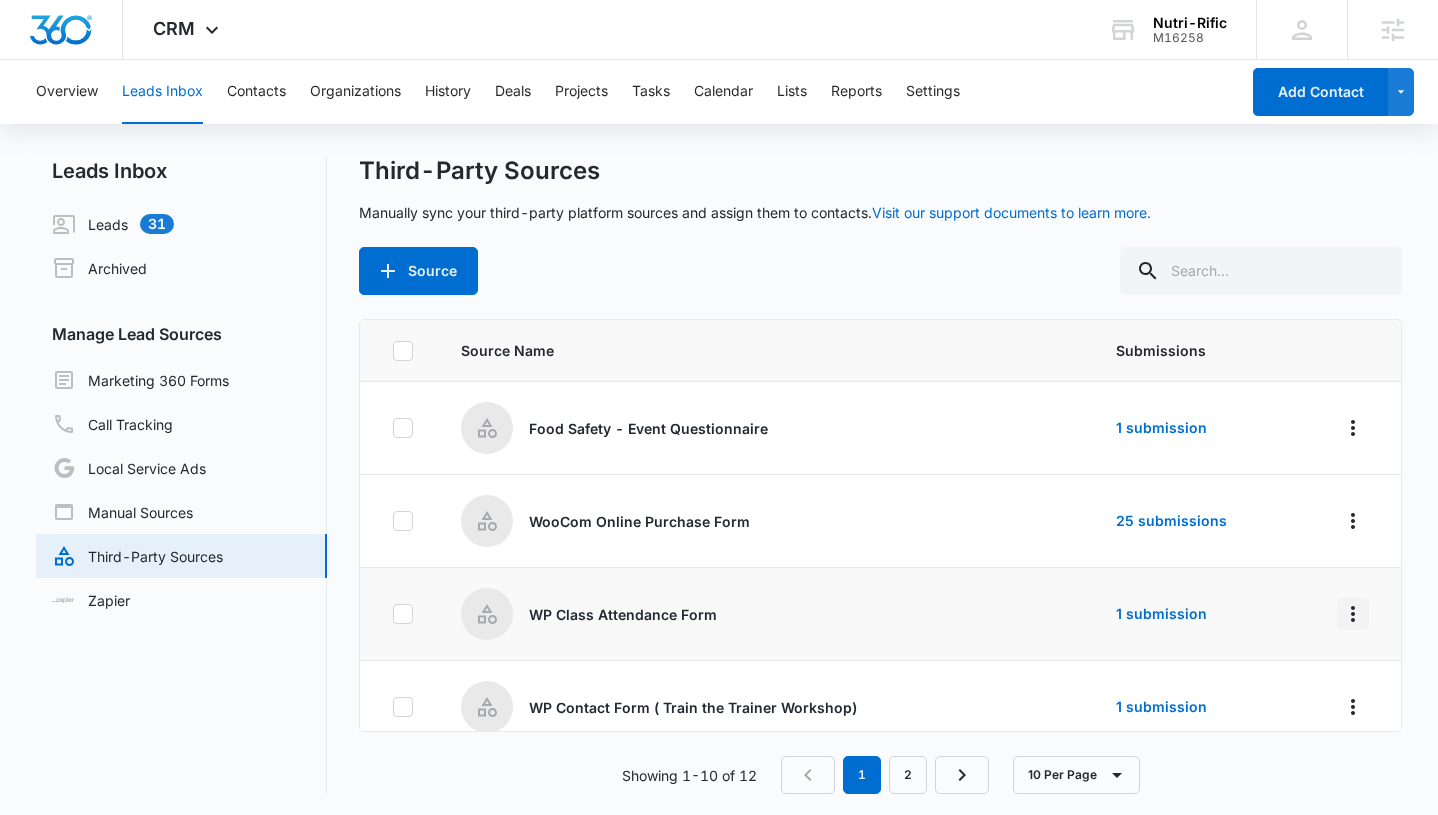 click 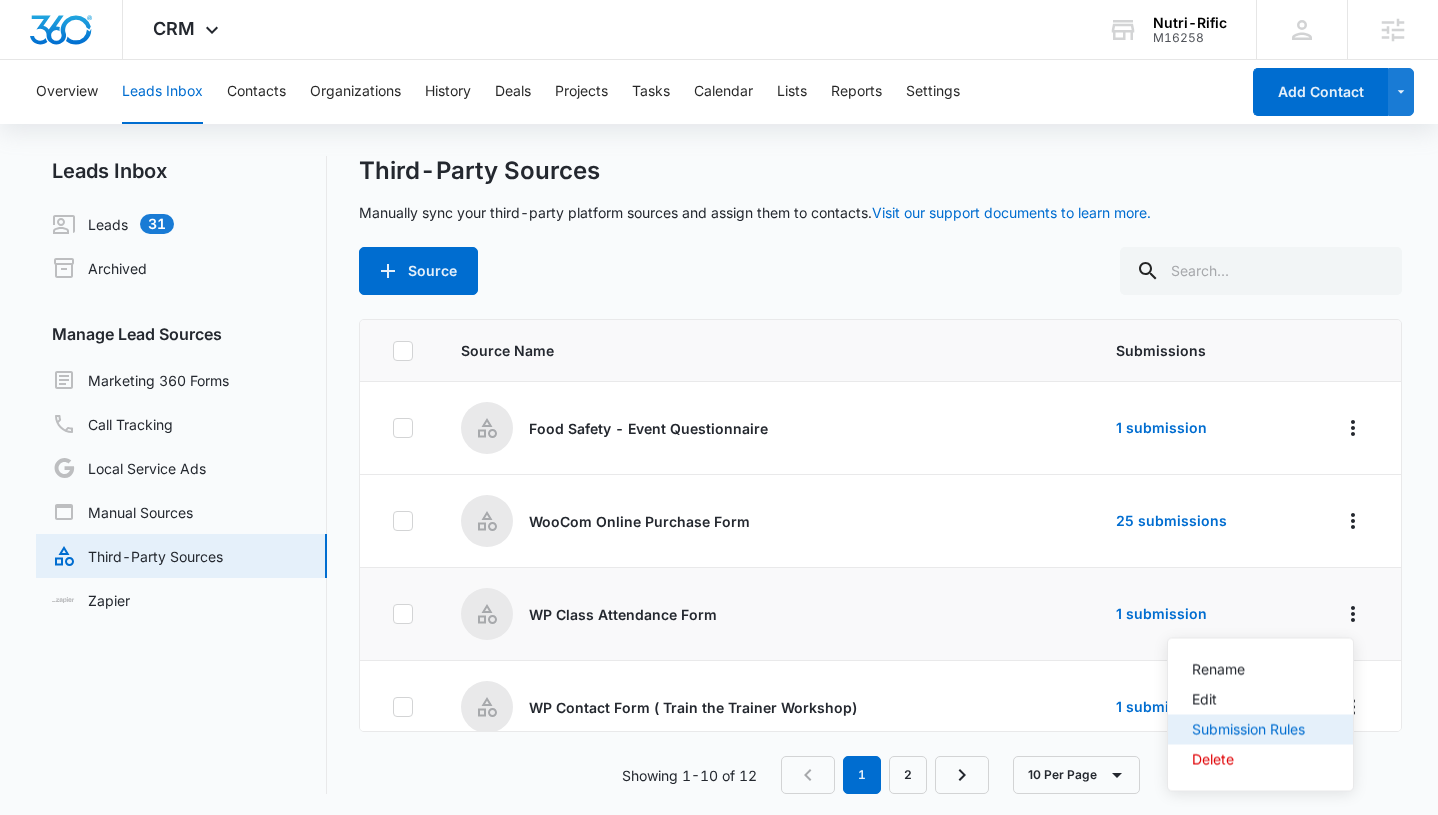 click on "Submission Rules" at bounding box center (1260, 730) 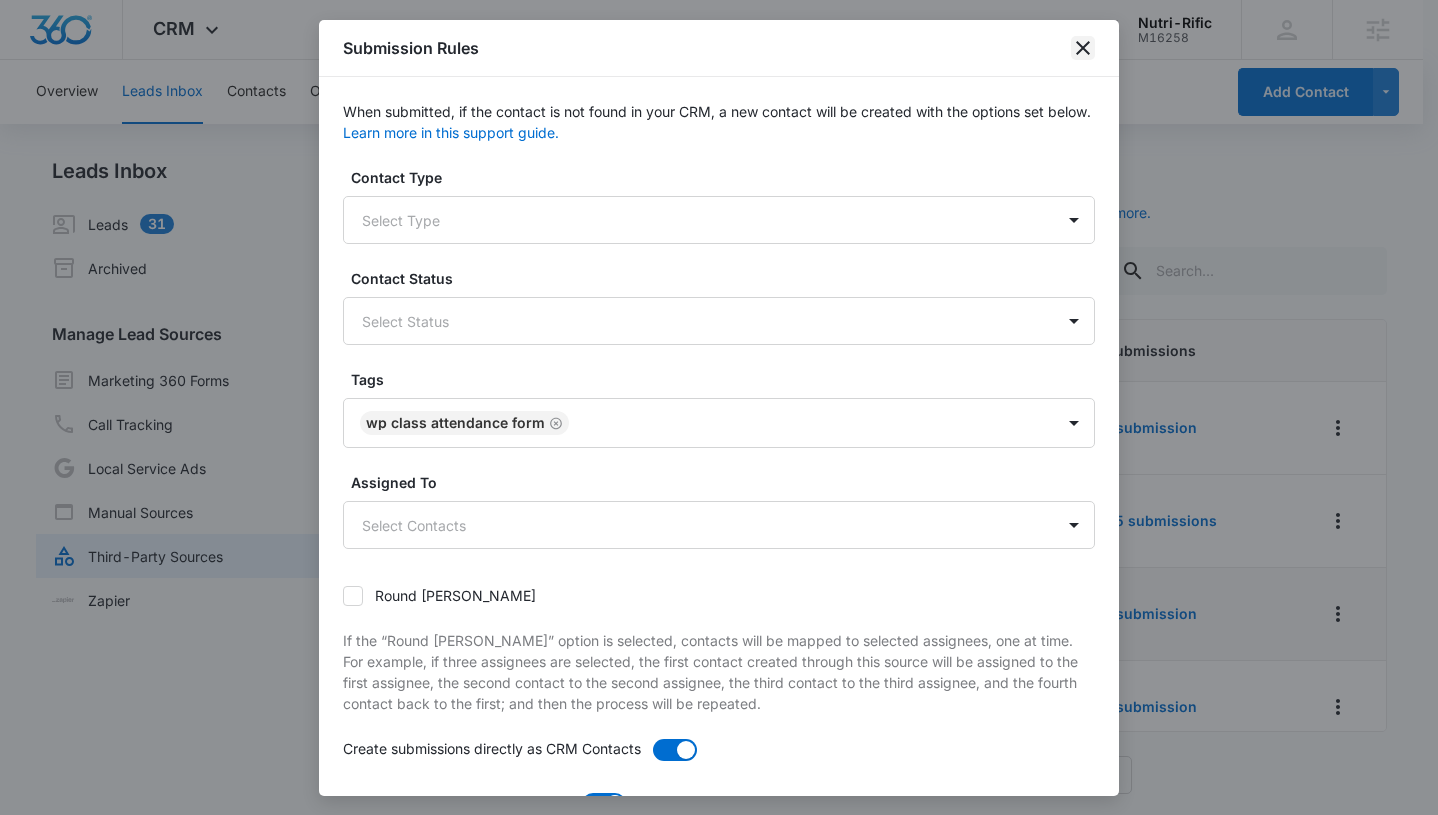 click 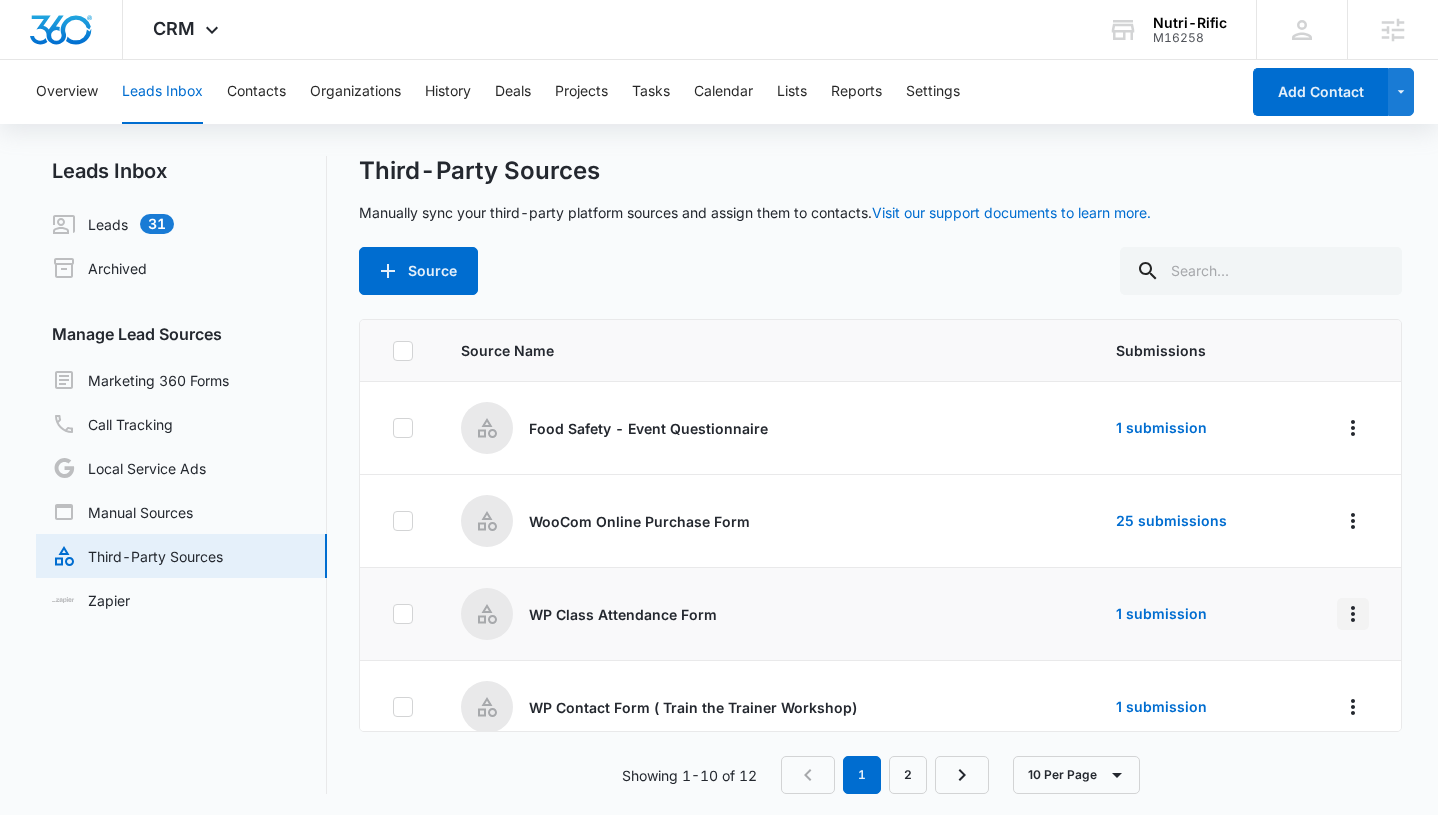 click 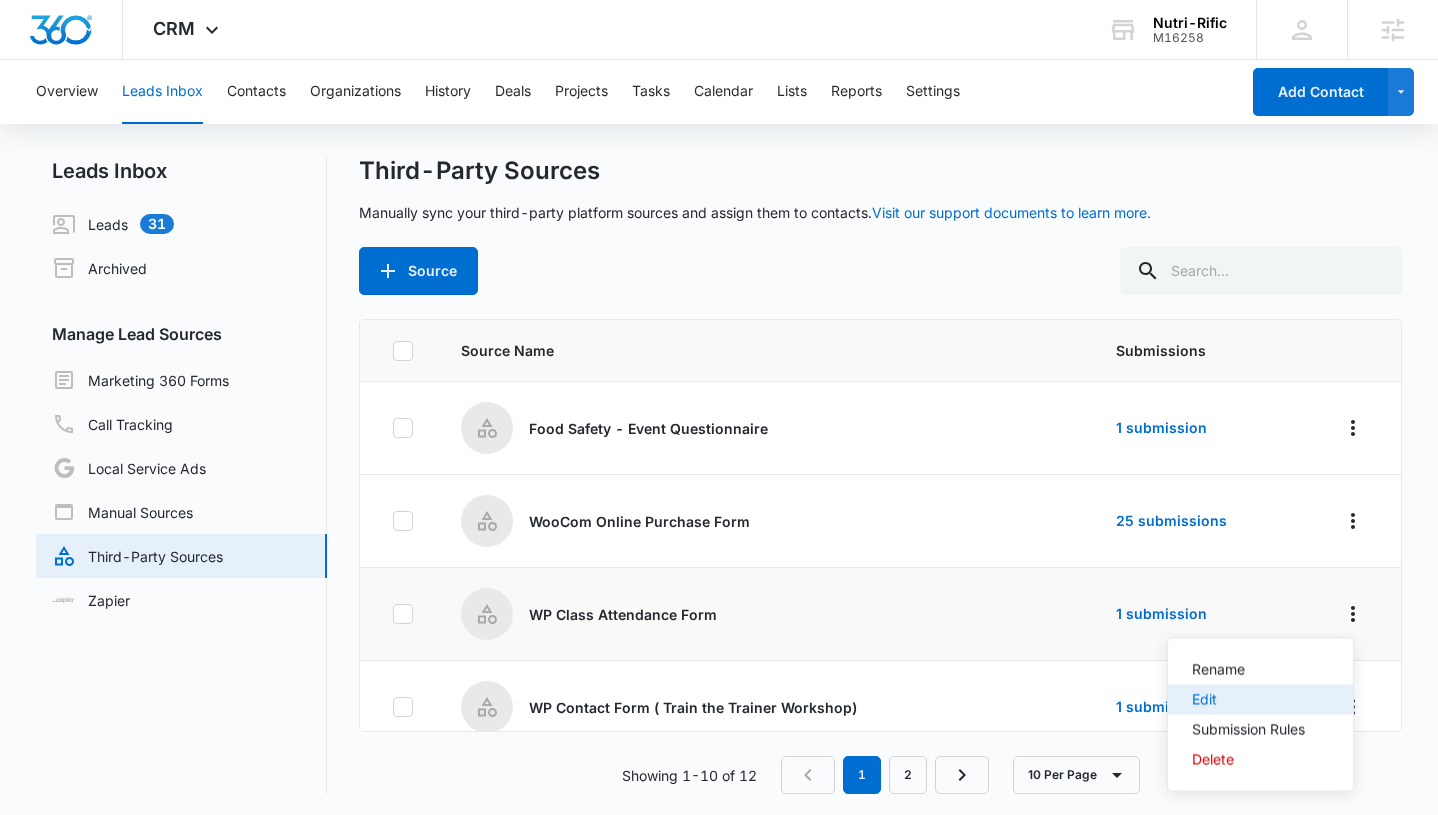 click on "Edit" at bounding box center [1248, 700] 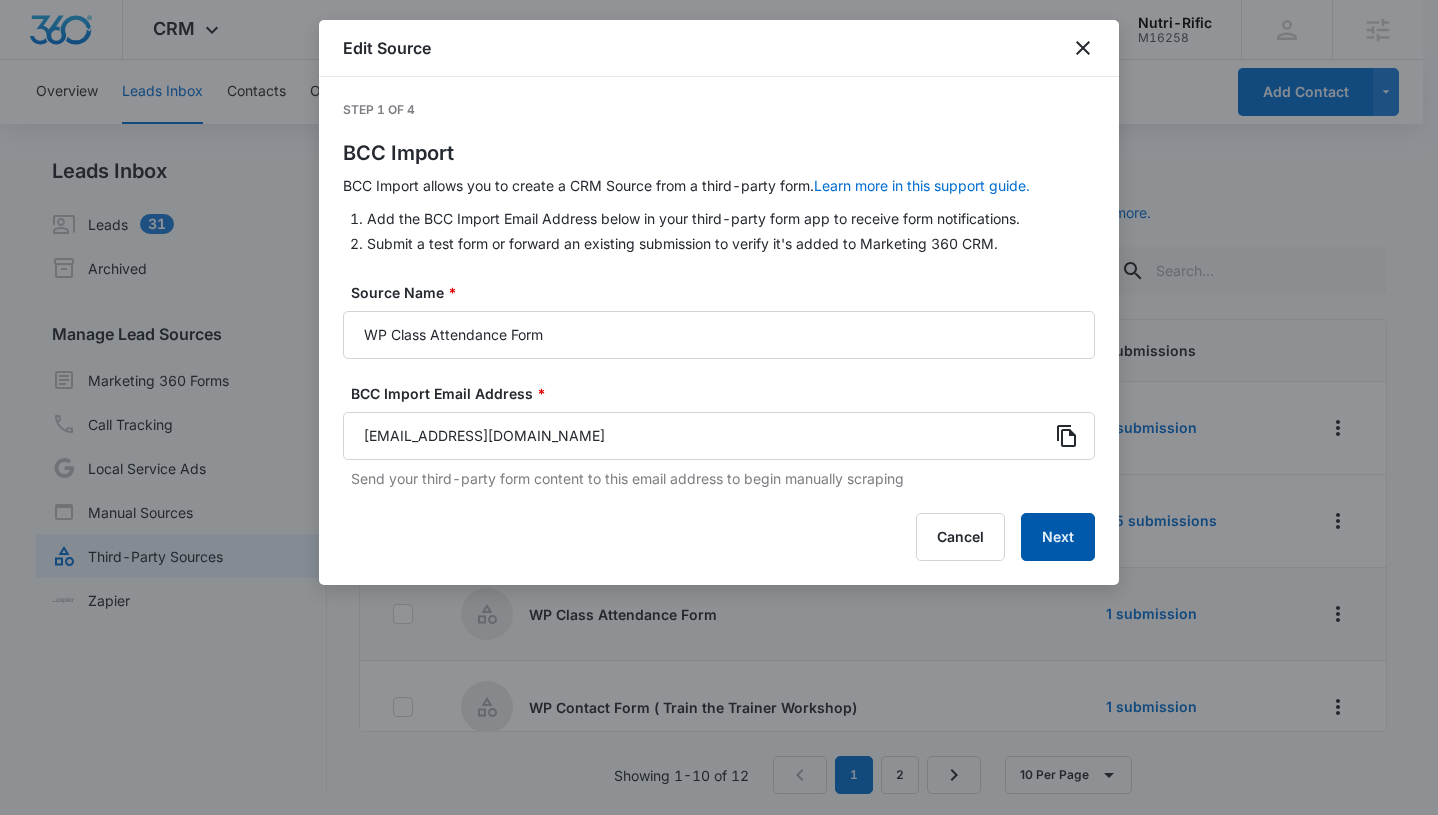 click on "Next" at bounding box center (1058, 537) 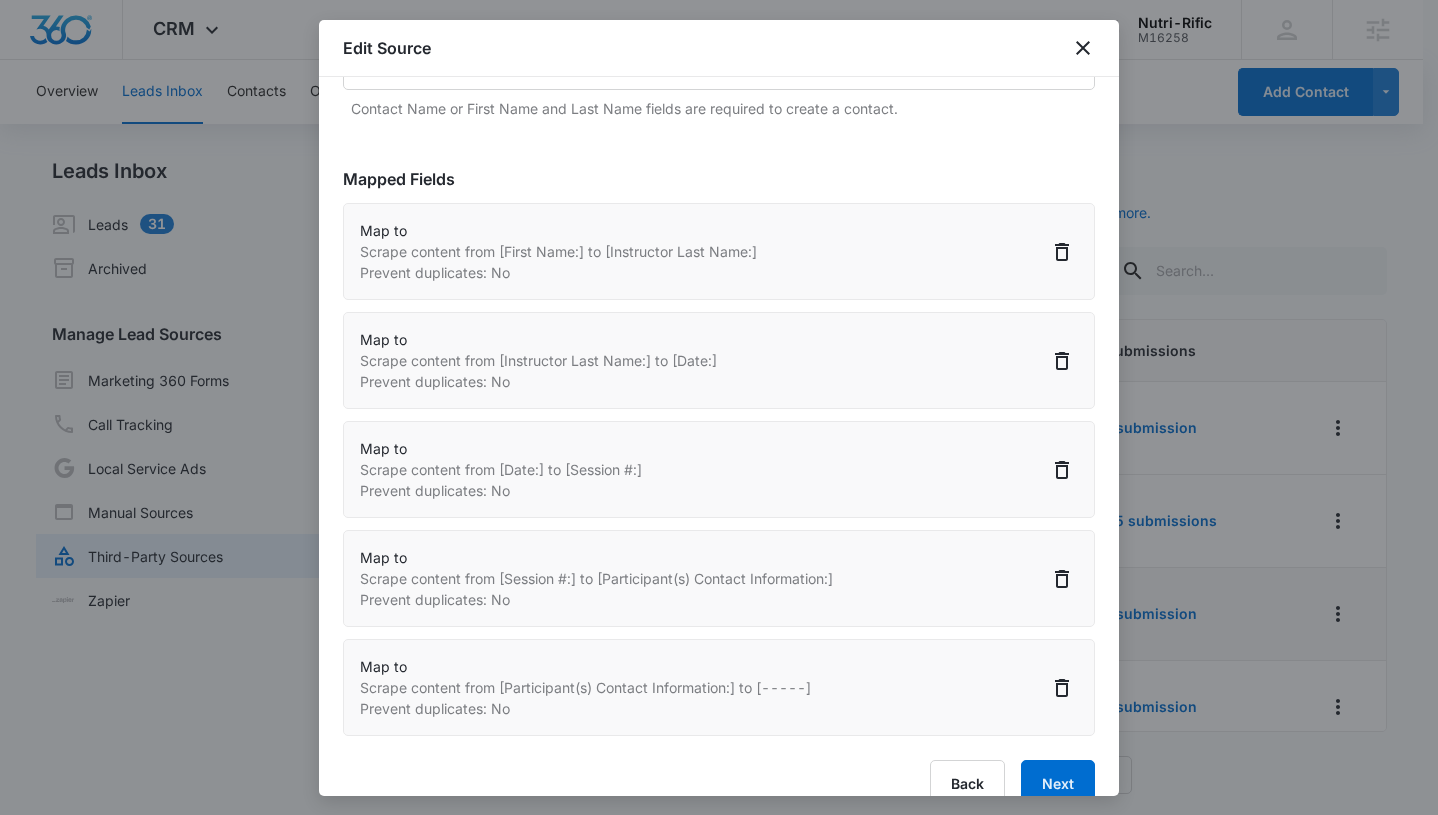 scroll, scrollTop: 521, scrollLeft: 0, axis: vertical 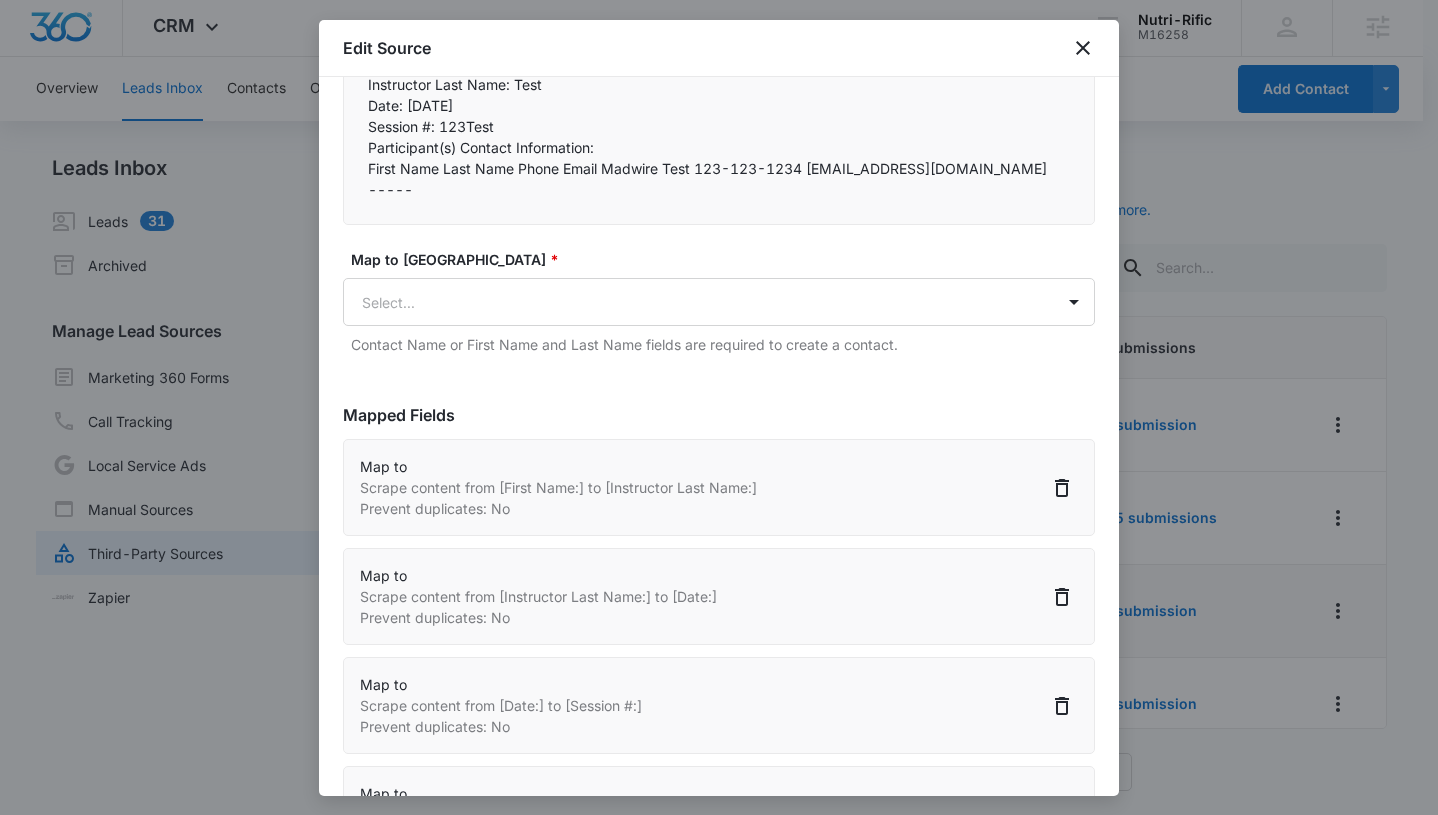 click on "Map to" at bounding box center [558, 466] 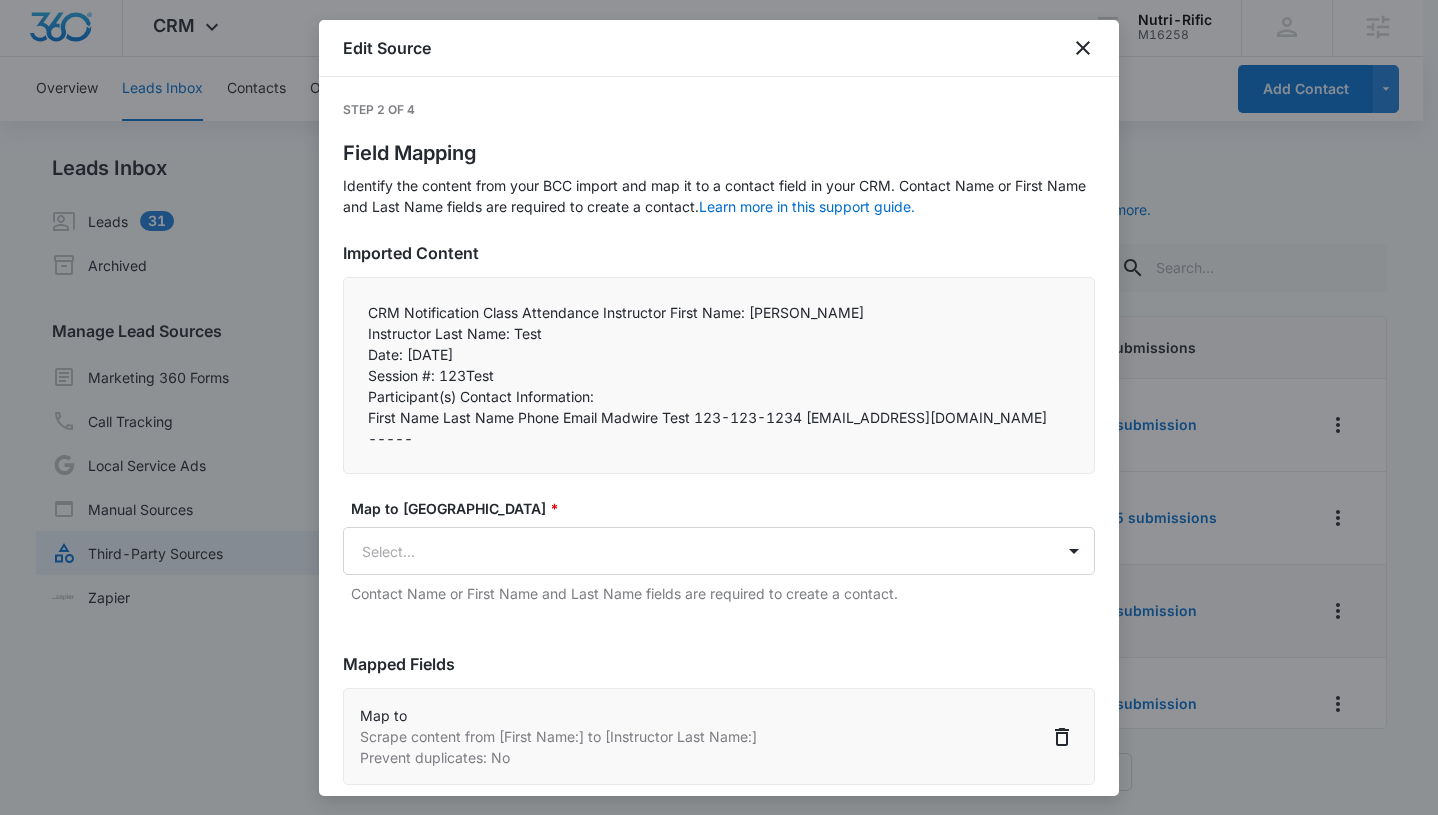 scroll, scrollTop: 0, scrollLeft: 0, axis: both 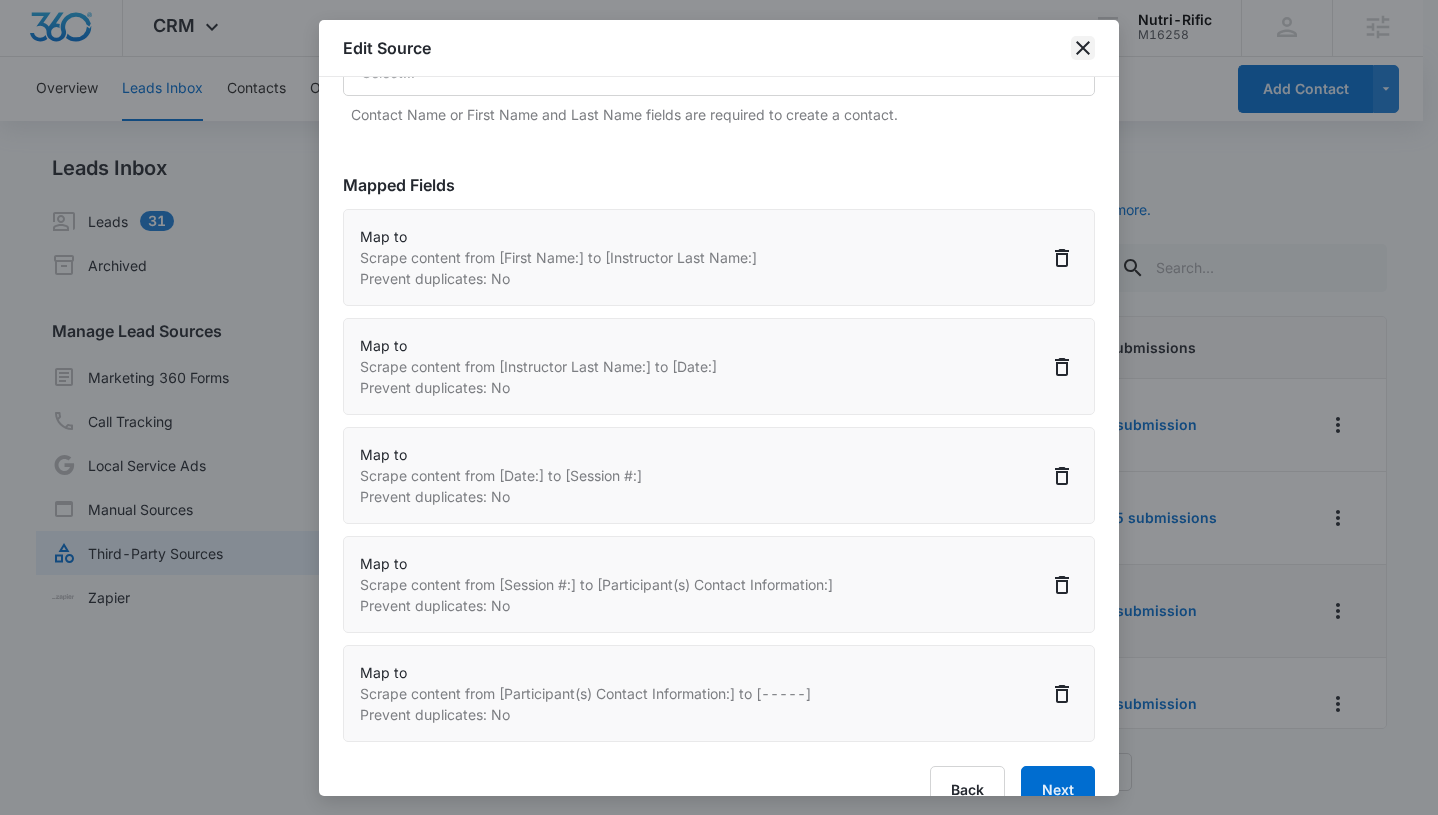 click 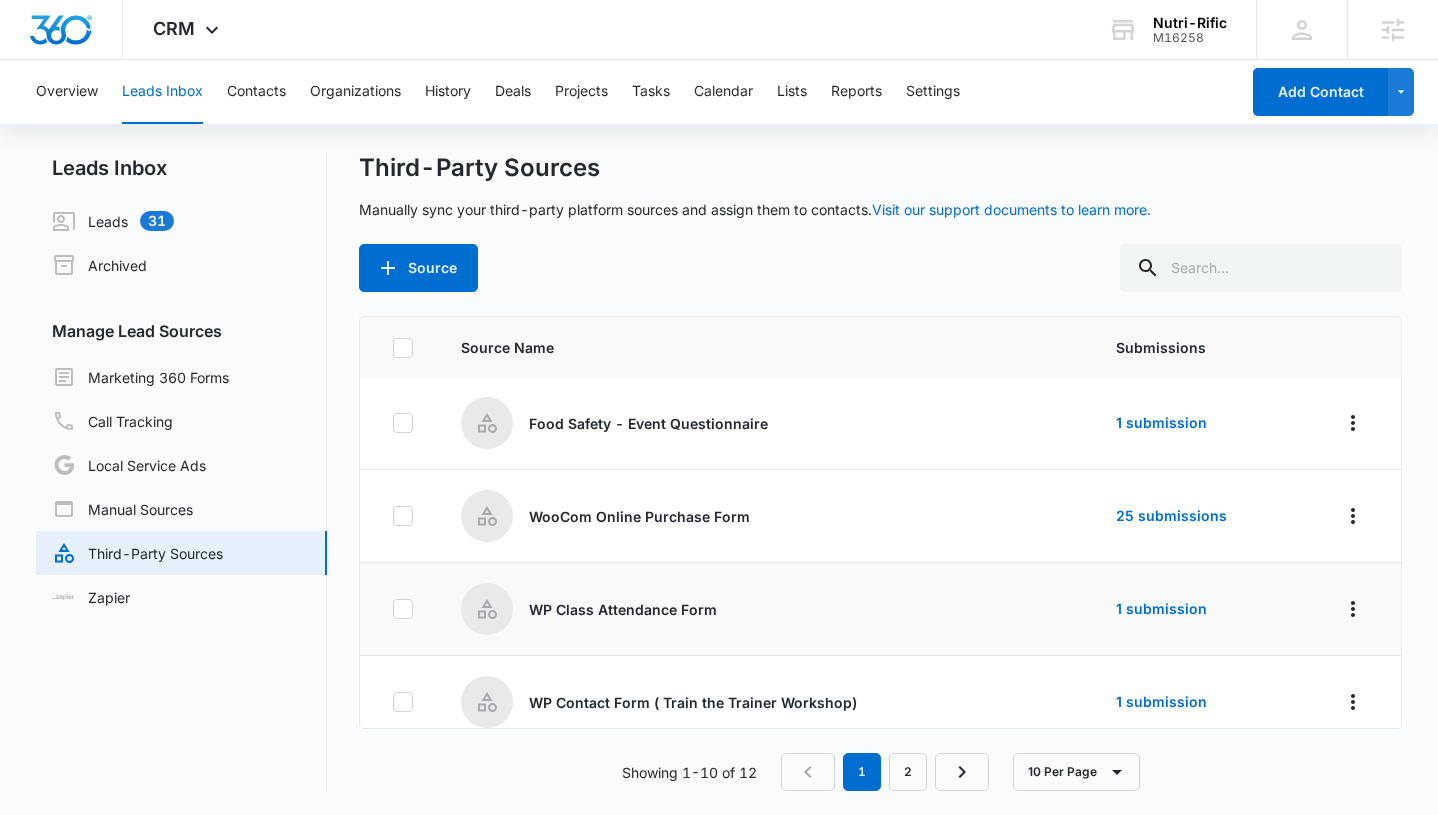 scroll, scrollTop: 0, scrollLeft: 0, axis: both 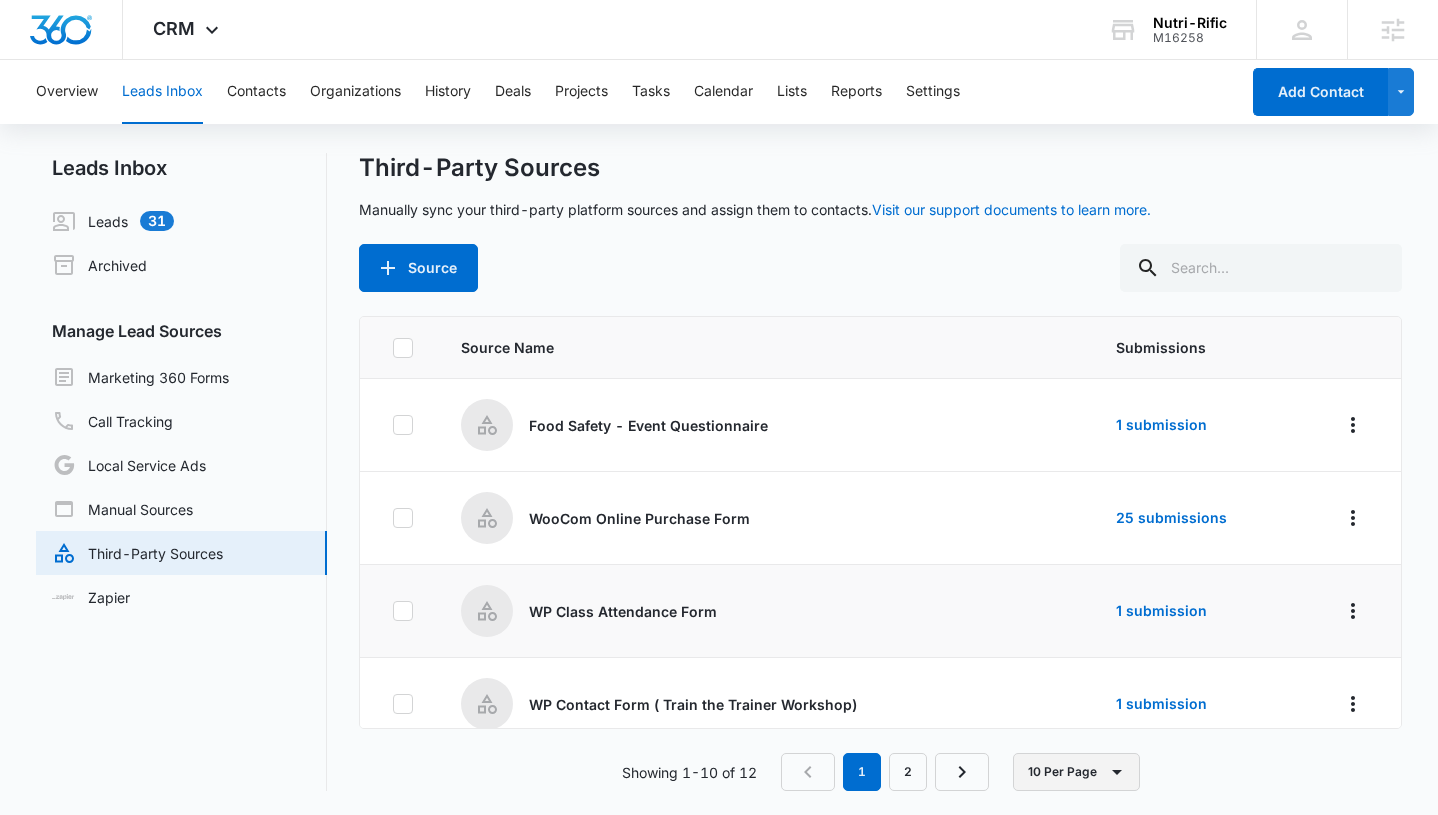 click on "10   Per Page" at bounding box center (1076, 772) 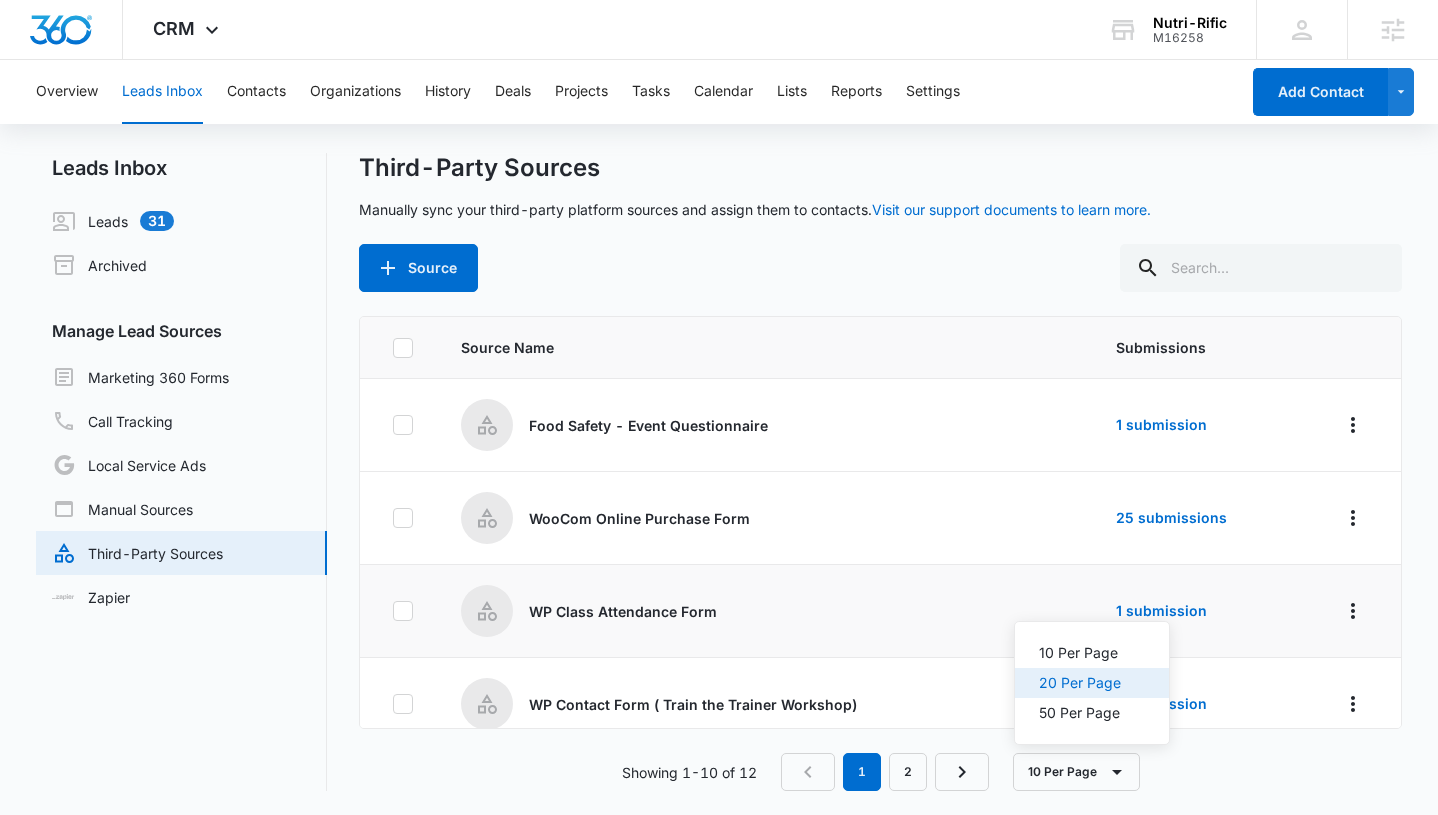 click on "20   Per Page" at bounding box center [1080, 683] 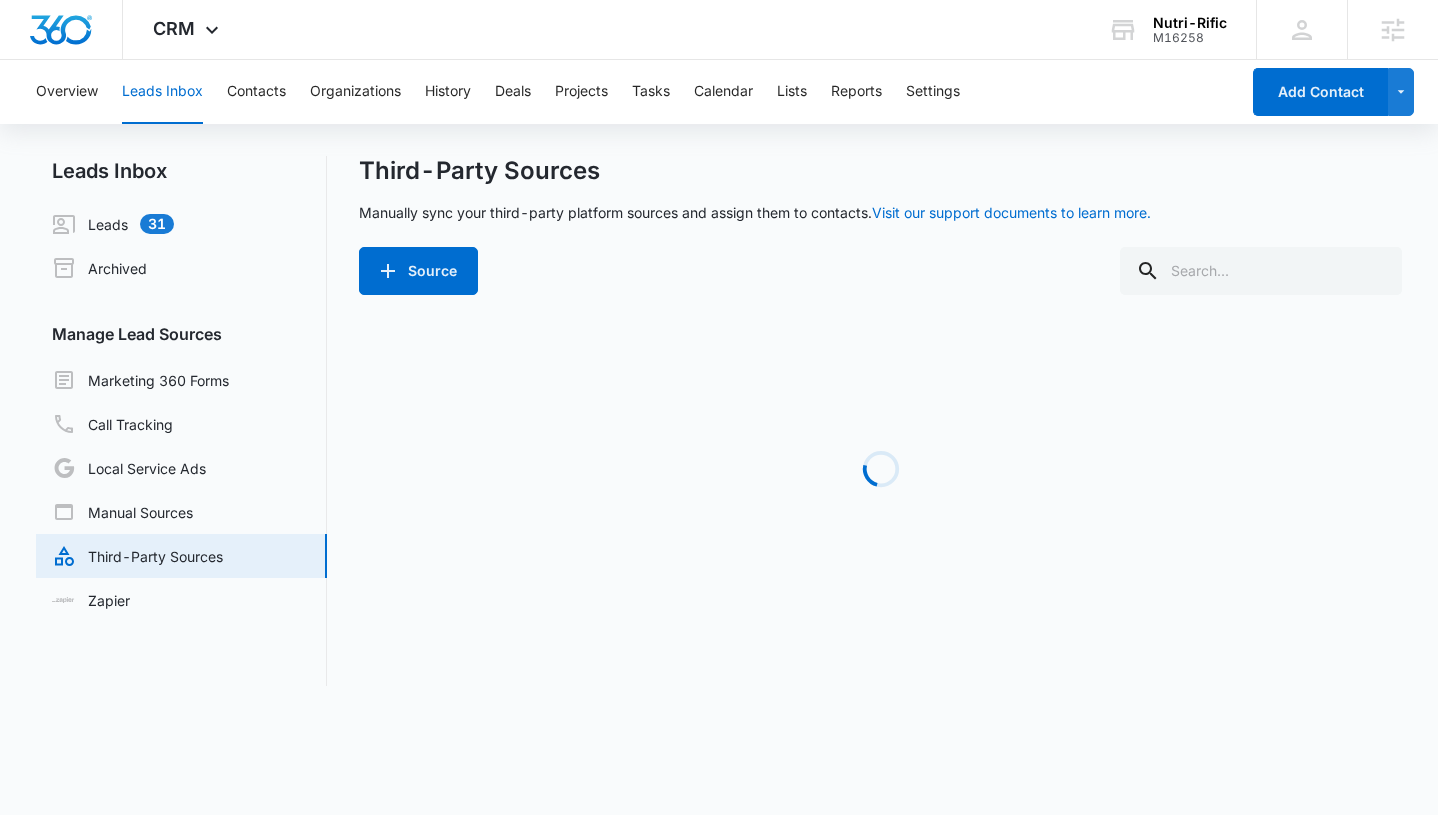 scroll, scrollTop: 0, scrollLeft: 0, axis: both 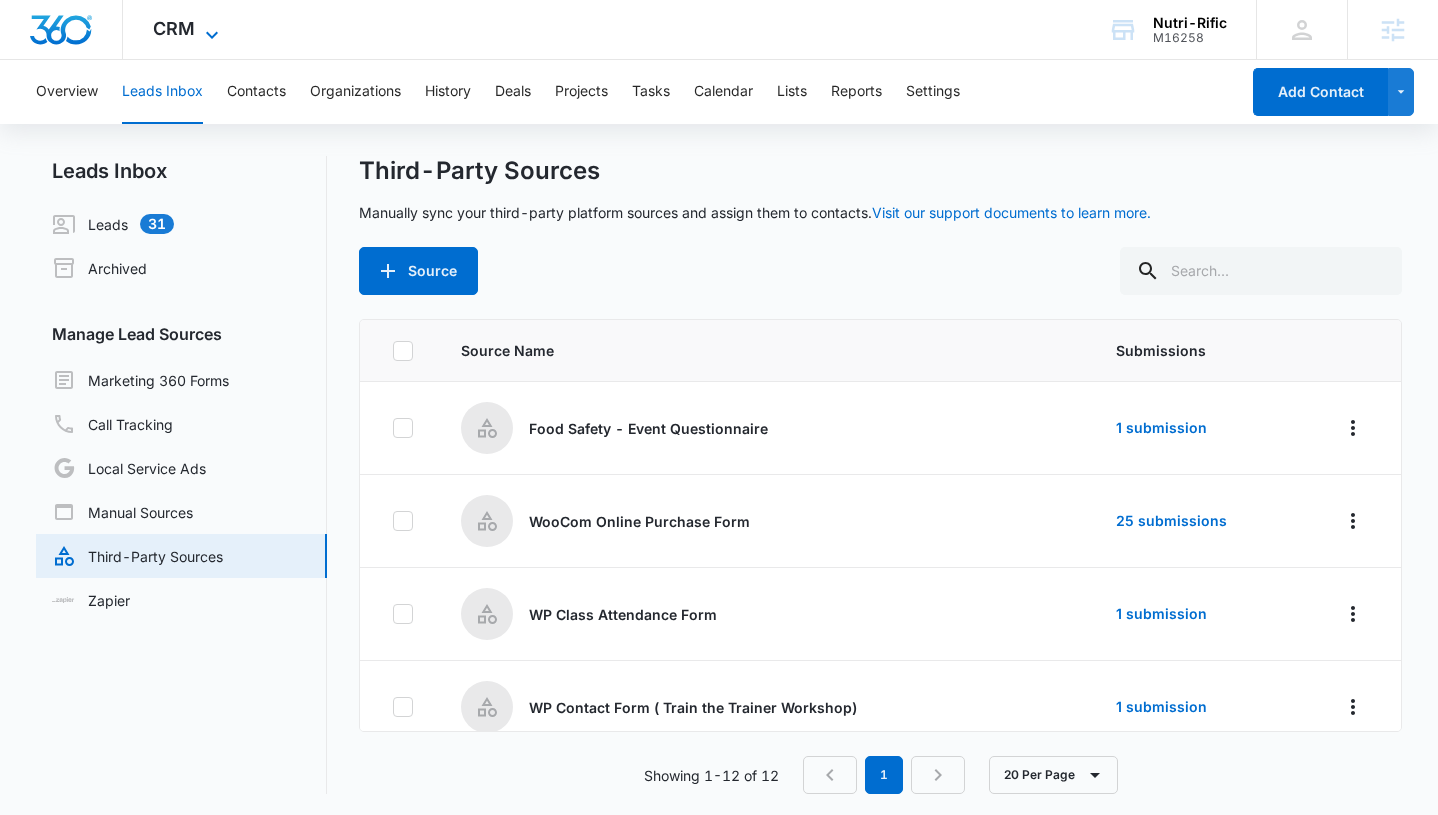 click on "CRM" at bounding box center (174, 28) 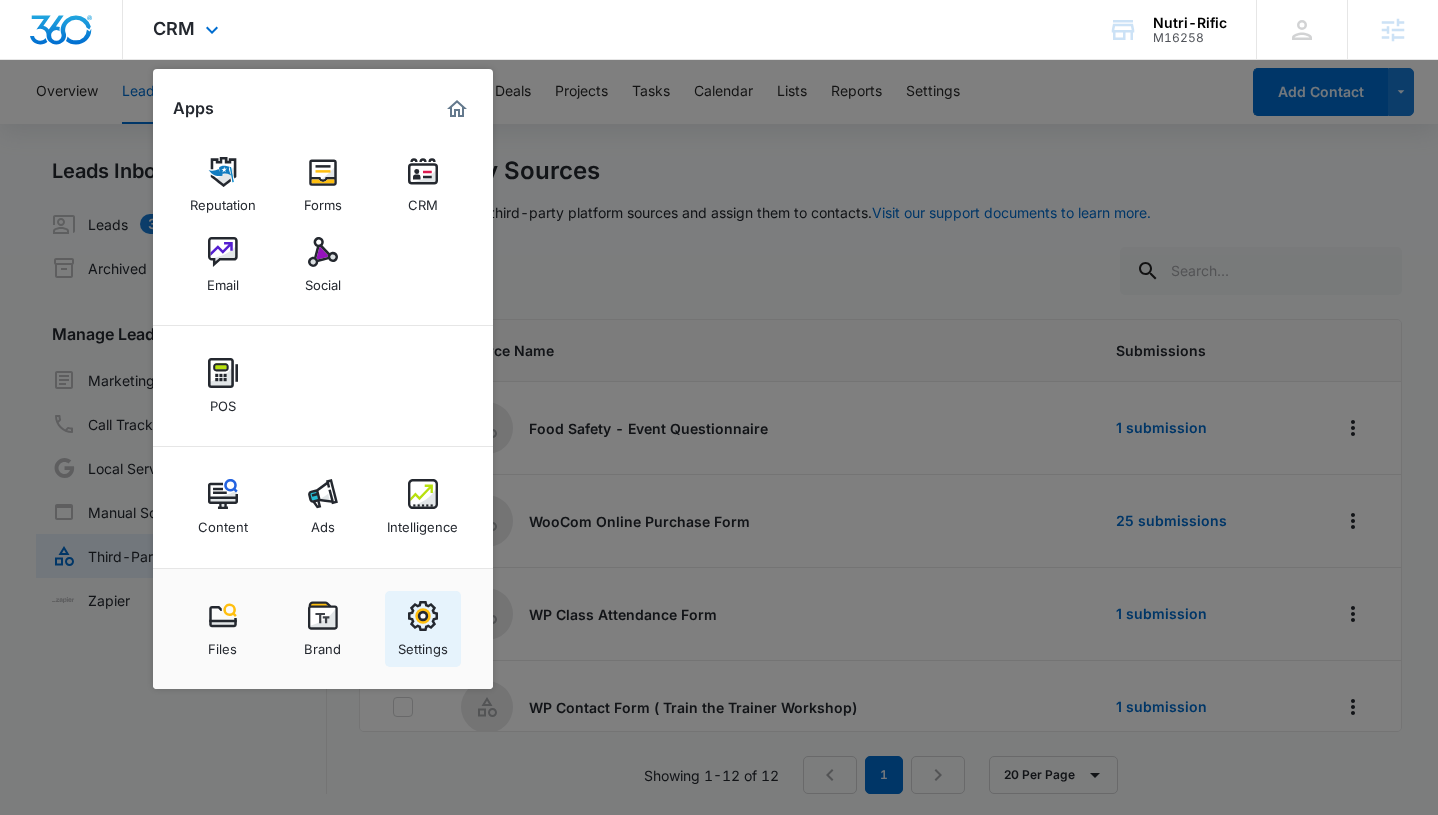 click on "Settings" at bounding box center [423, 644] 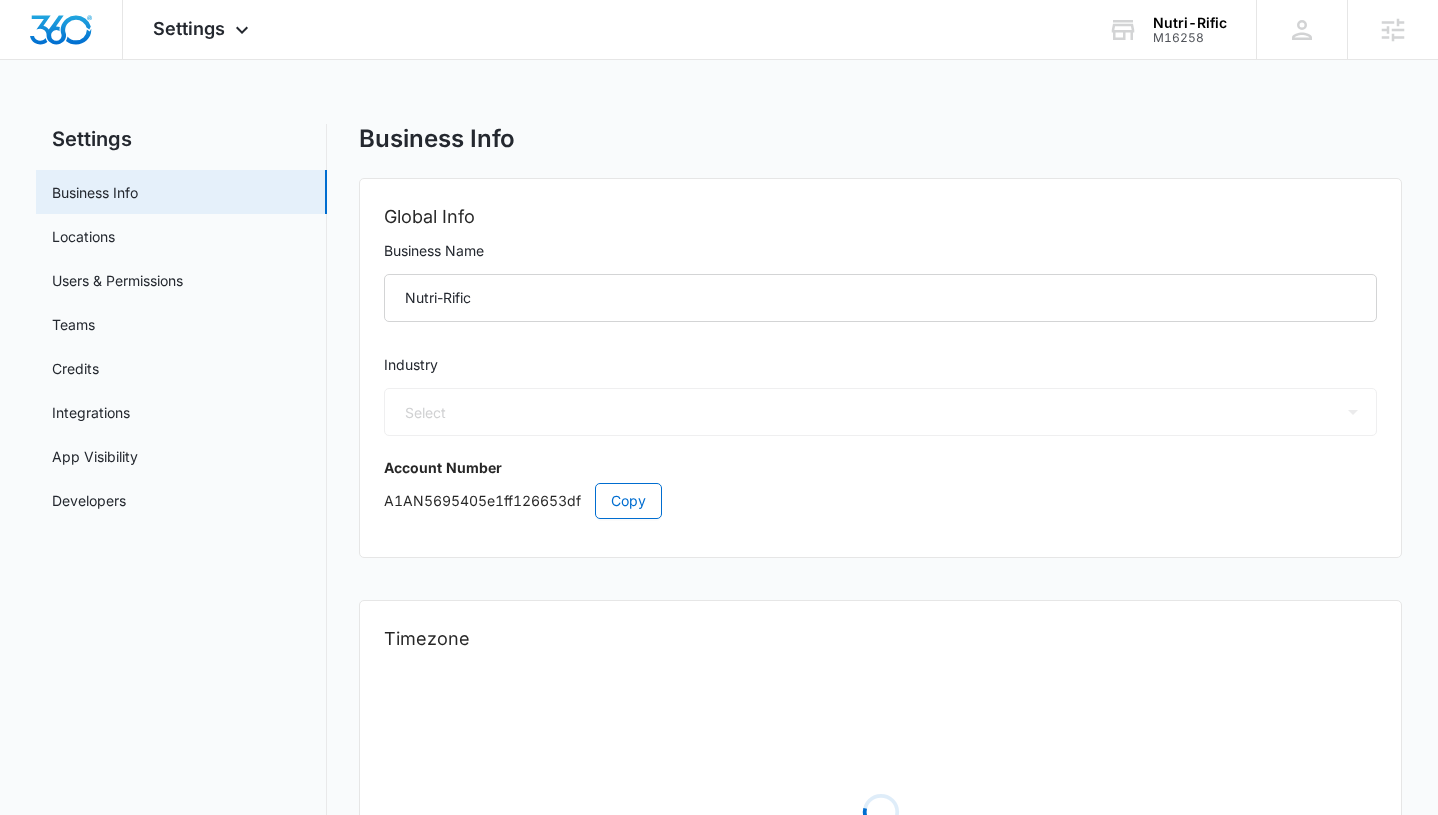 select on "52" 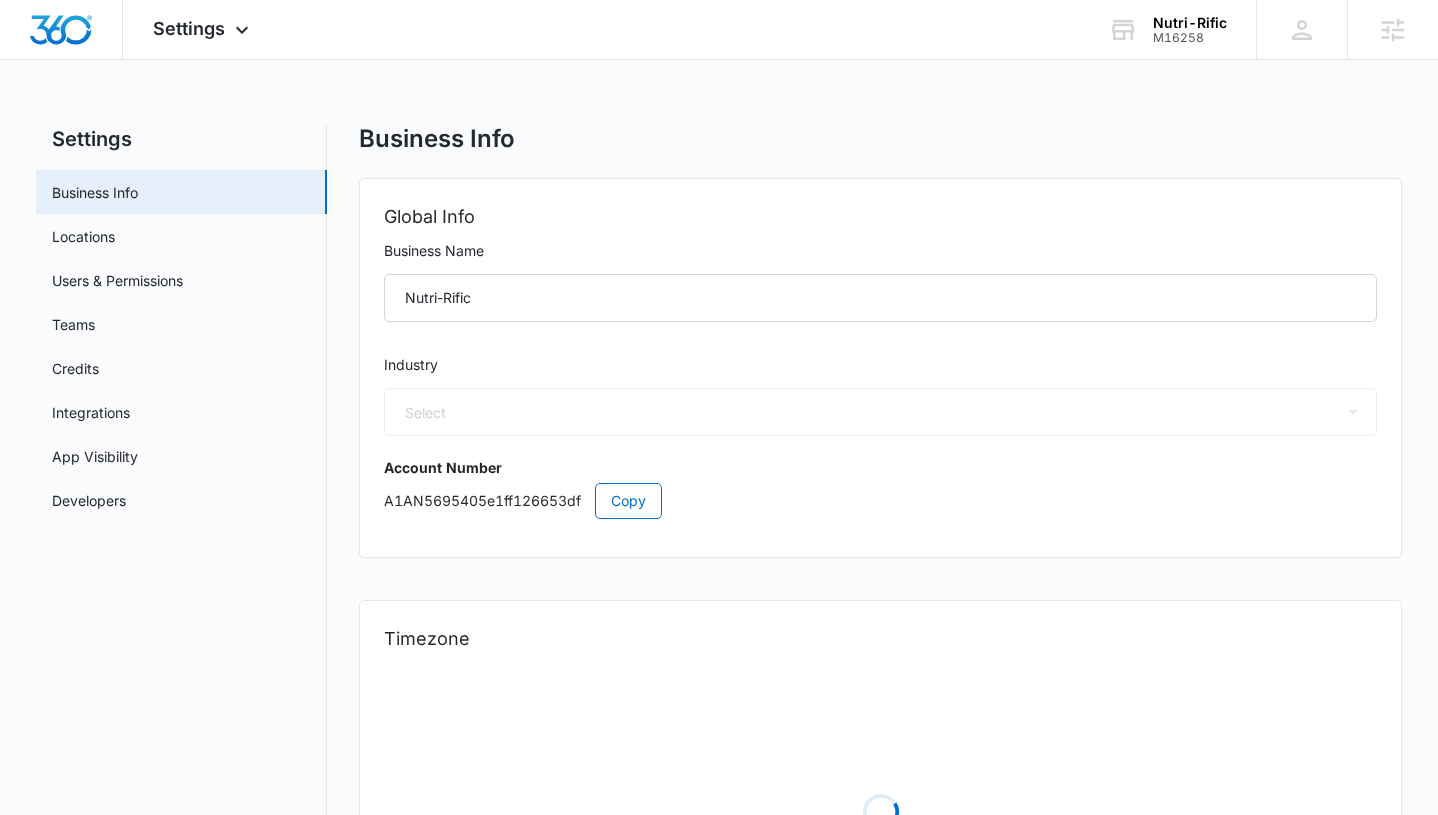 select on "US" 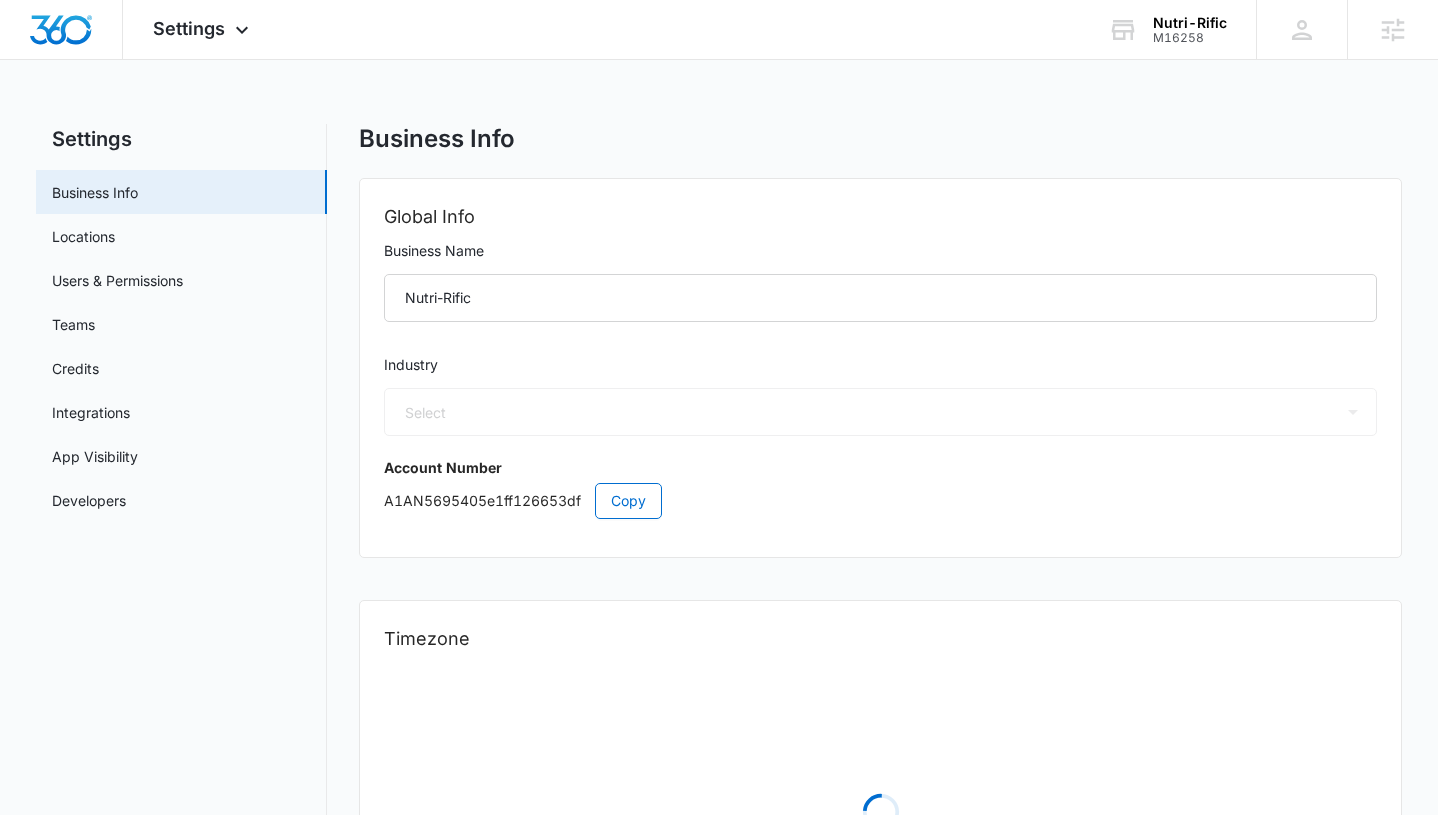 select on "America/[GEOGRAPHIC_DATA]" 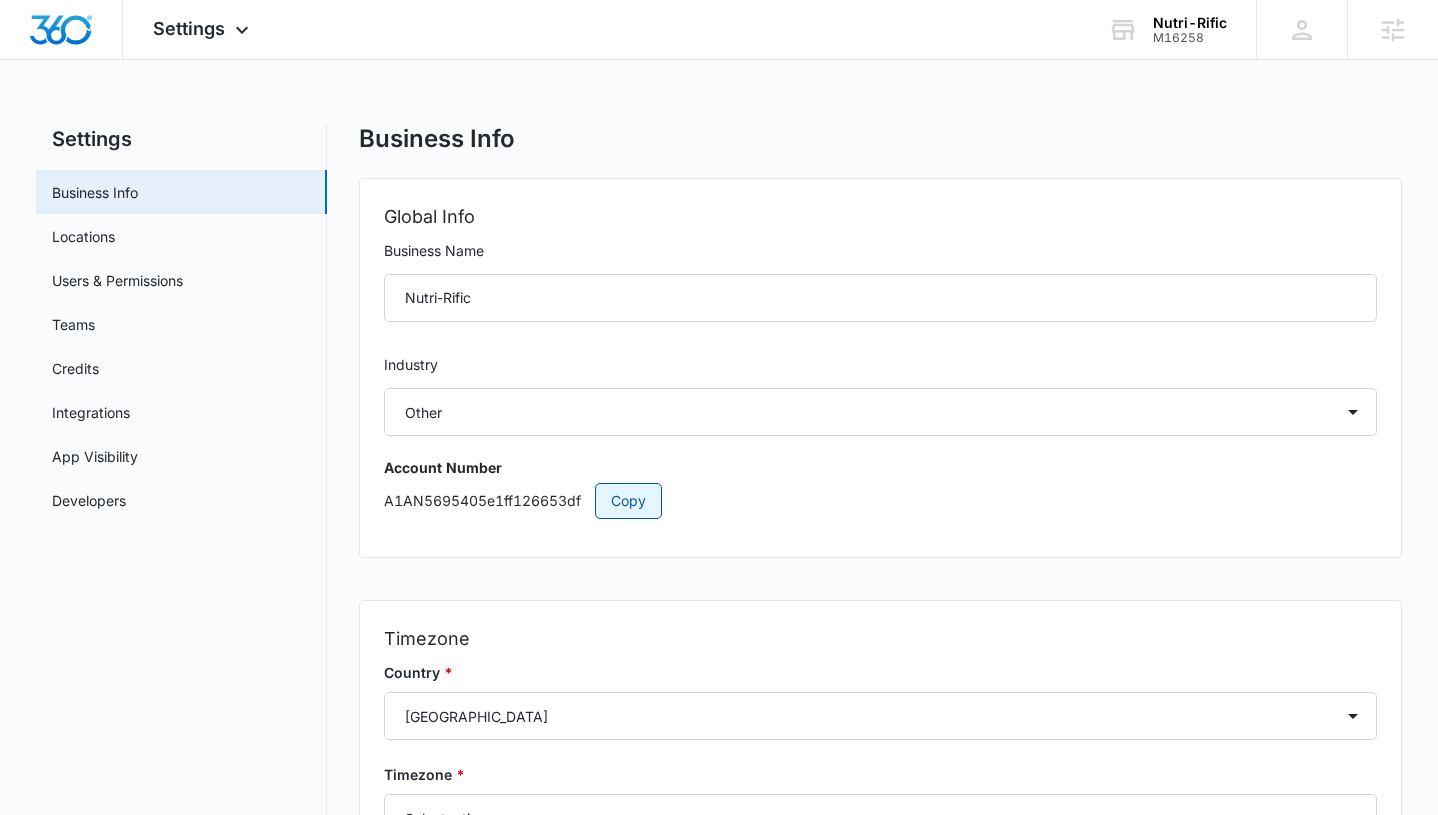 click on "Copy" at bounding box center (628, 501) 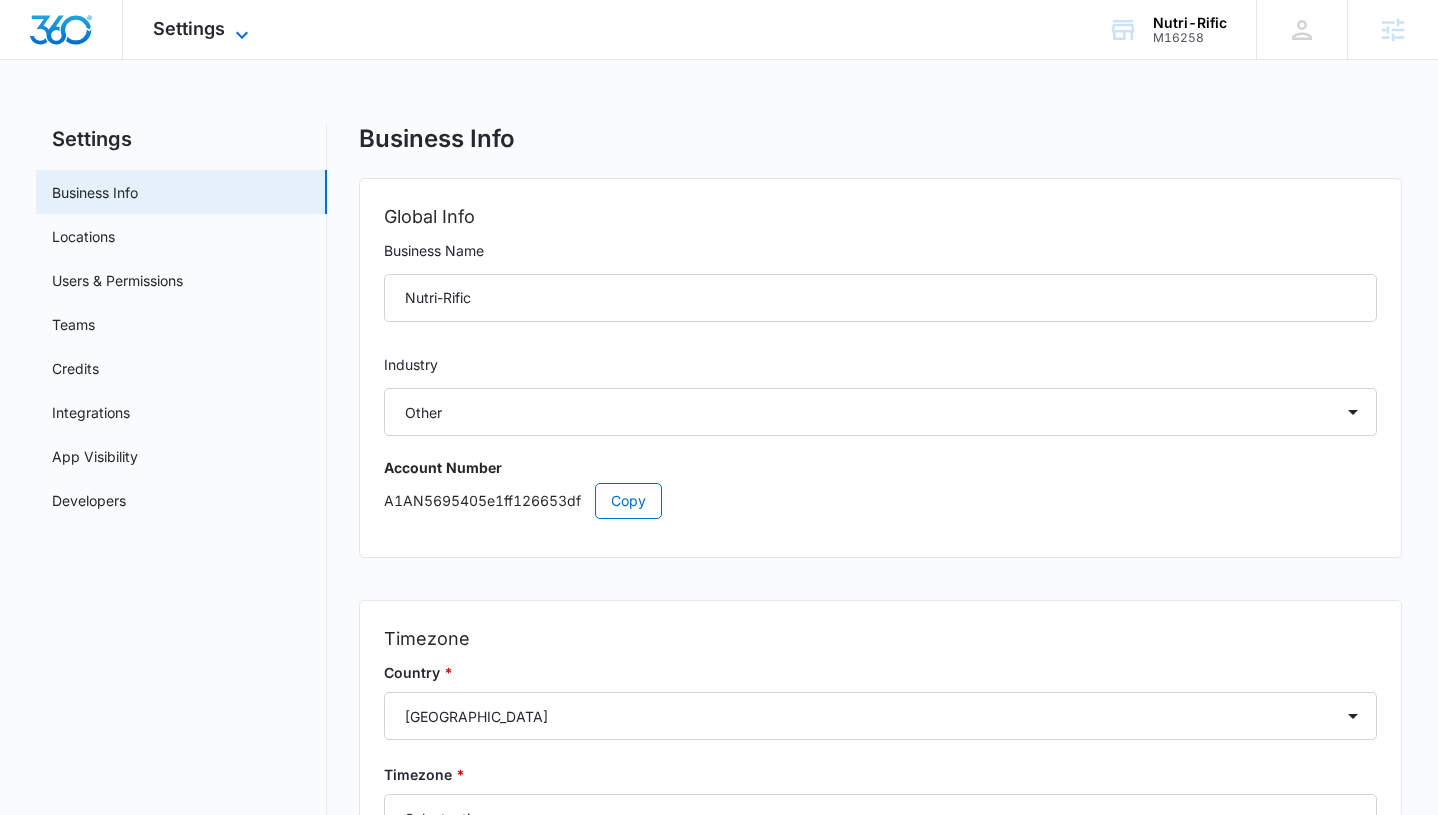 click on "Settings" at bounding box center [189, 28] 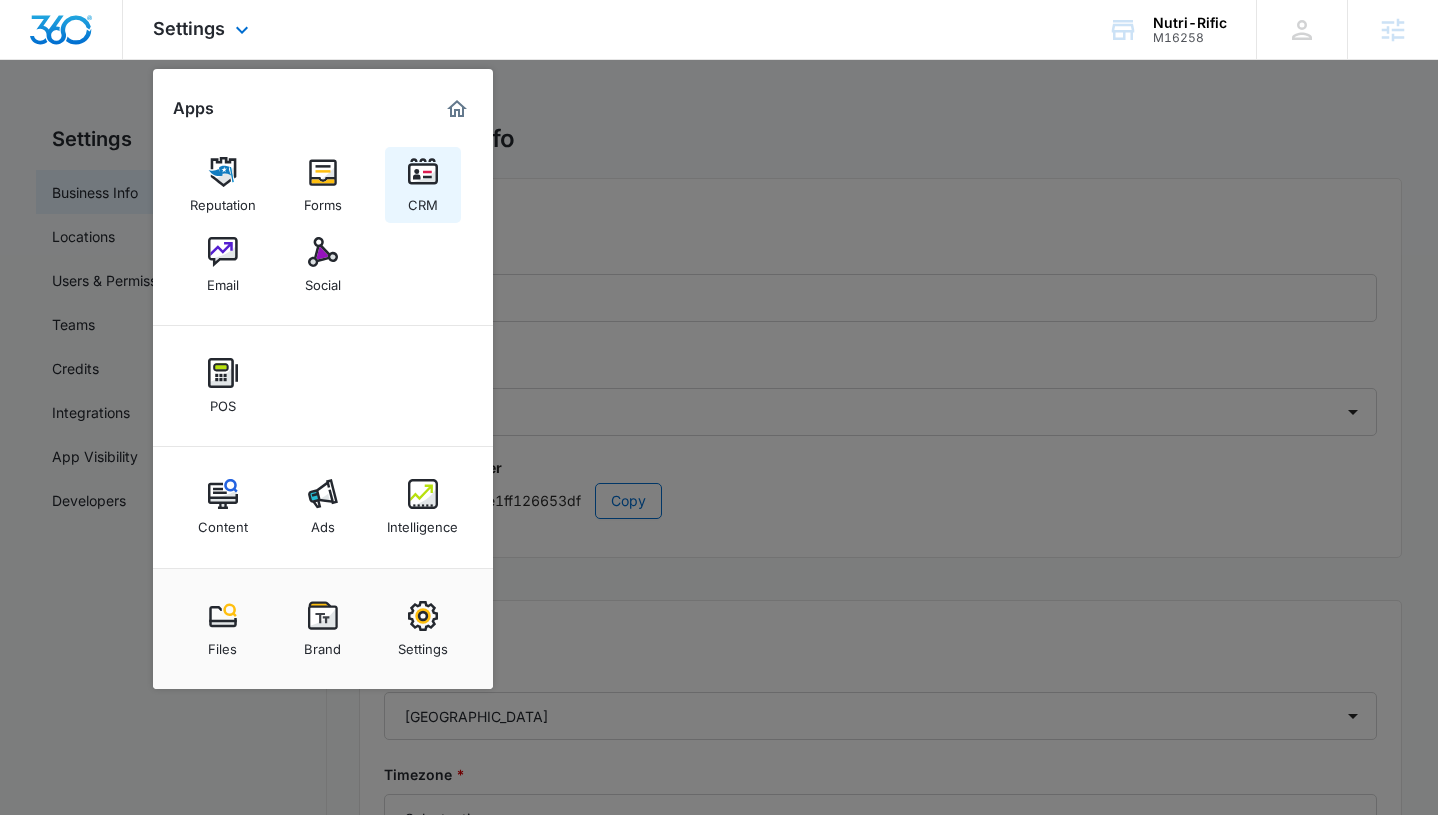click on "CRM" at bounding box center [423, 185] 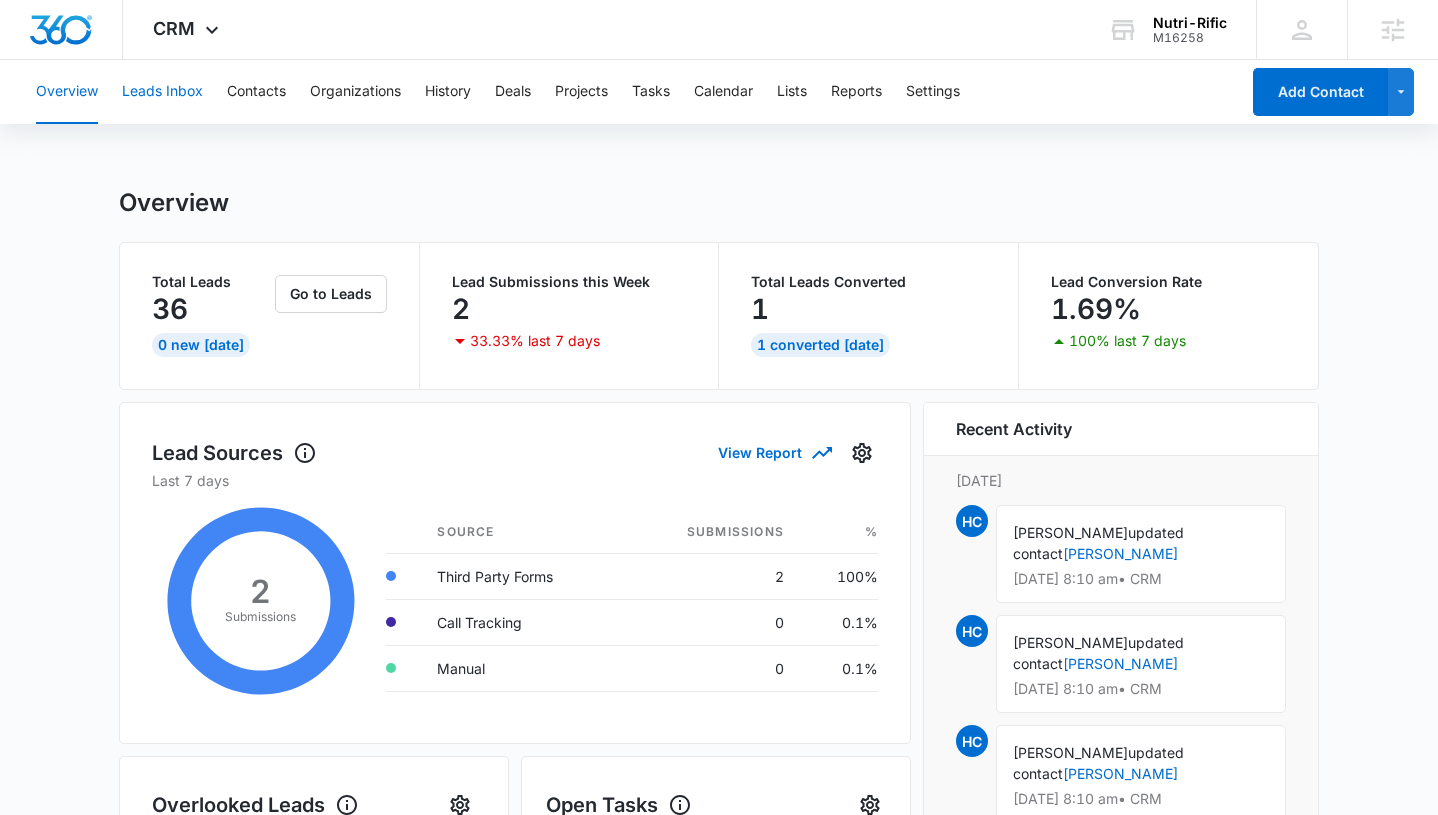 click on "Leads Inbox" at bounding box center [162, 92] 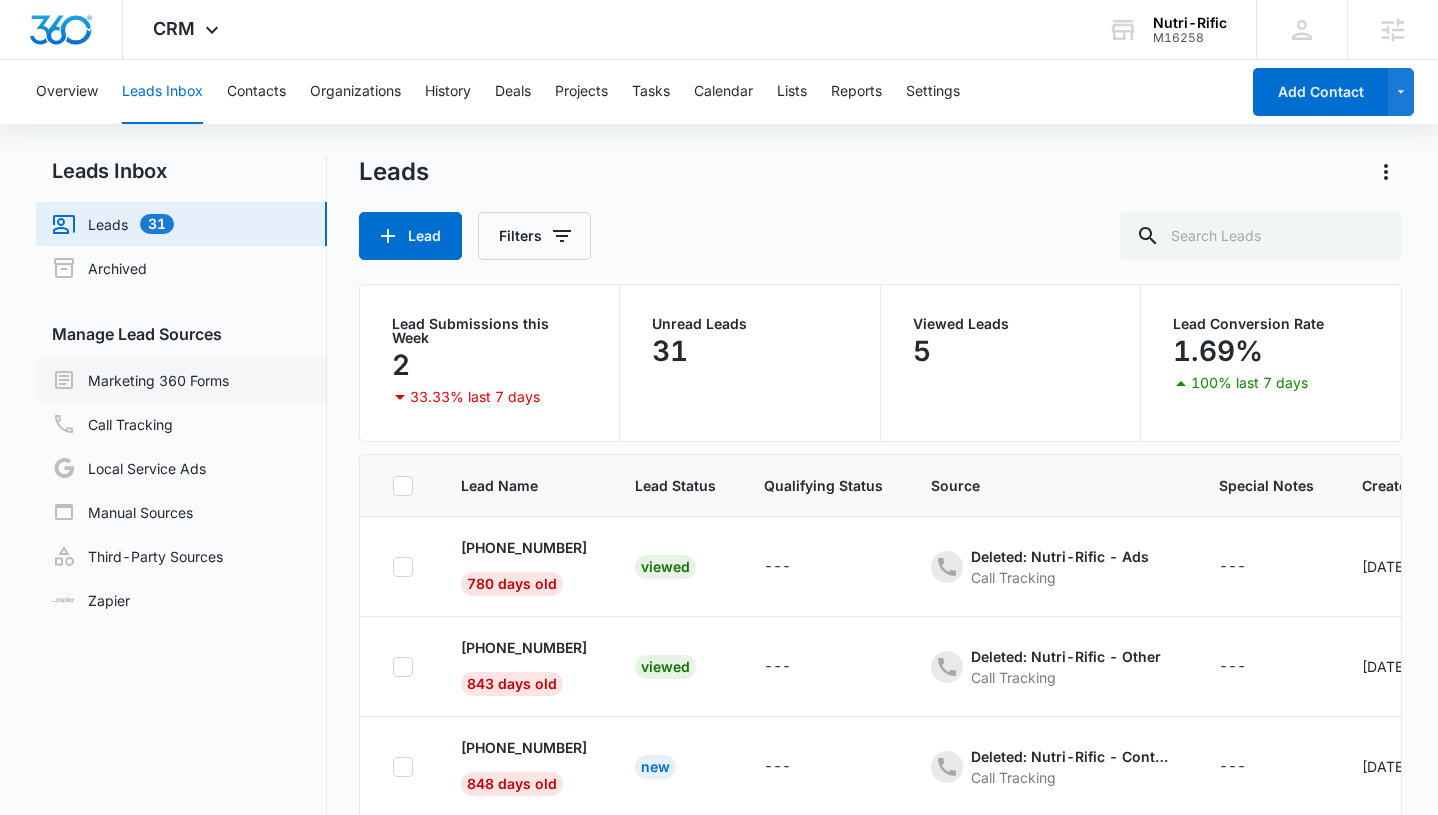 click on "Marketing 360 Forms" at bounding box center (140, 380) 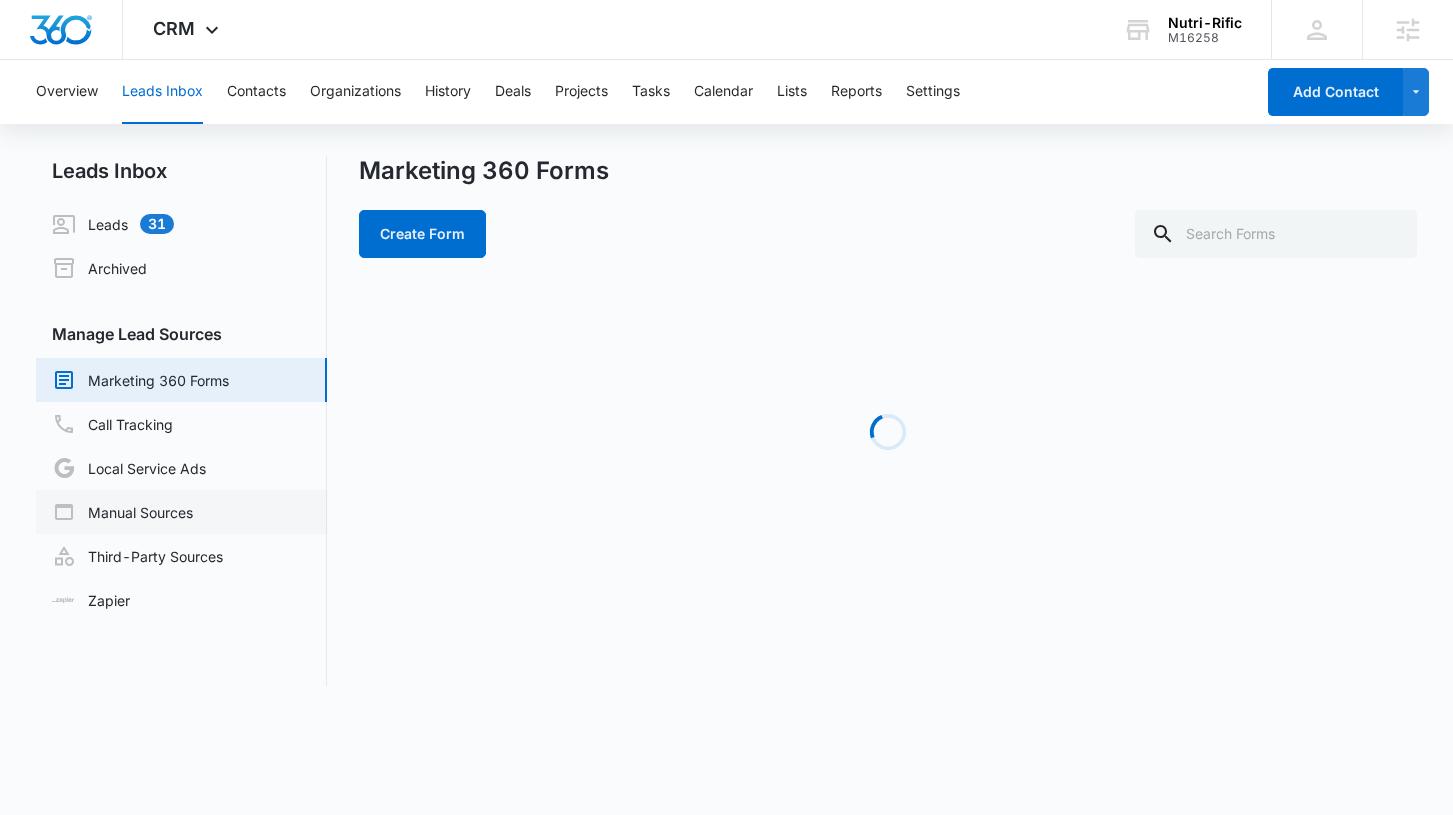 click on "Manual Sources" at bounding box center [122, 512] 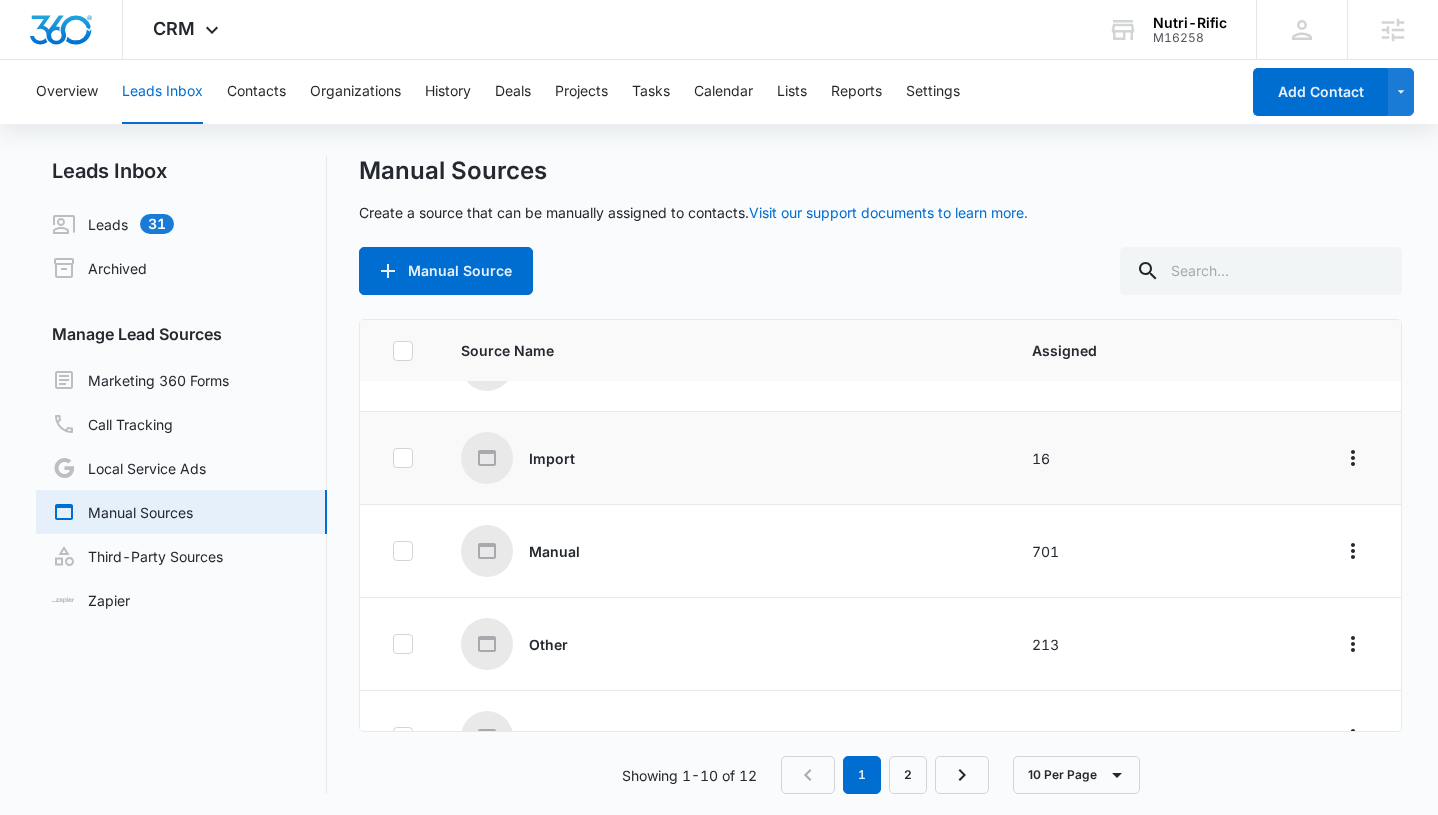 scroll, scrollTop: 580, scrollLeft: 0, axis: vertical 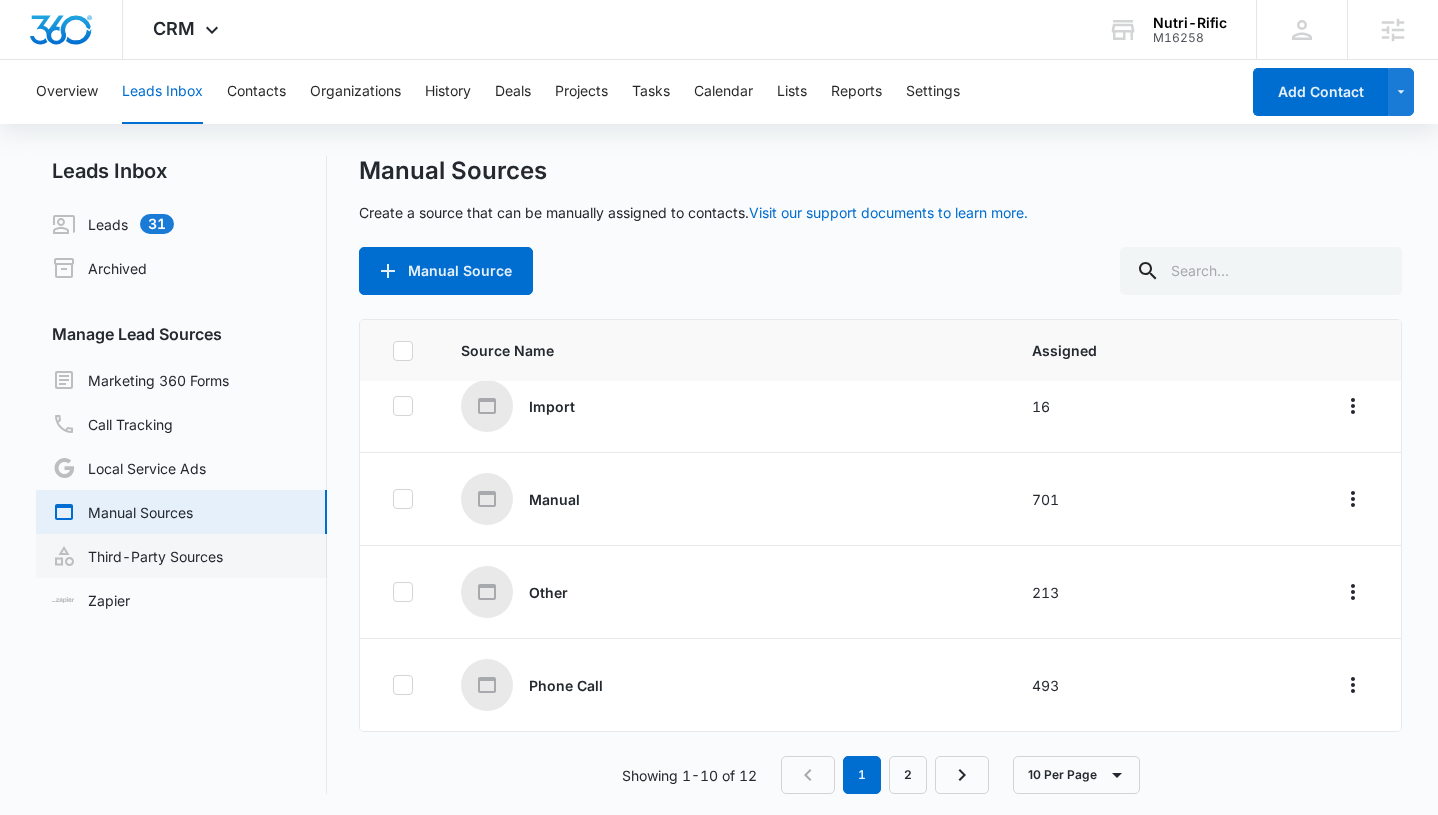 click on "Third-Party Sources" at bounding box center (137, 556) 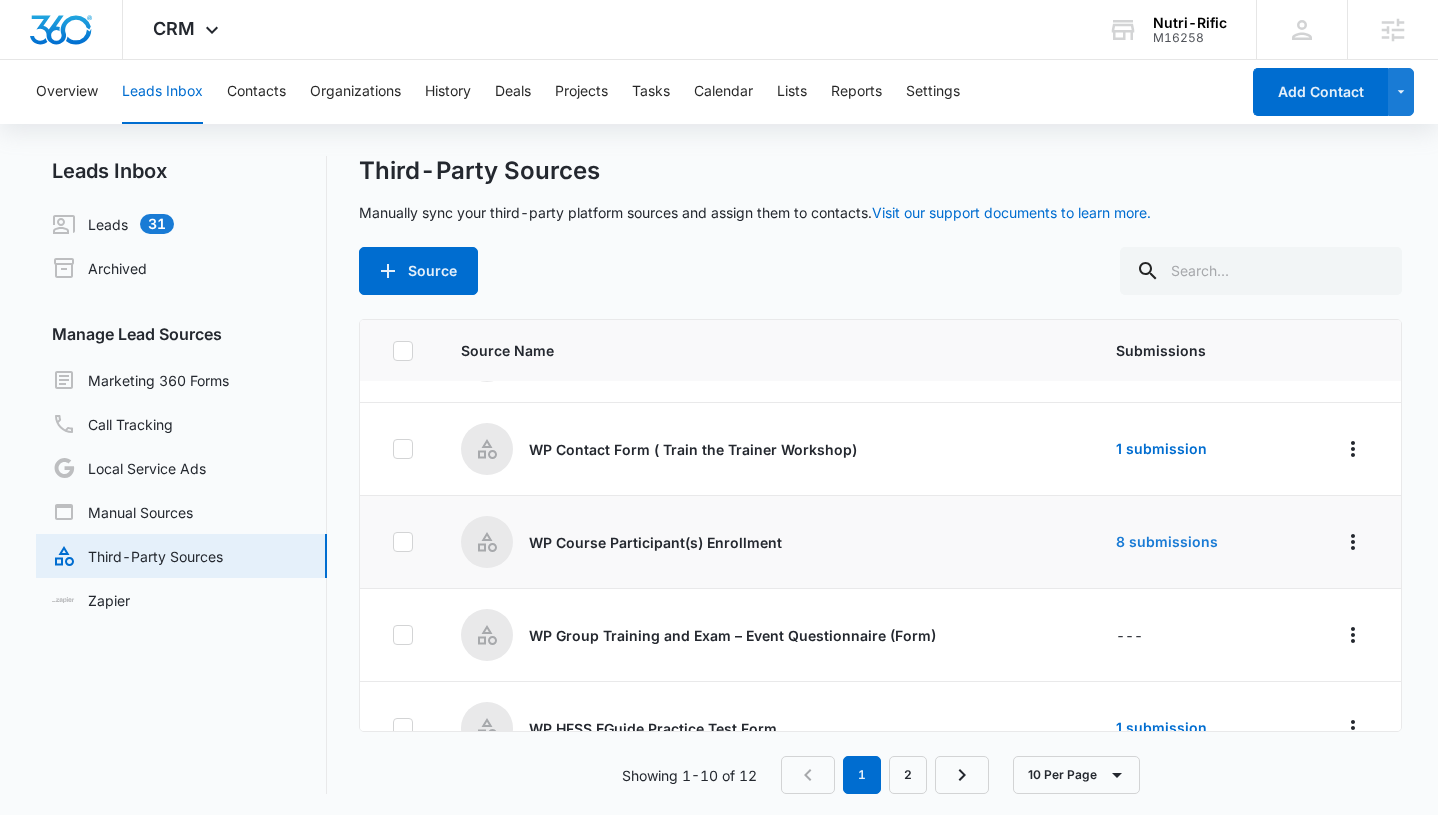 scroll, scrollTop: 258, scrollLeft: 0, axis: vertical 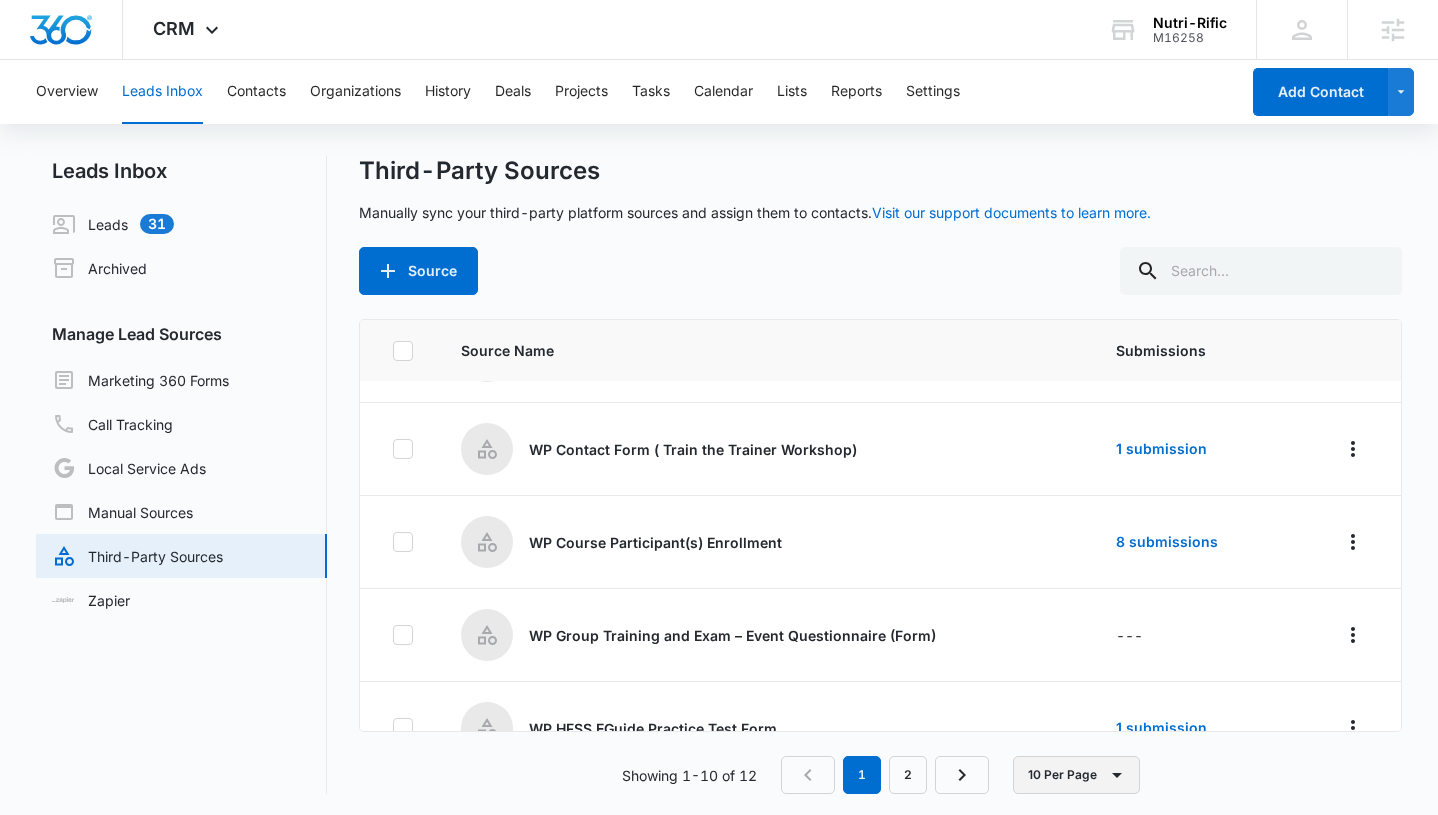 click on "10   Per Page" at bounding box center [1076, 775] 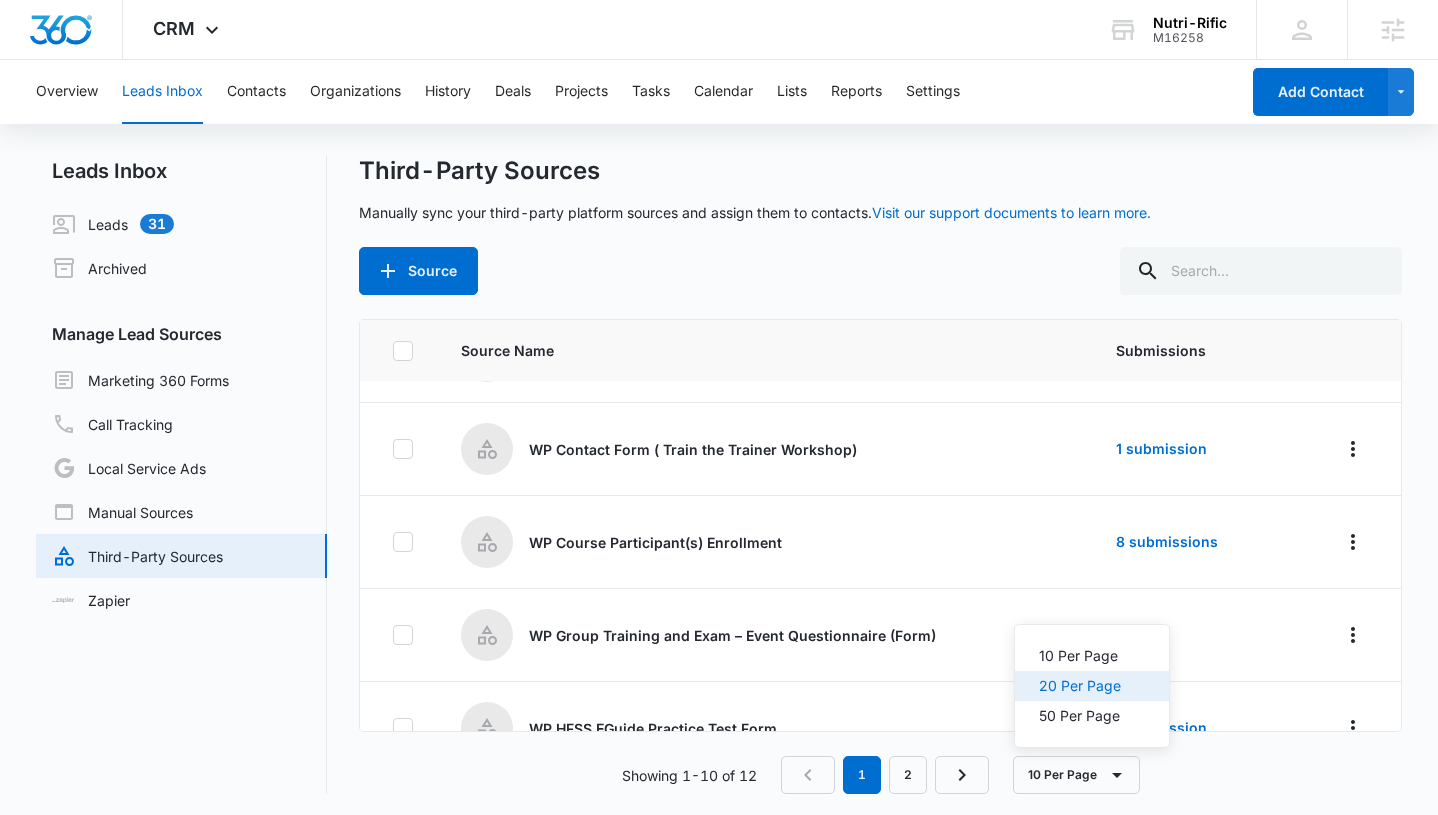 click on "20   Per Page" at bounding box center (1080, 686) 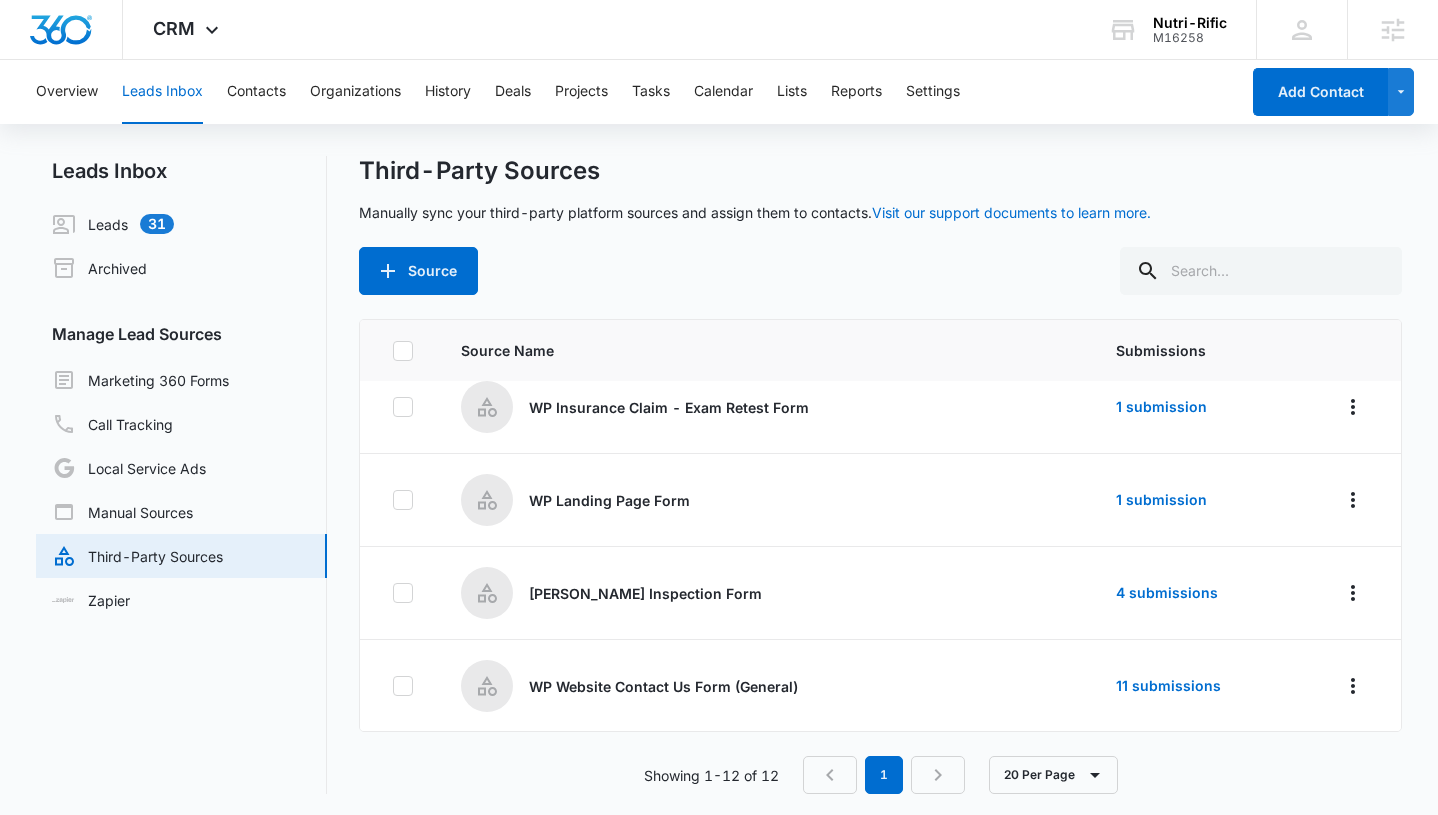 scroll, scrollTop: 766, scrollLeft: 0, axis: vertical 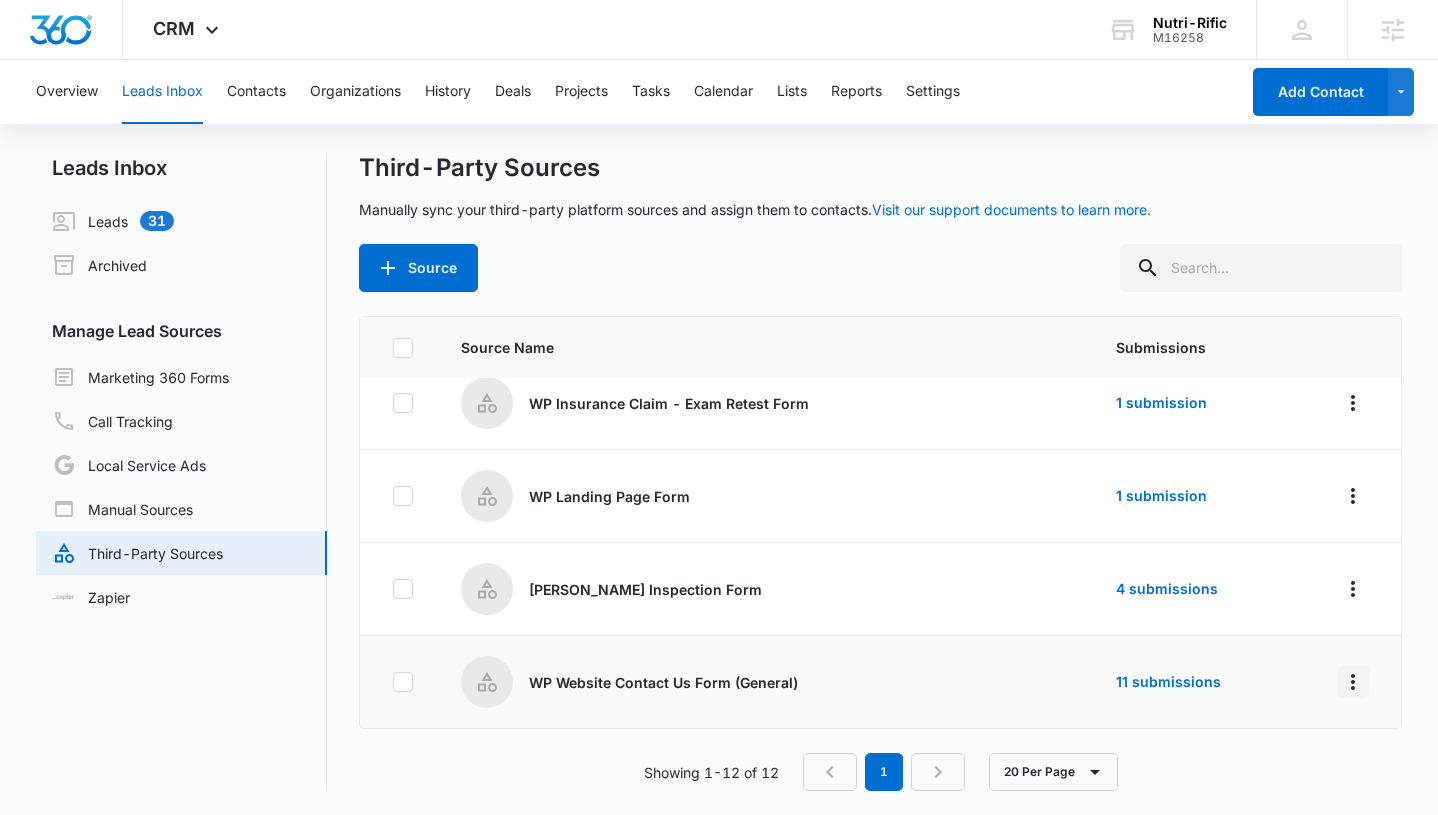 click 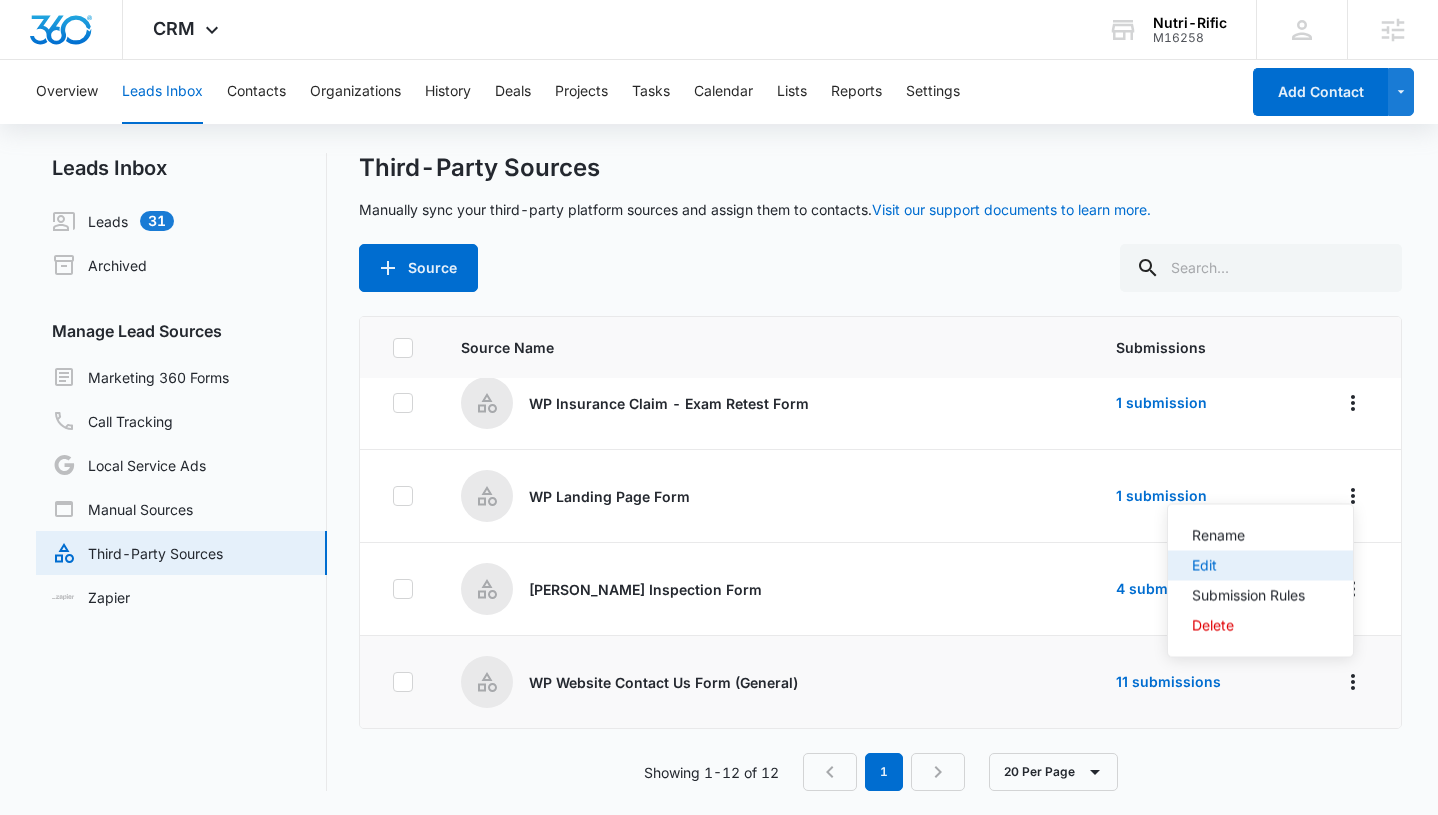 click on "Edit" at bounding box center (1248, 566) 